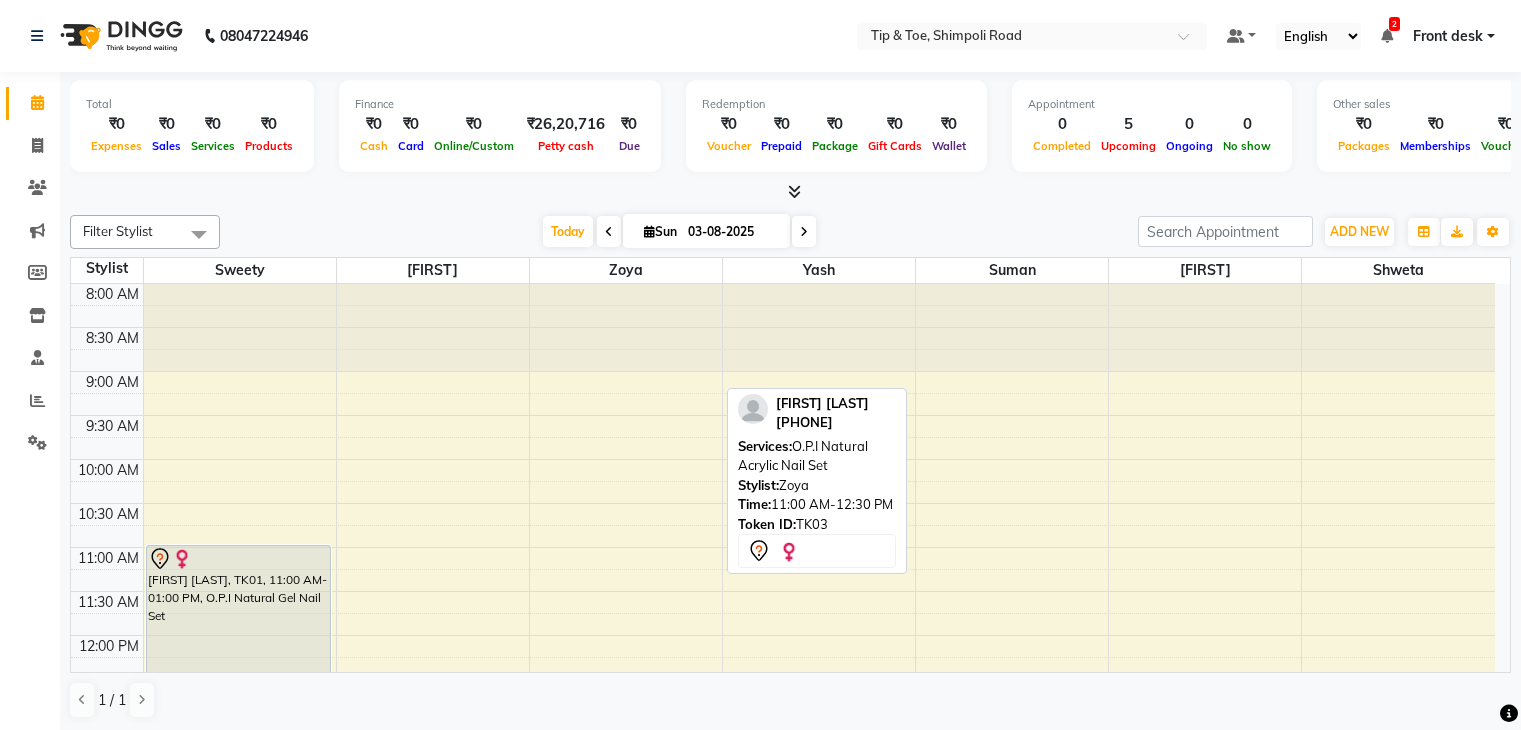 scroll, scrollTop: 1, scrollLeft: 0, axis: vertical 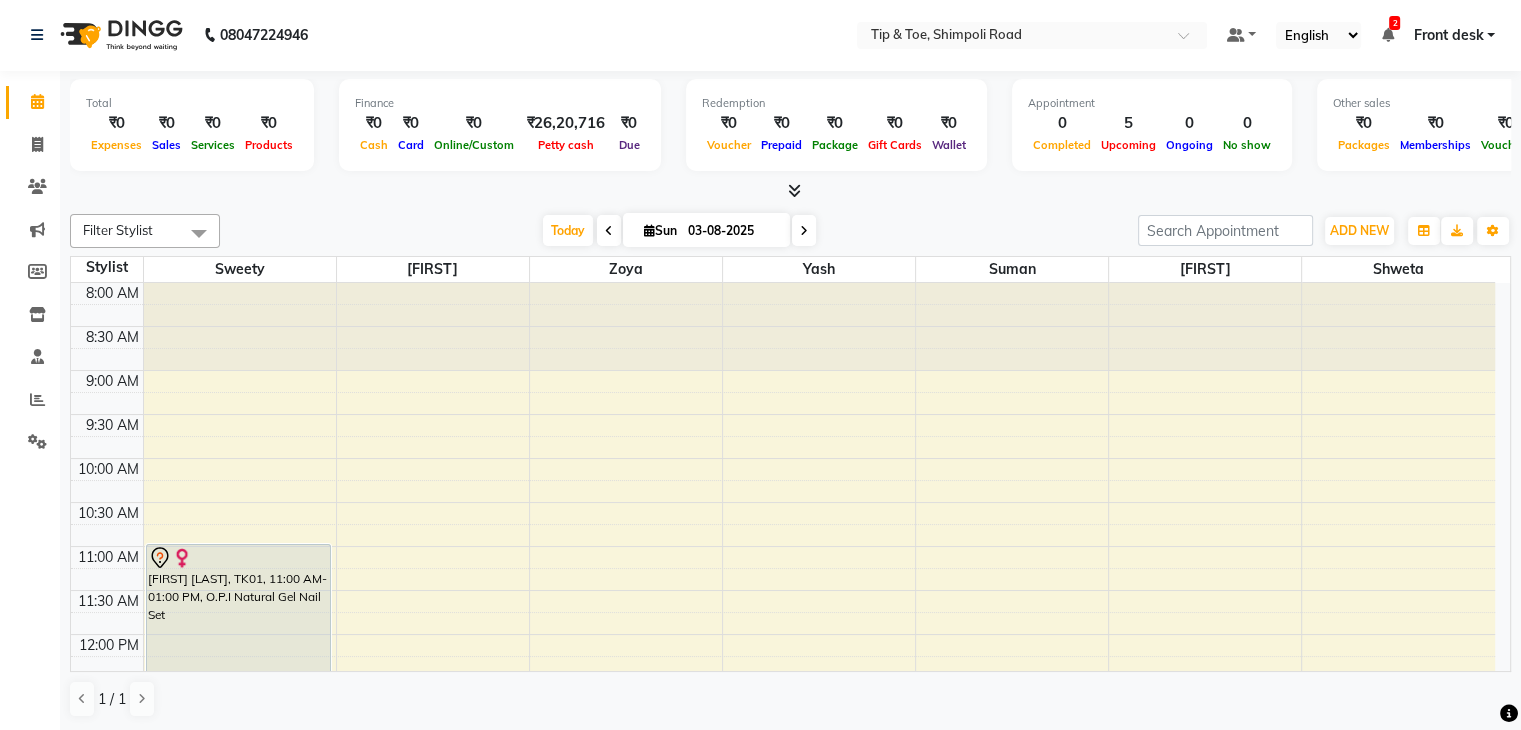 click on "11:30 AM" at bounding box center (108, 601) 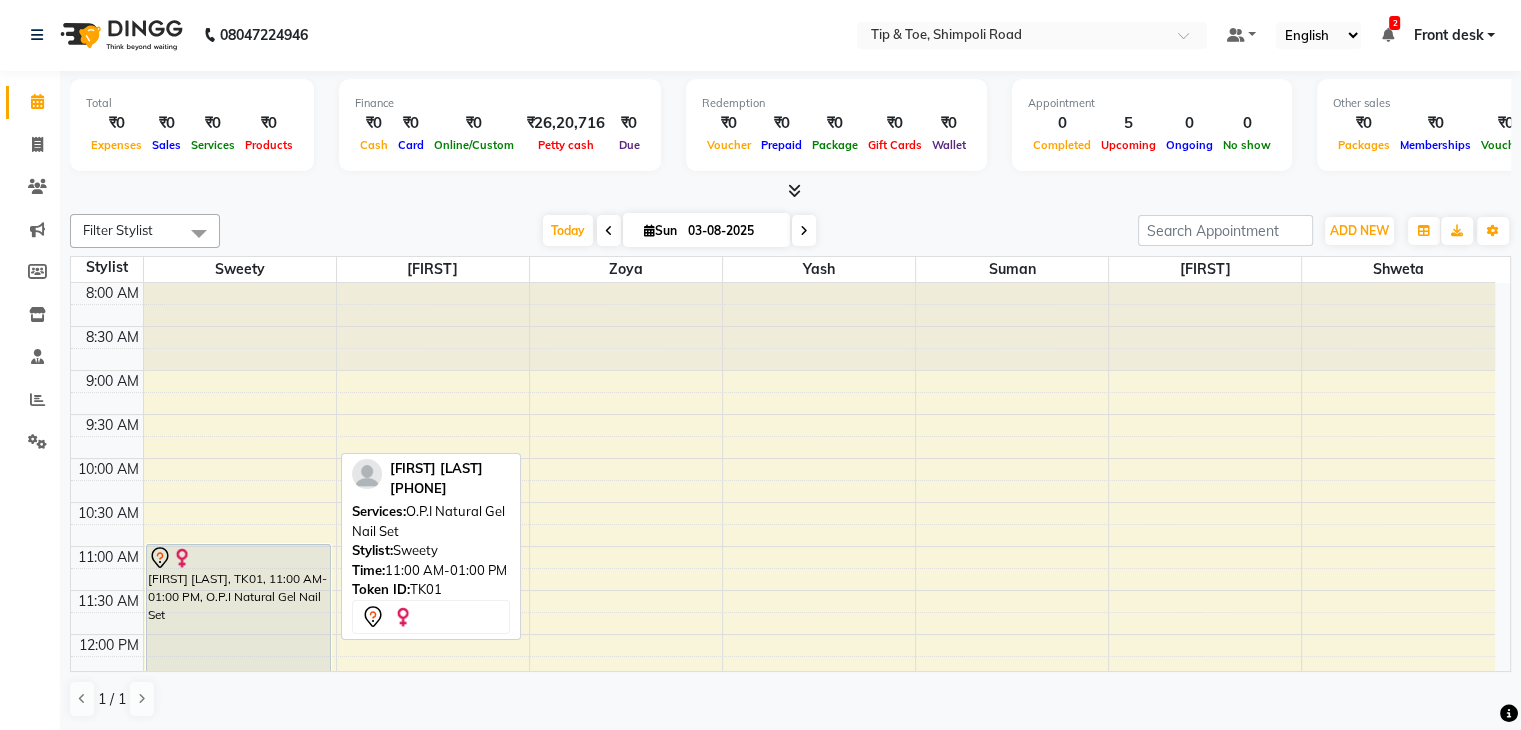 click on "[FIRST] [LAST], TK01, 11:00 AM-01:00 PM, O.P.I Natural Gel Nail Set" at bounding box center [238, 631] 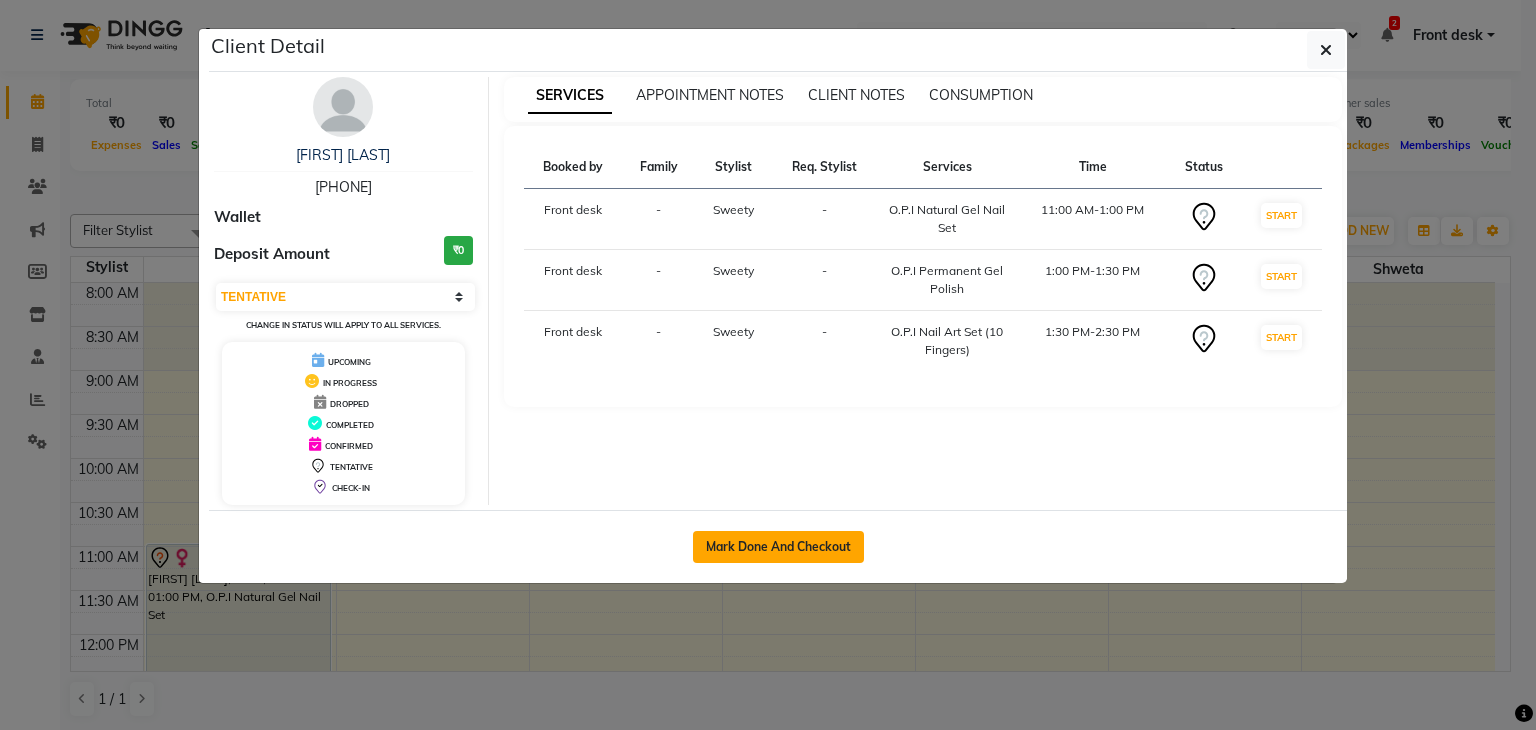 click on "Mark Done And Checkout" 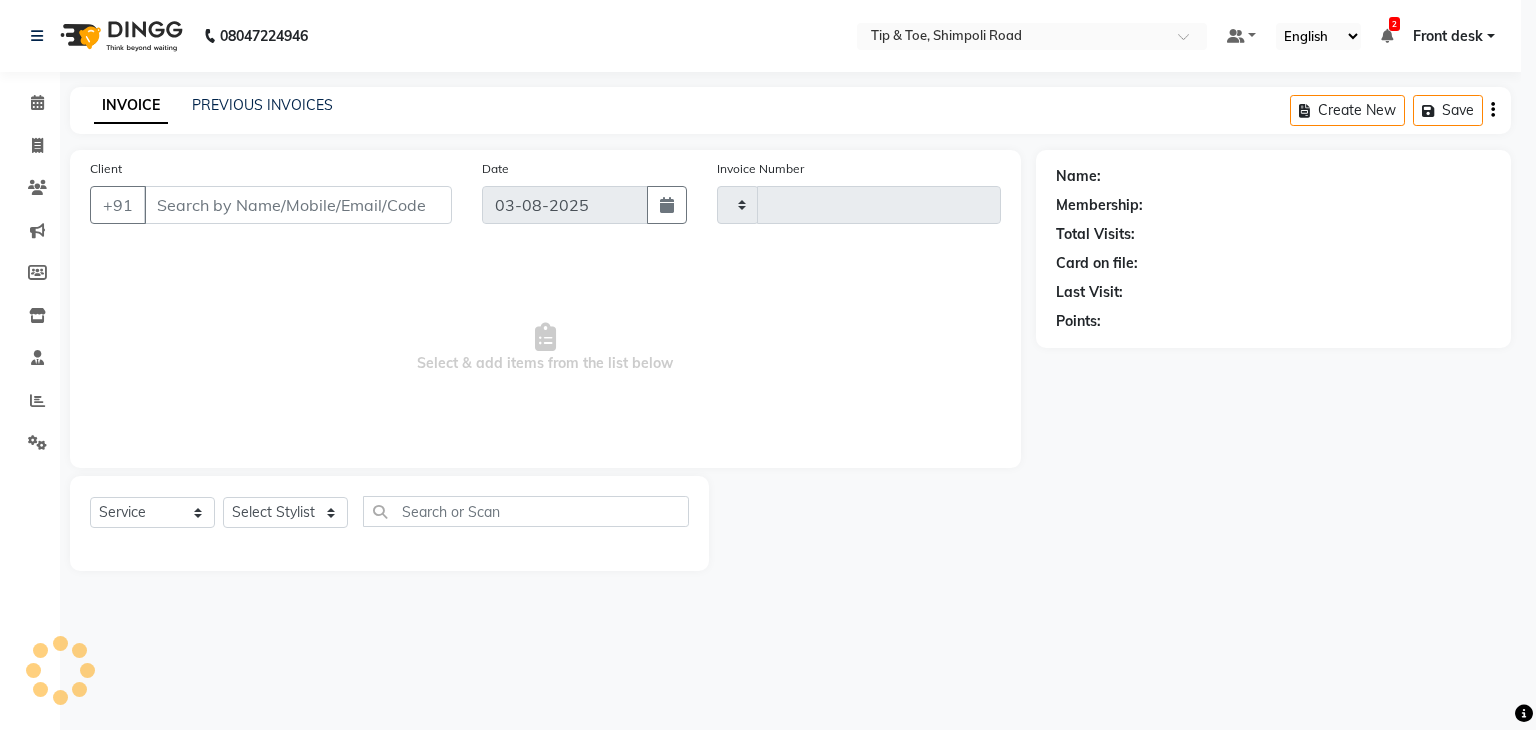 type on "0865" 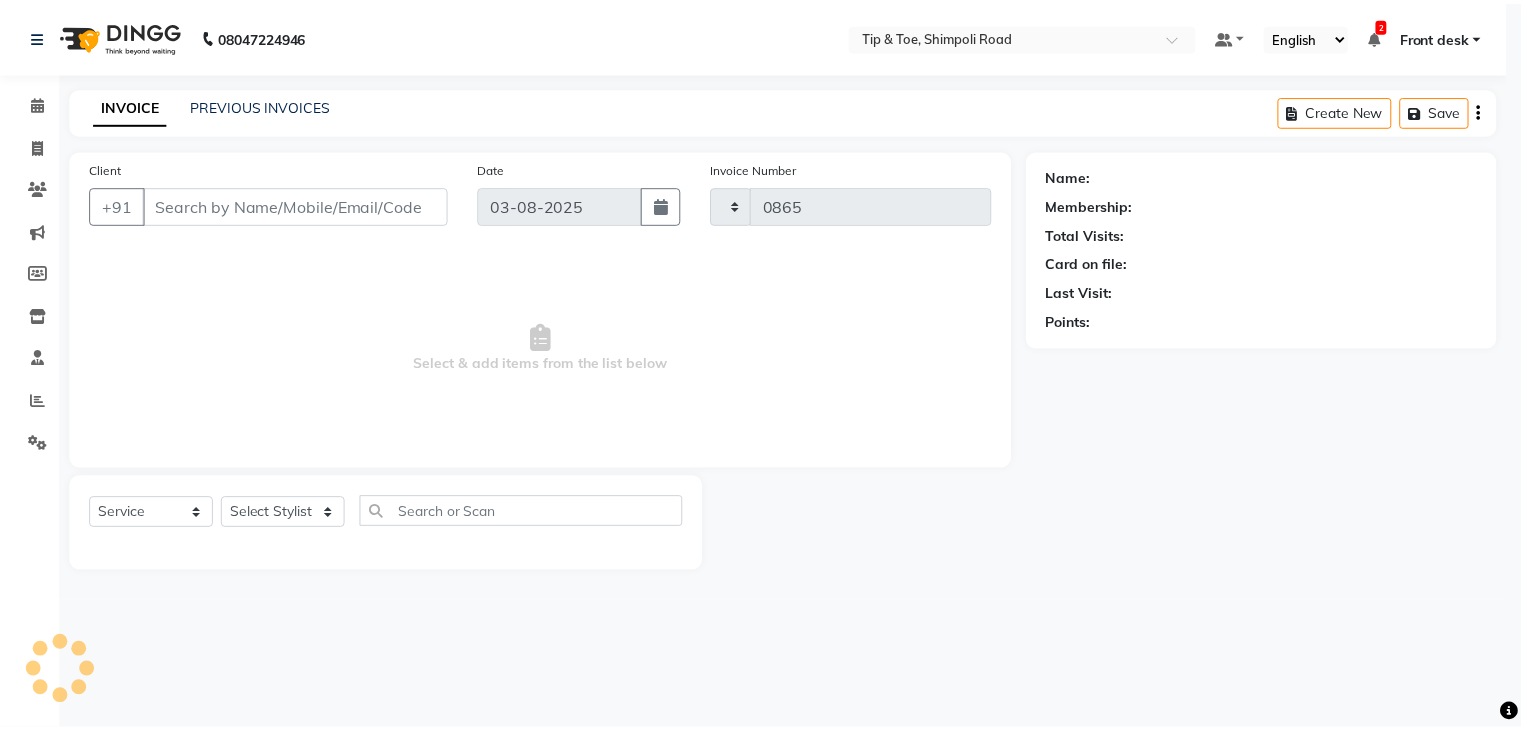 scroll, scrollTop: 0, scrollLeft: 0, axis: both 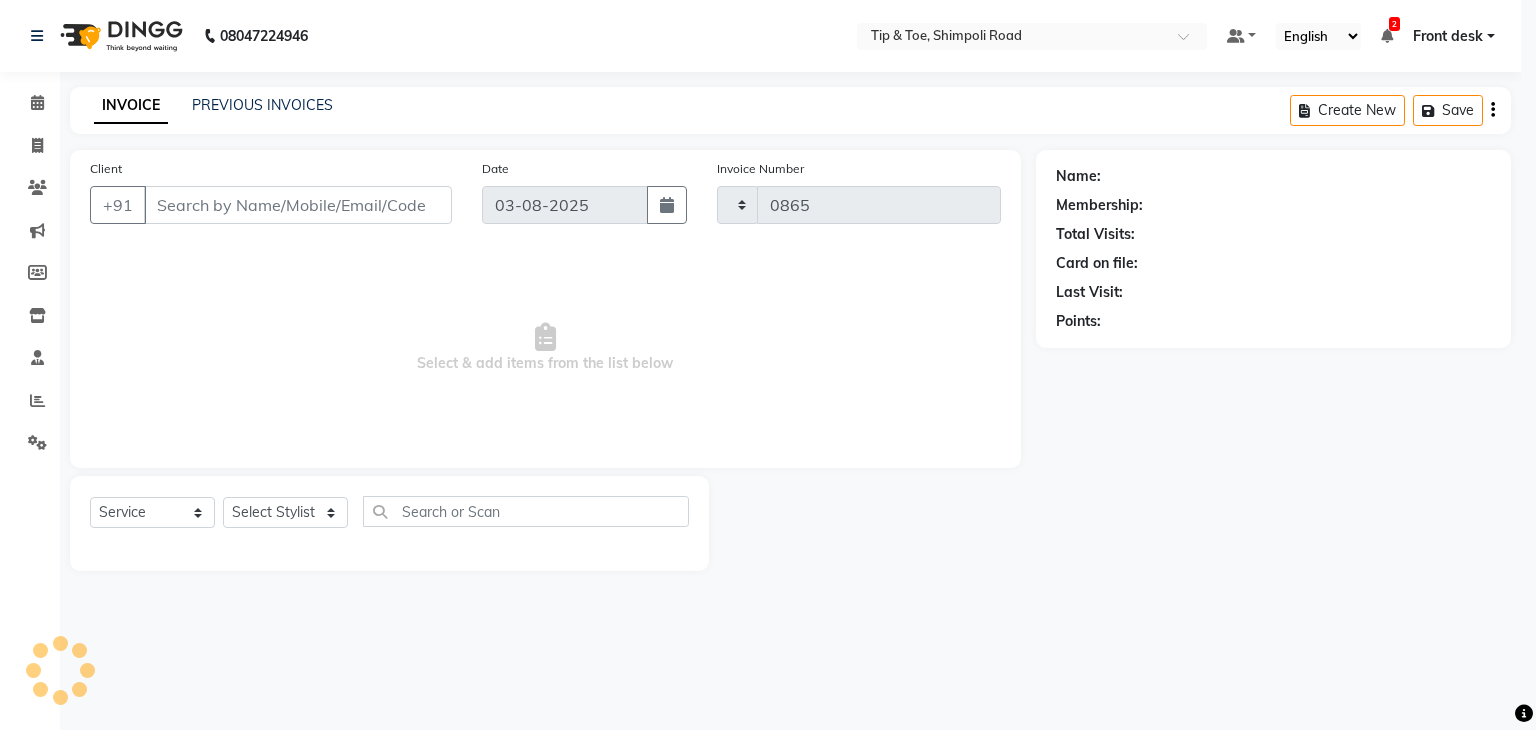 select on "5942" 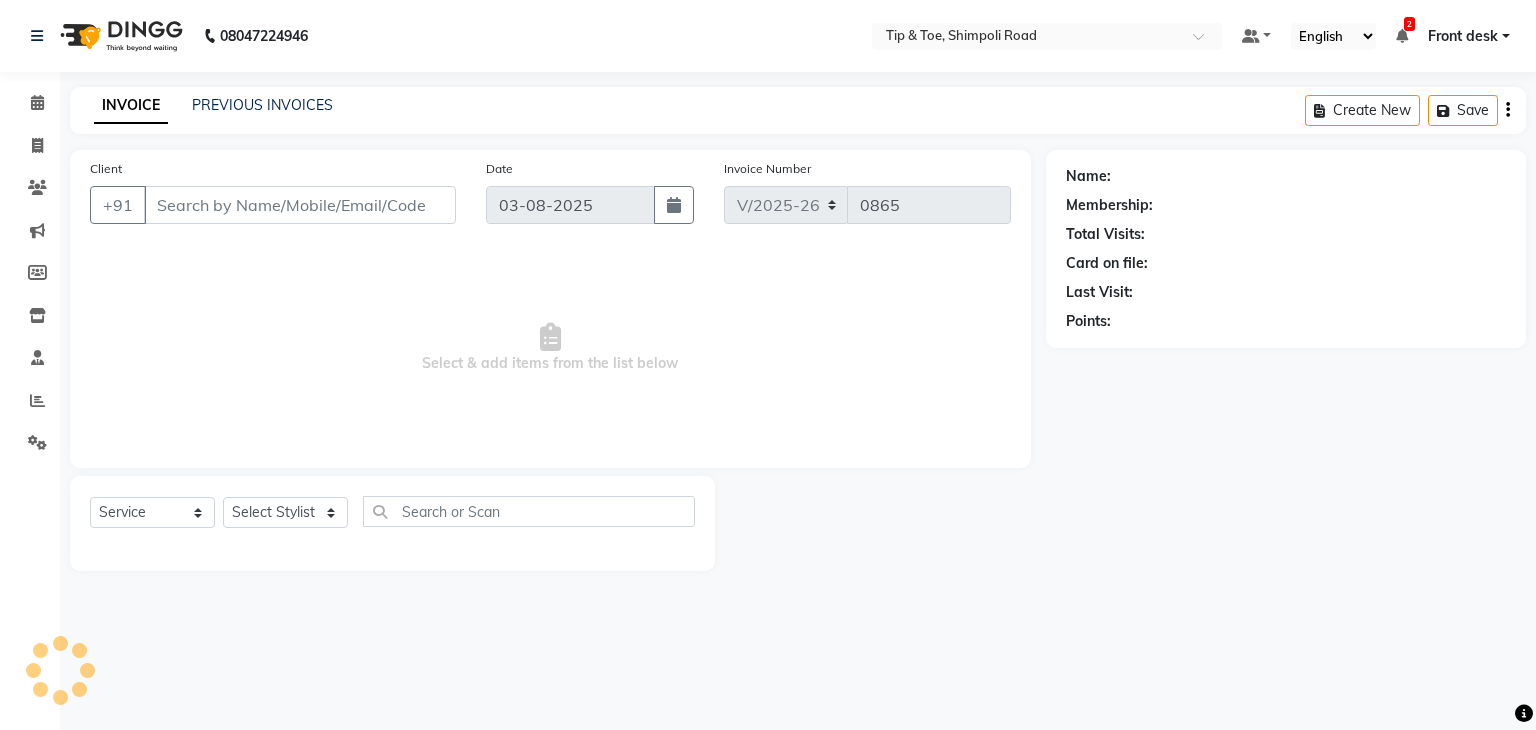 type on "[PHONE]" 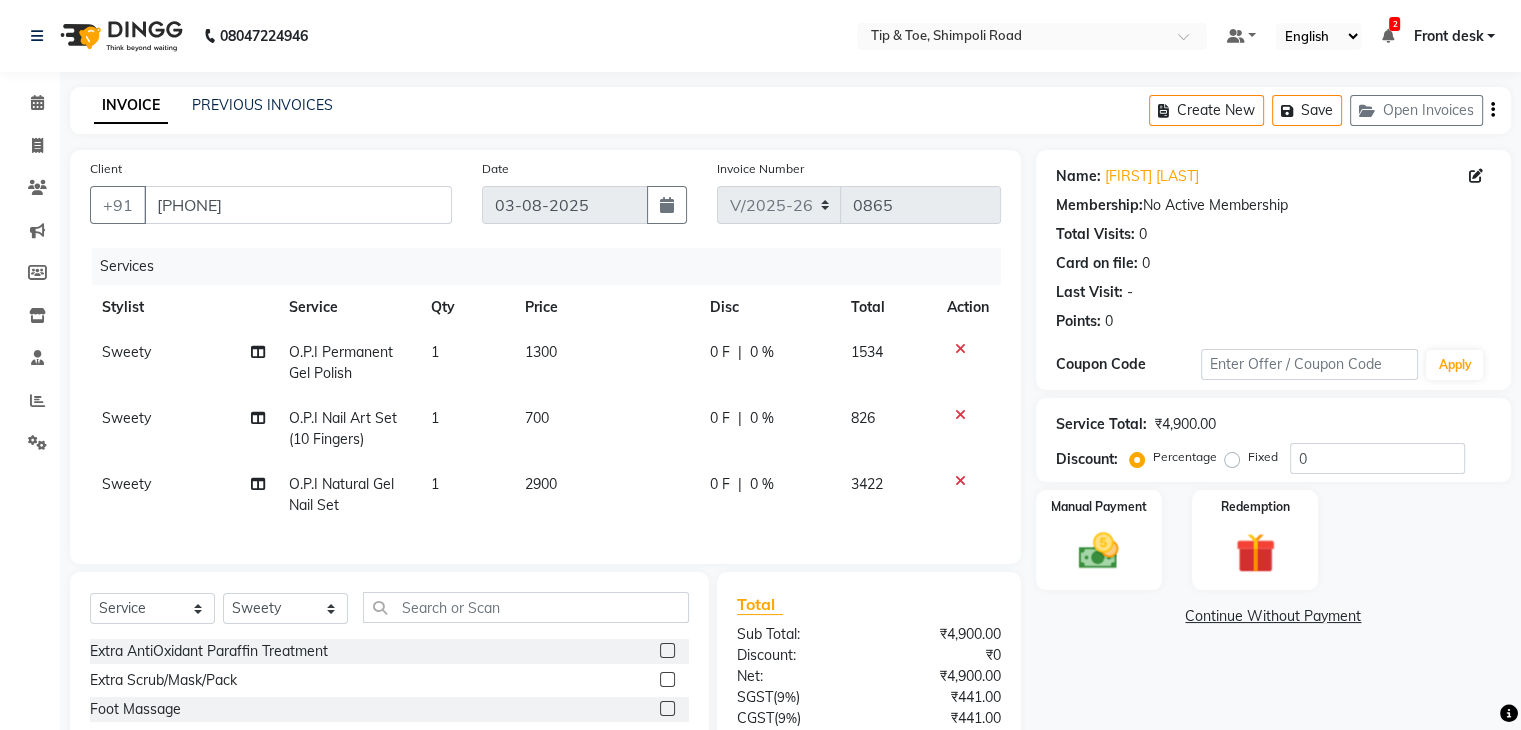 click on "Sweety" 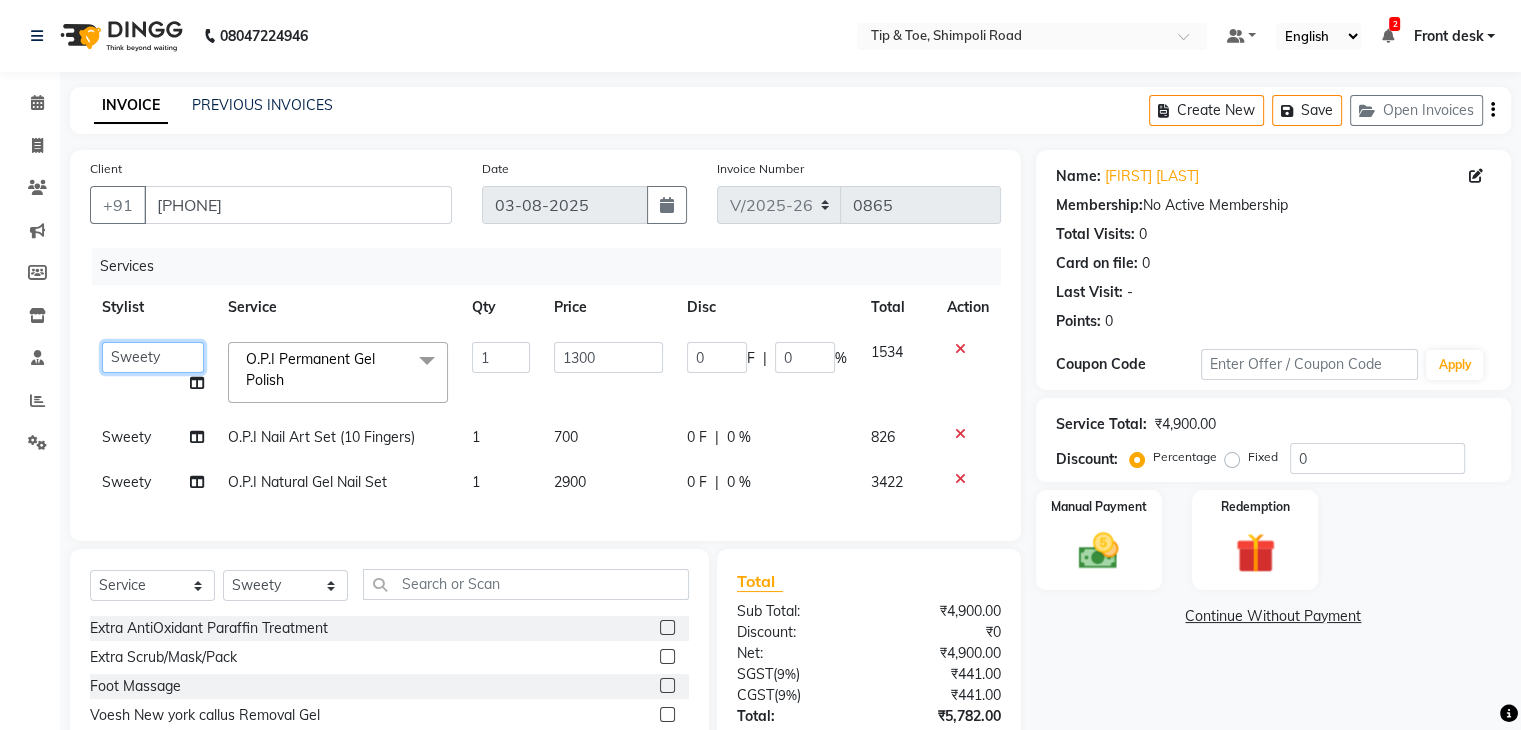 click on "Front desk   [FIRST]   [LAST]   [FIRST]    [FIRST]   [FIRST]   [FIRST]    [FIRST]    [FIRST]   [FIRST]   [FIRST]   [FIRST]" 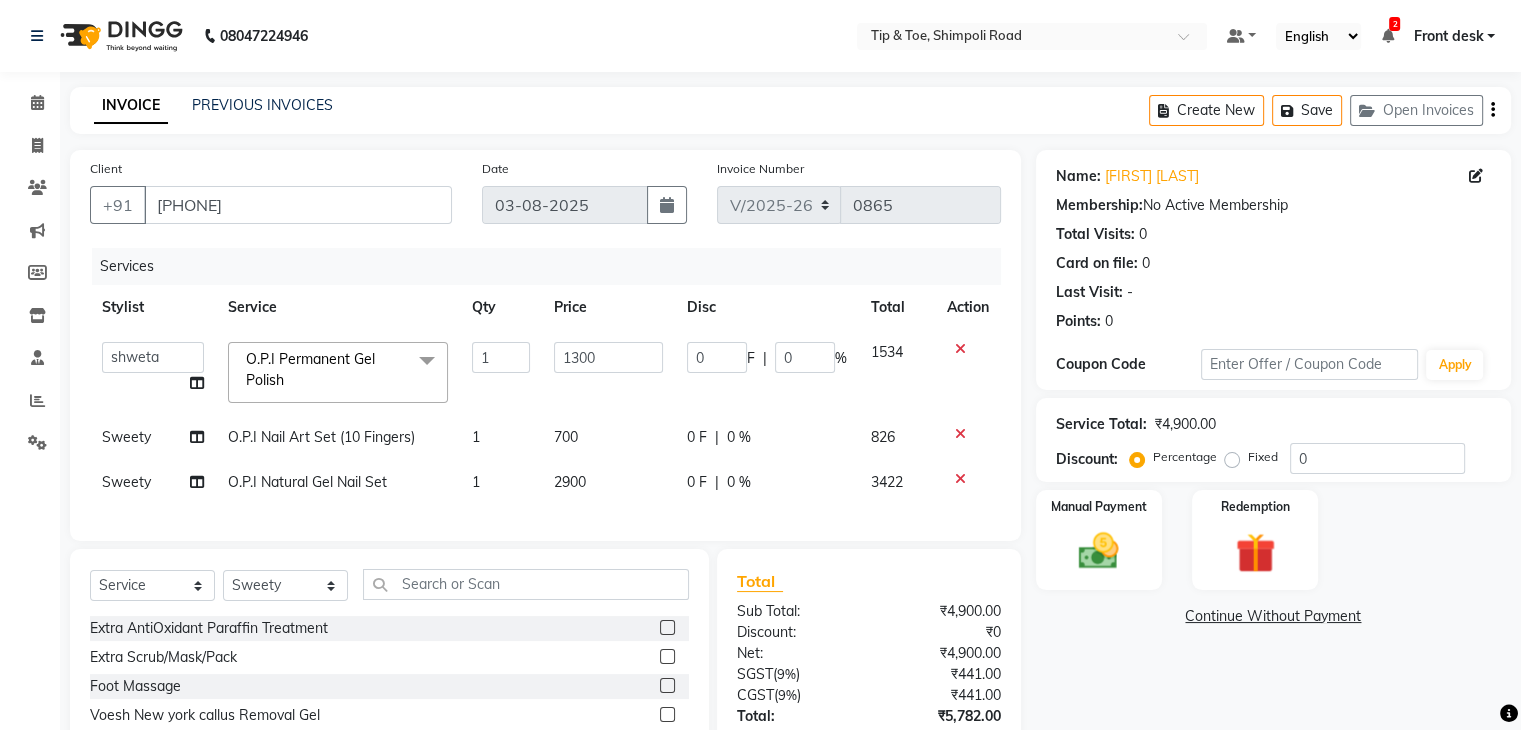 select on "87938" 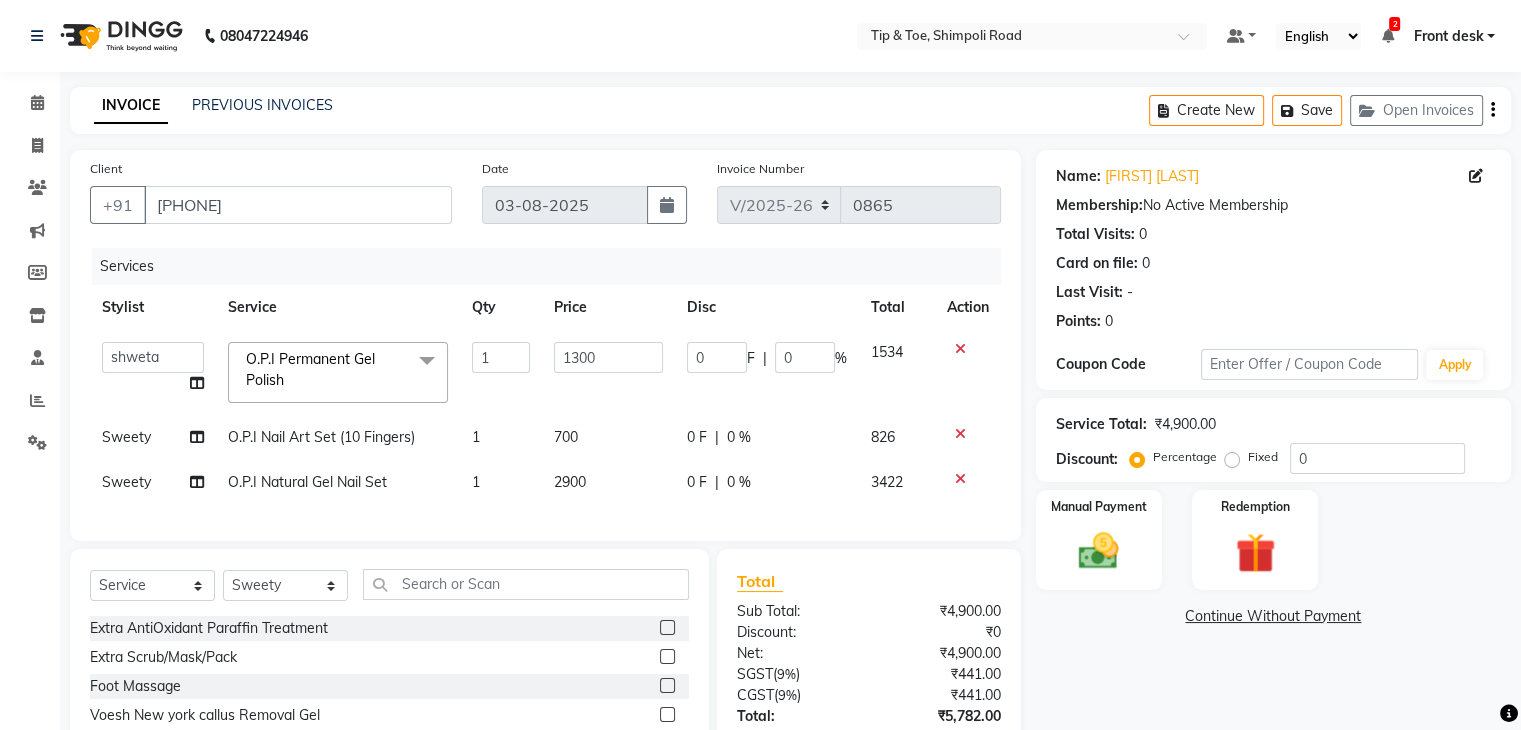 click 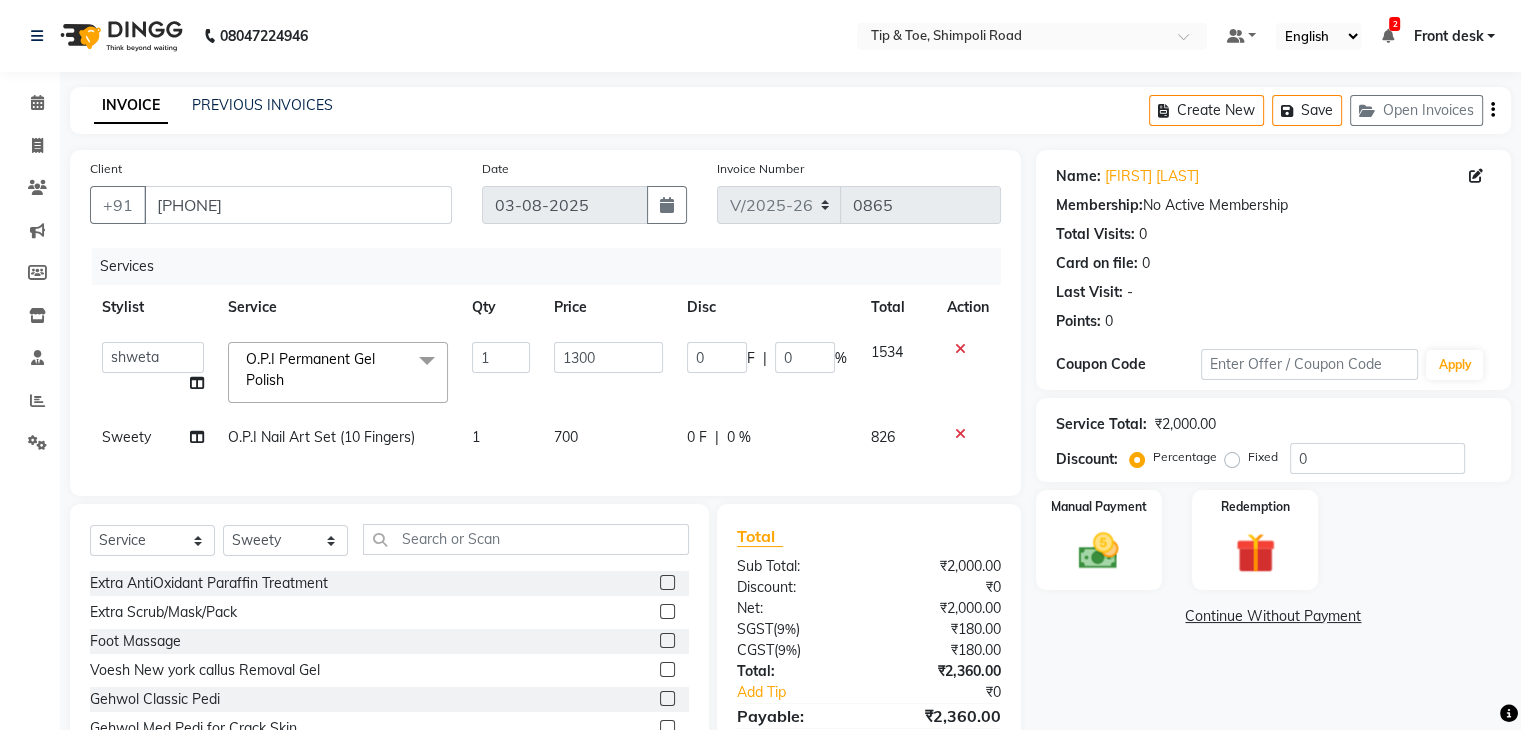 click on "Sweety" 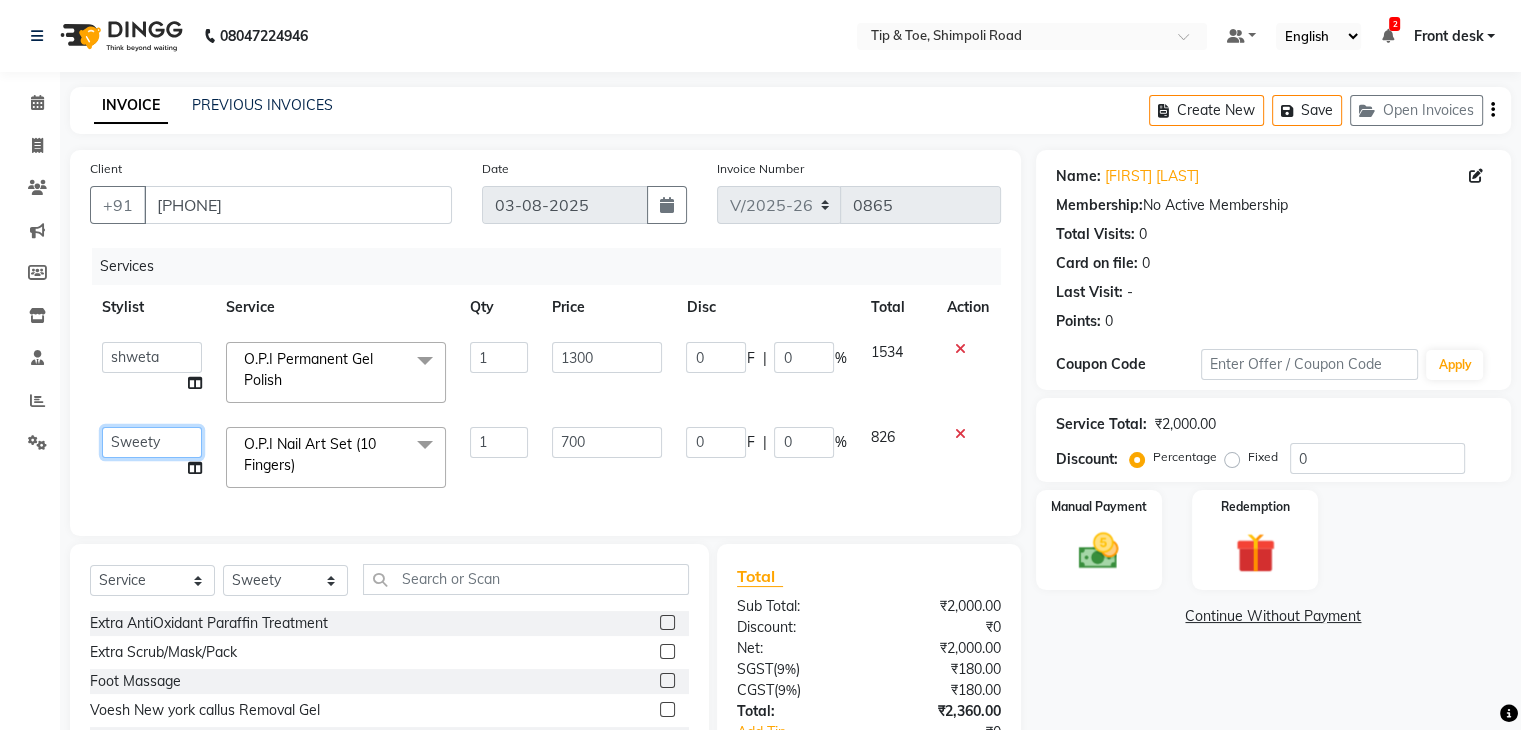 click on "Front desk   [FIRST]   [LAST]   [FIRST]    [FIRST]   [FIRST]   [FIRST]    [FIRST]    [FIRST]   [FIRST]   [FIRST]   [FIRST]" 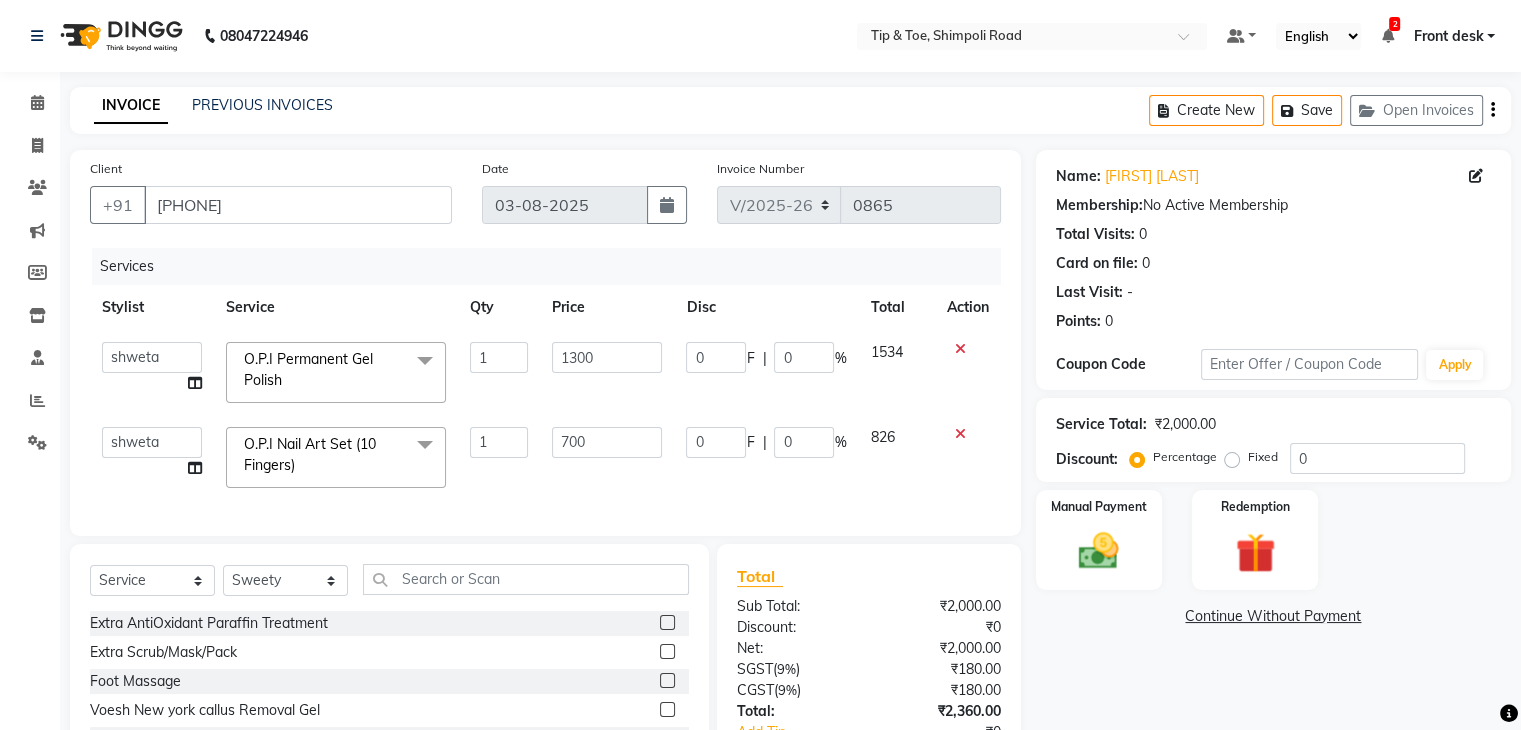select on "87938" 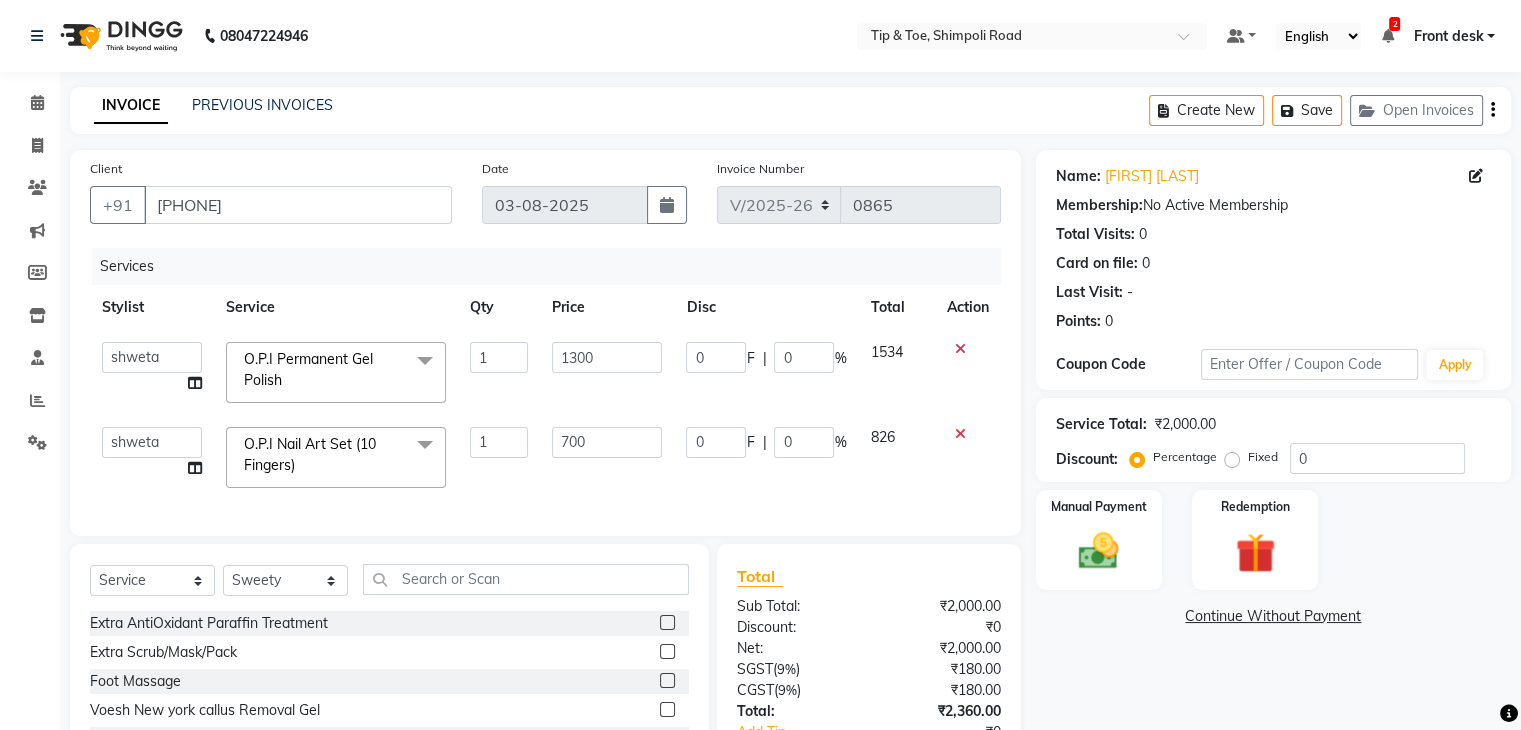 click on "Service" 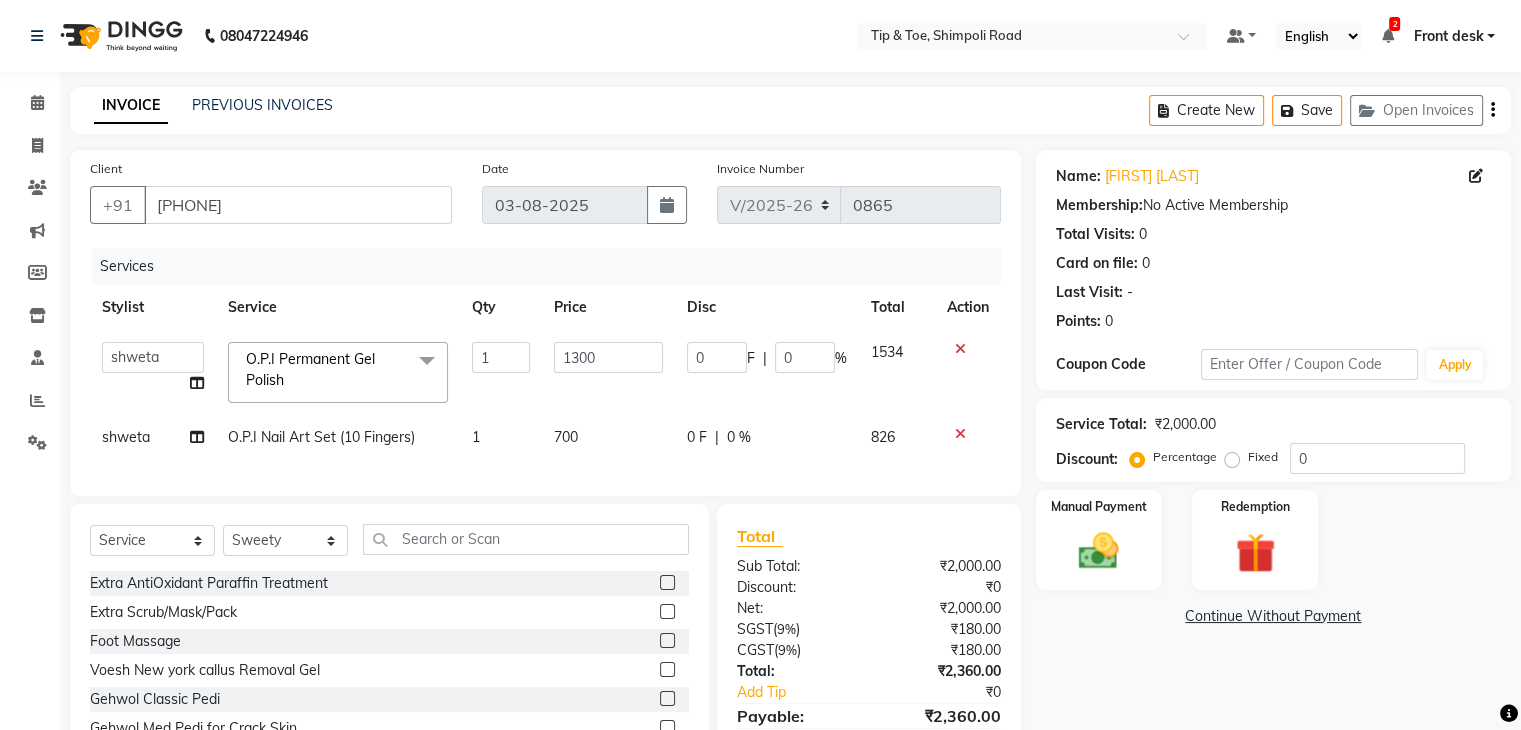 click on "O.P.I Permanent Gel Polish" 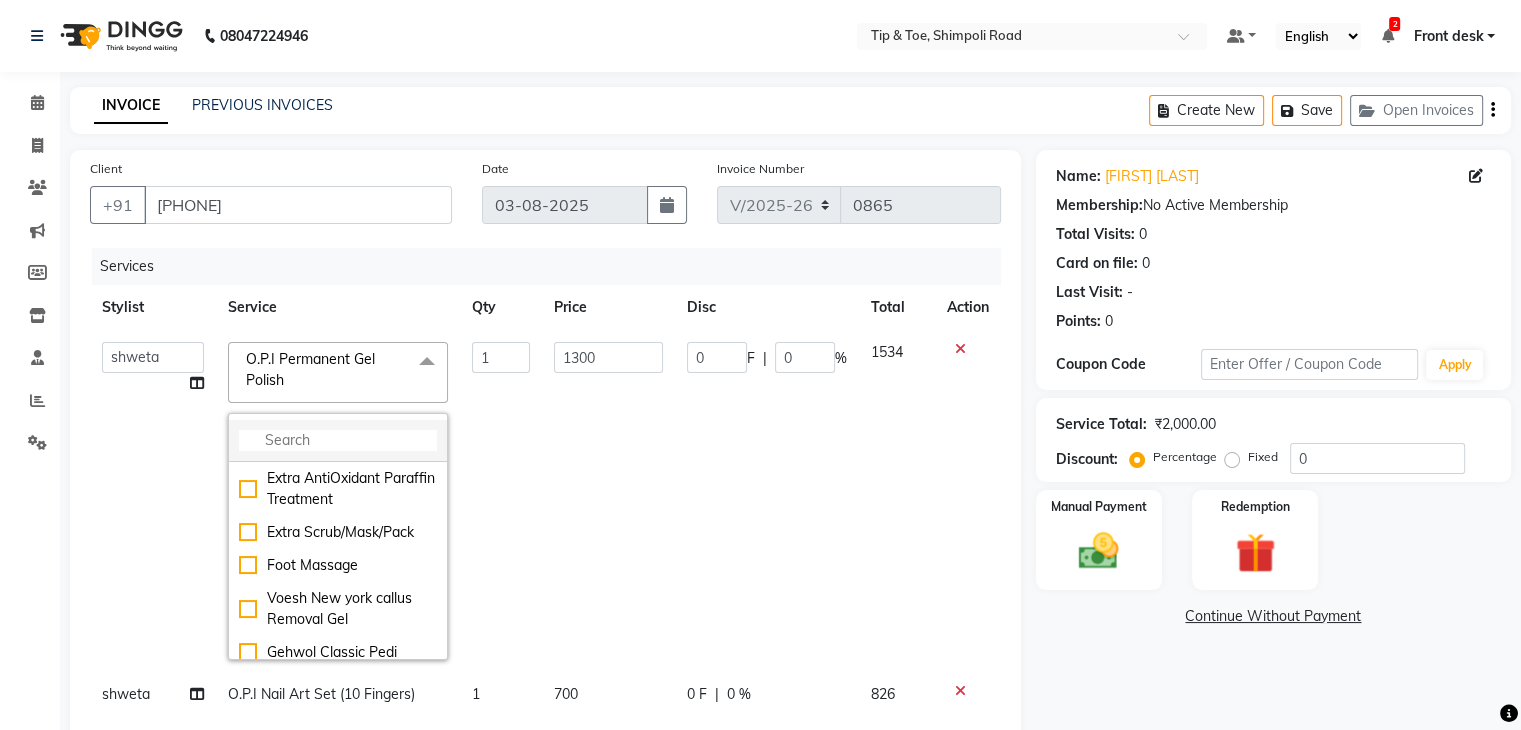 click 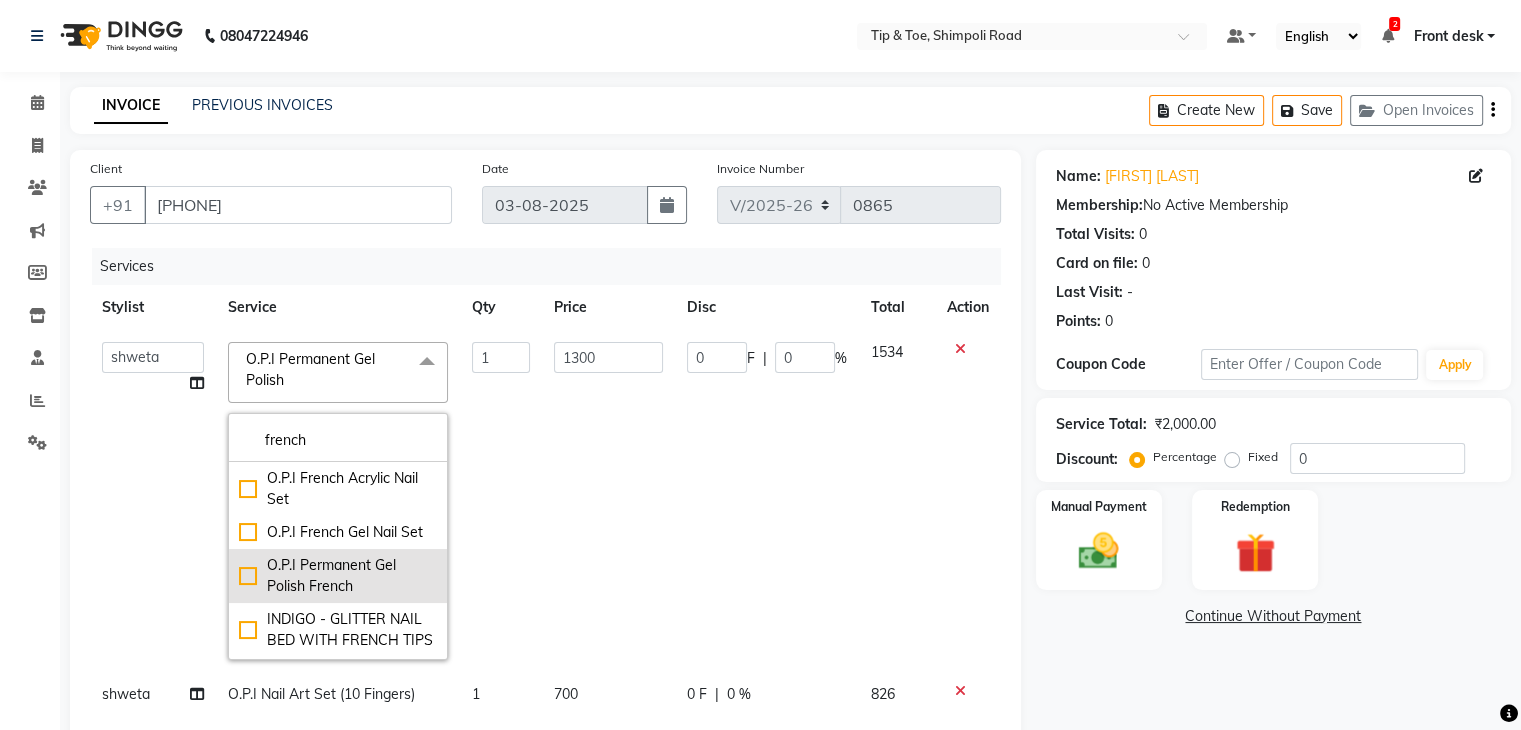 type on "french" 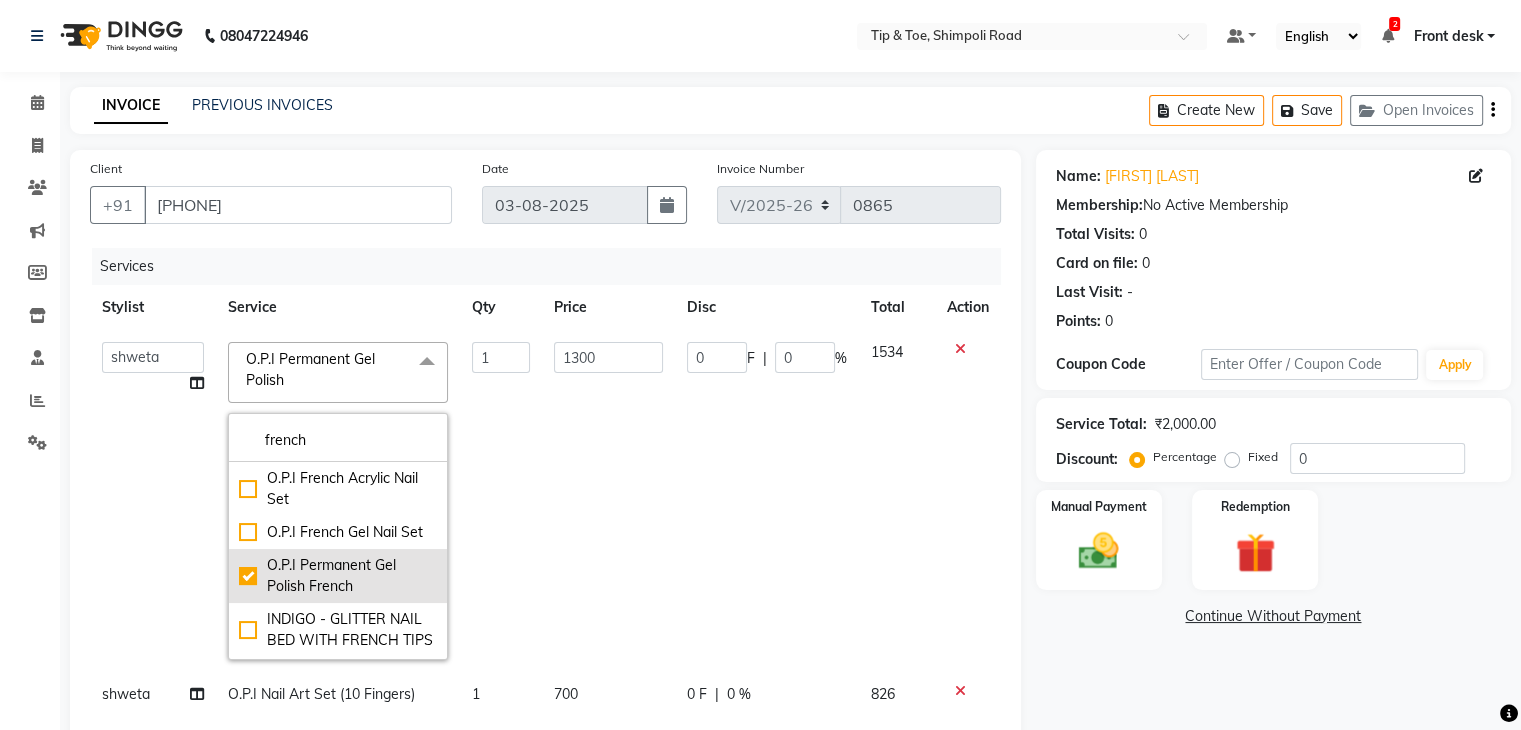 checkbox on "true" 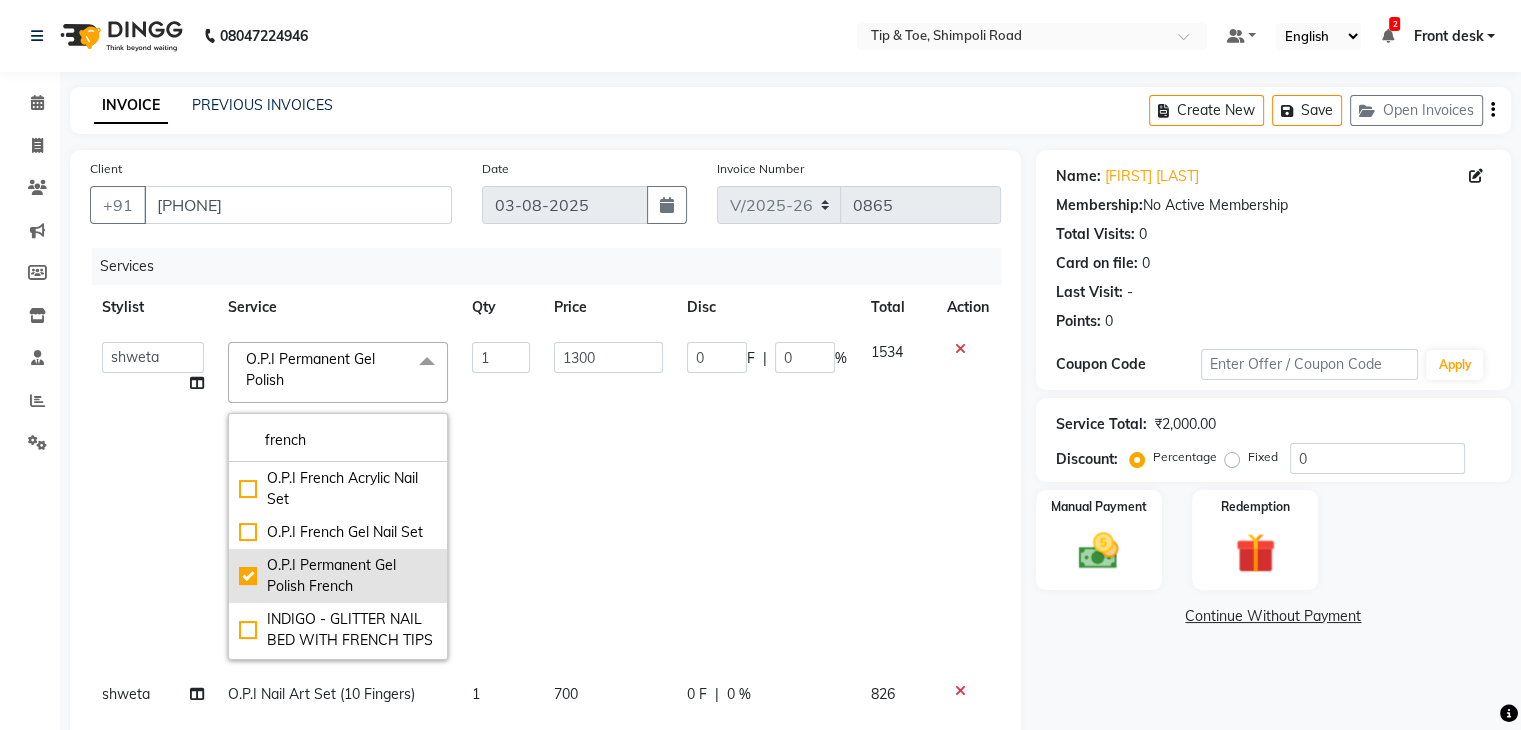 type on "1600" 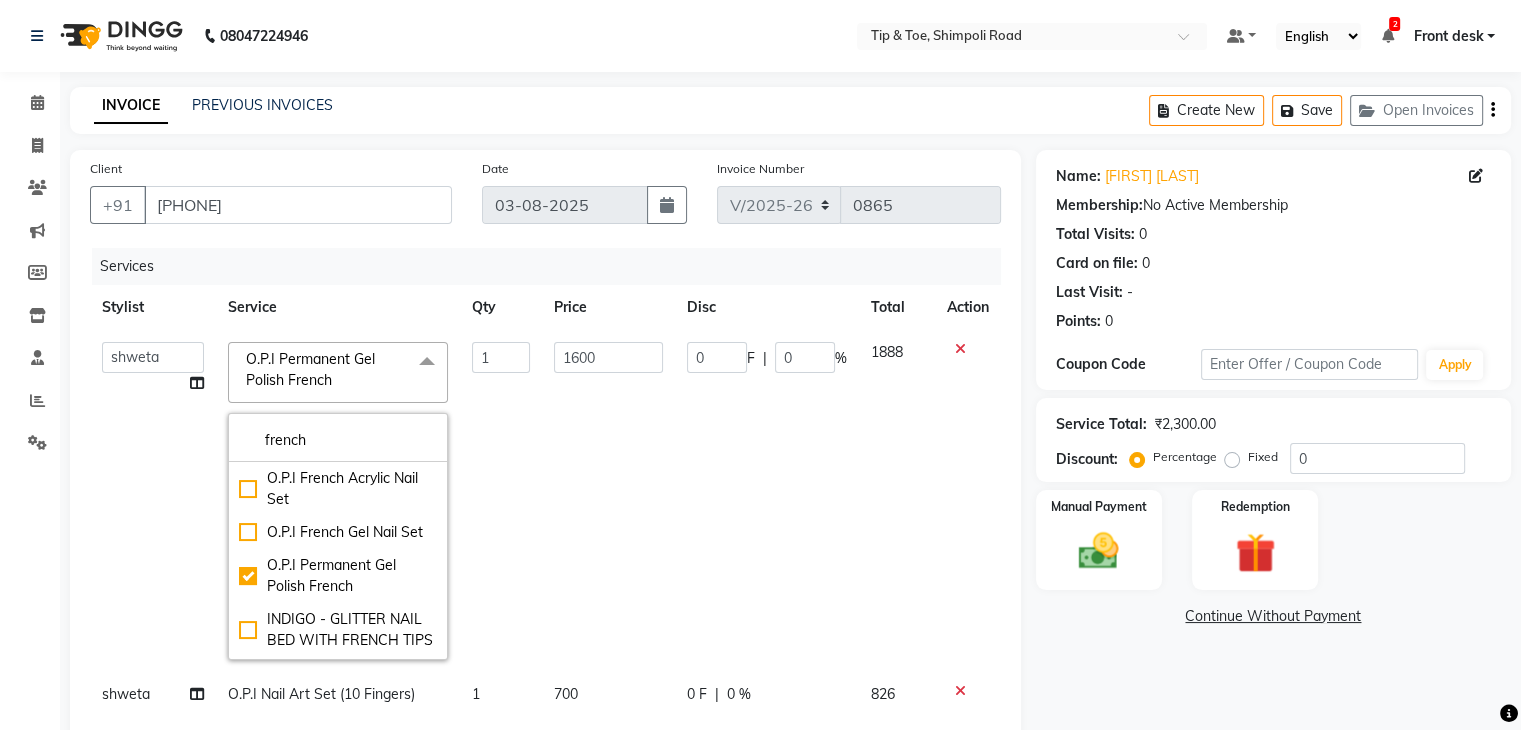 click on "Calendar  Invoice  Clients  Marketing  Members  Inventory  Staff  Reports  Settings Completed InProgress Upcoming Dropped Tentative Check-In Confirm Bookings Generate Report Segments Page Builder" 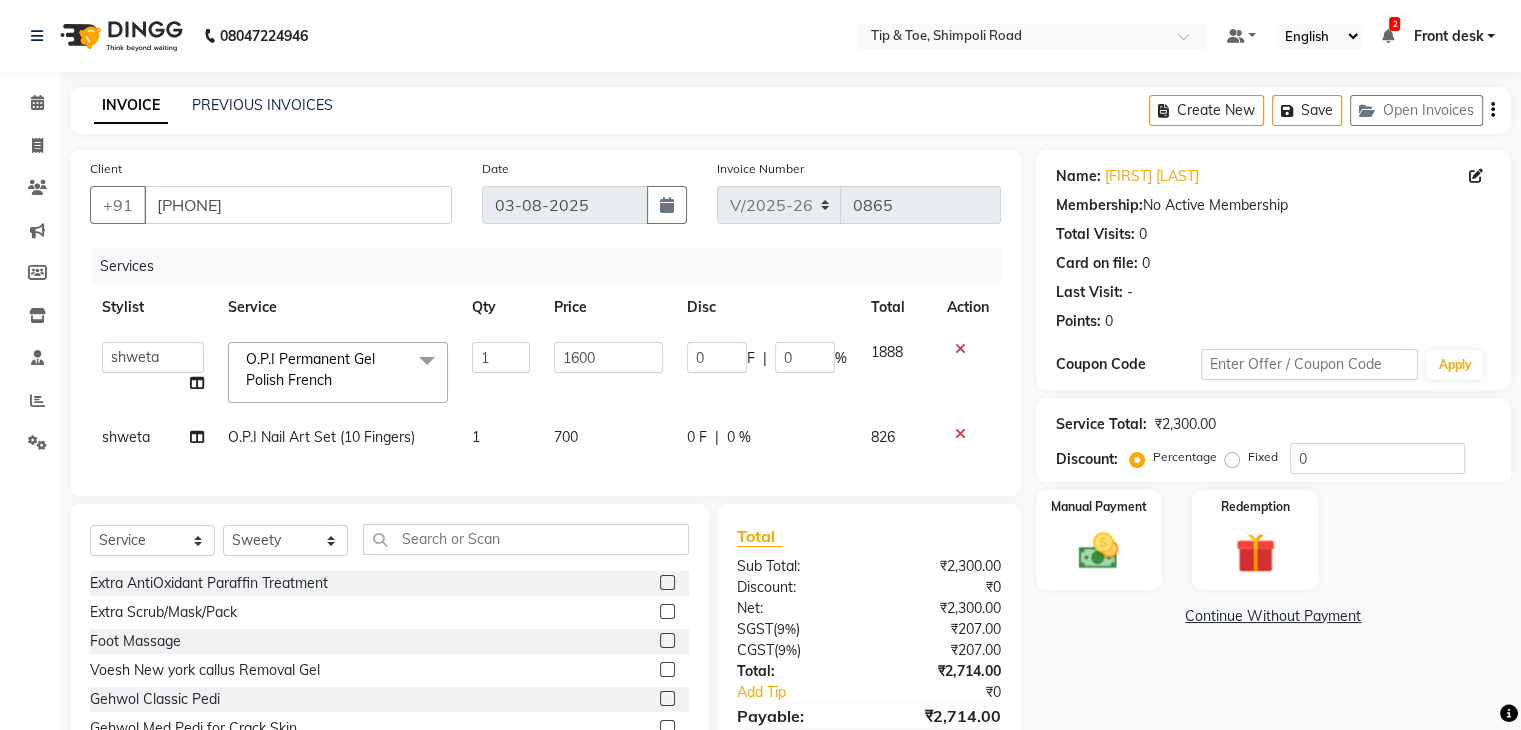 click on "700" 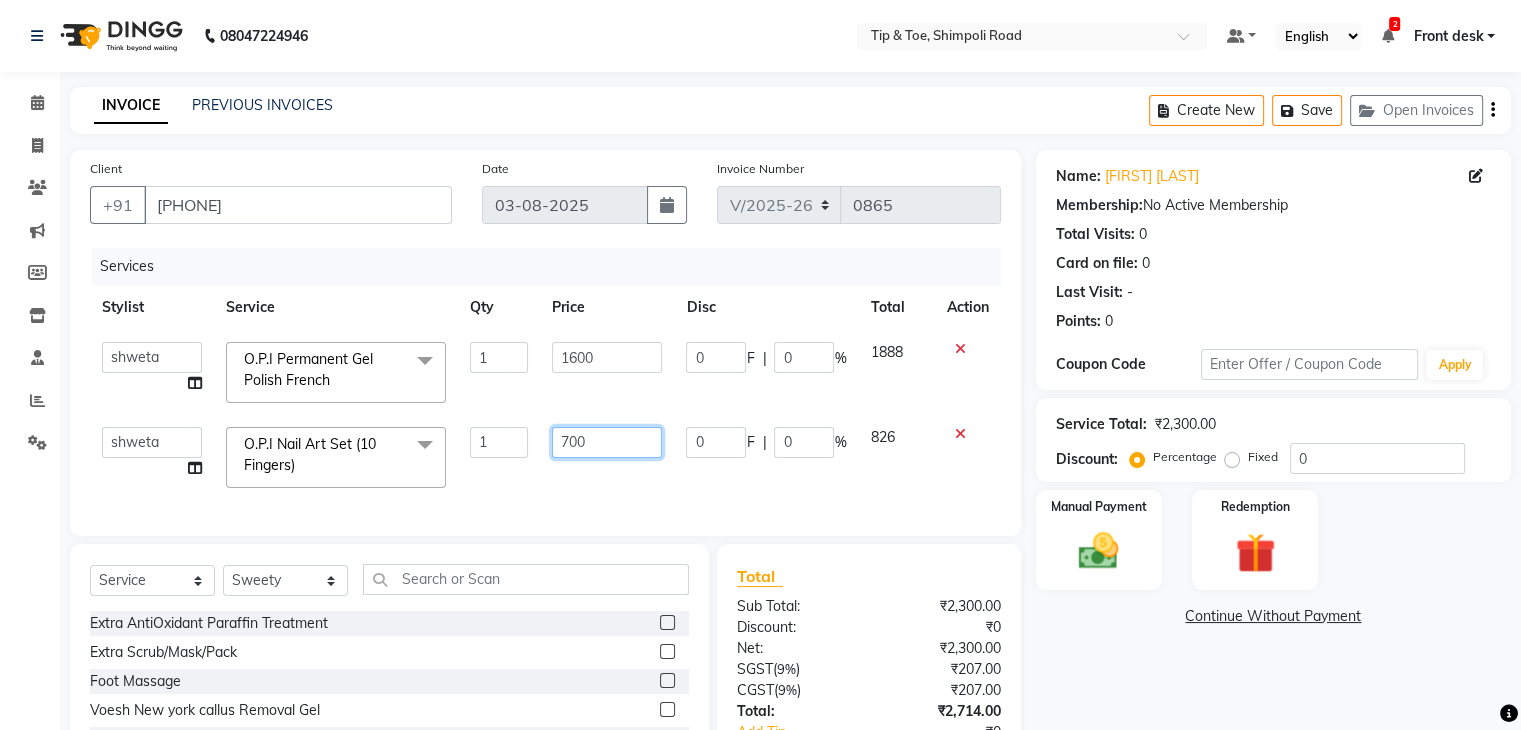 click on "700" 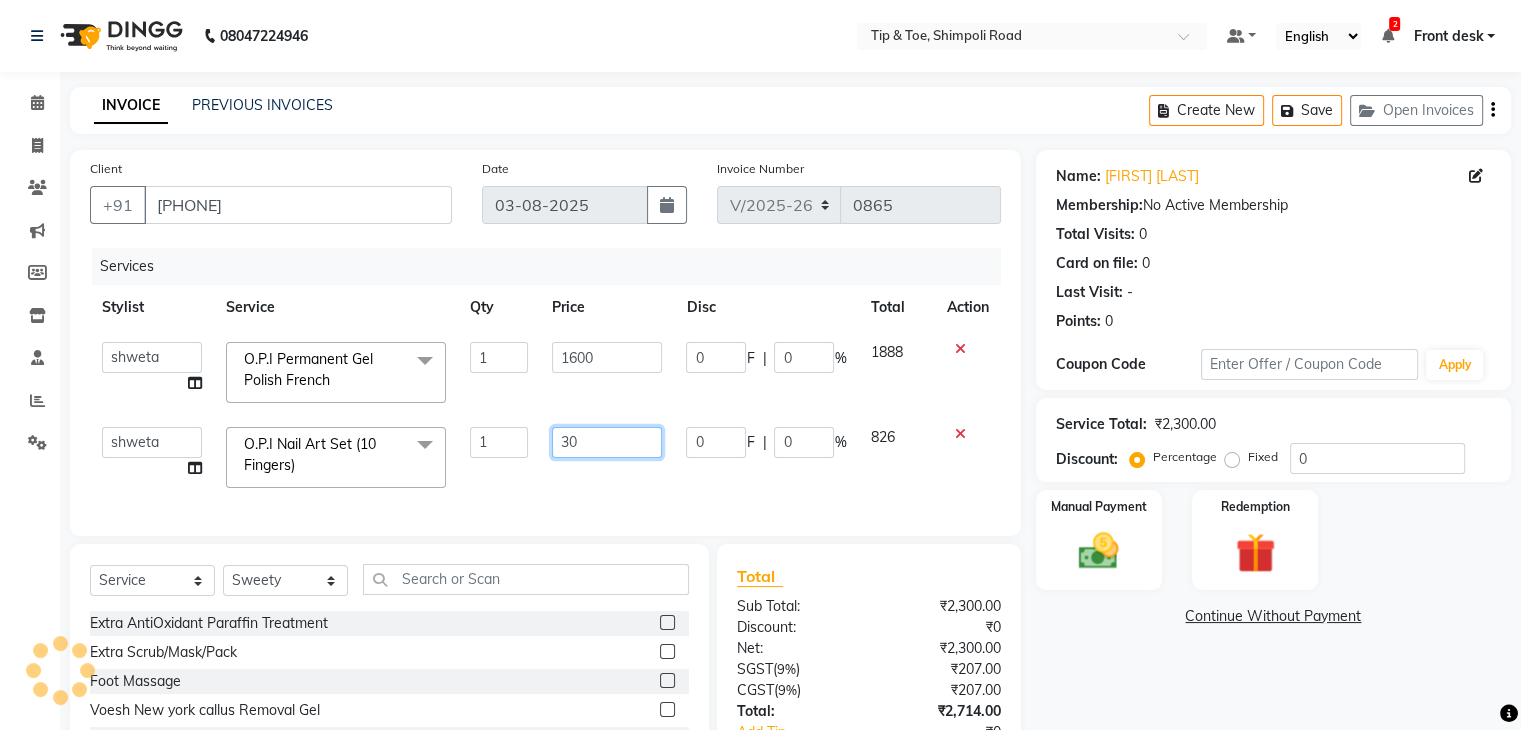 type on "300" 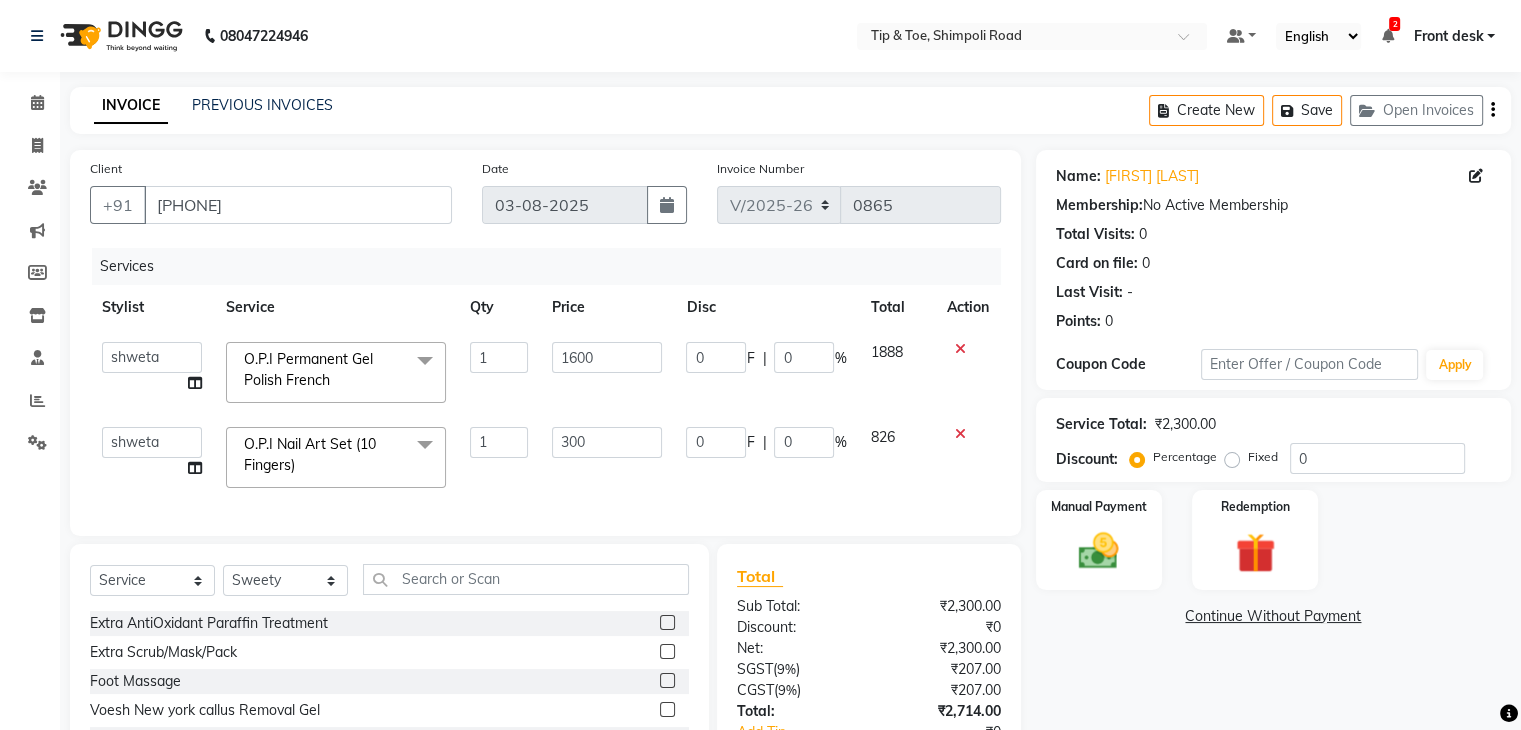 click on "Name: Poonam Marathe Membership:  No Active Membership  Total Visits:  0 Card on file:  0 Last Visit:   - Points:   0  Coupon Code Apply Service Total:  ₹2,300.00  Discount:  Percentage   Fixed  0 Manual Payment Redemption  Continue Without Payment" 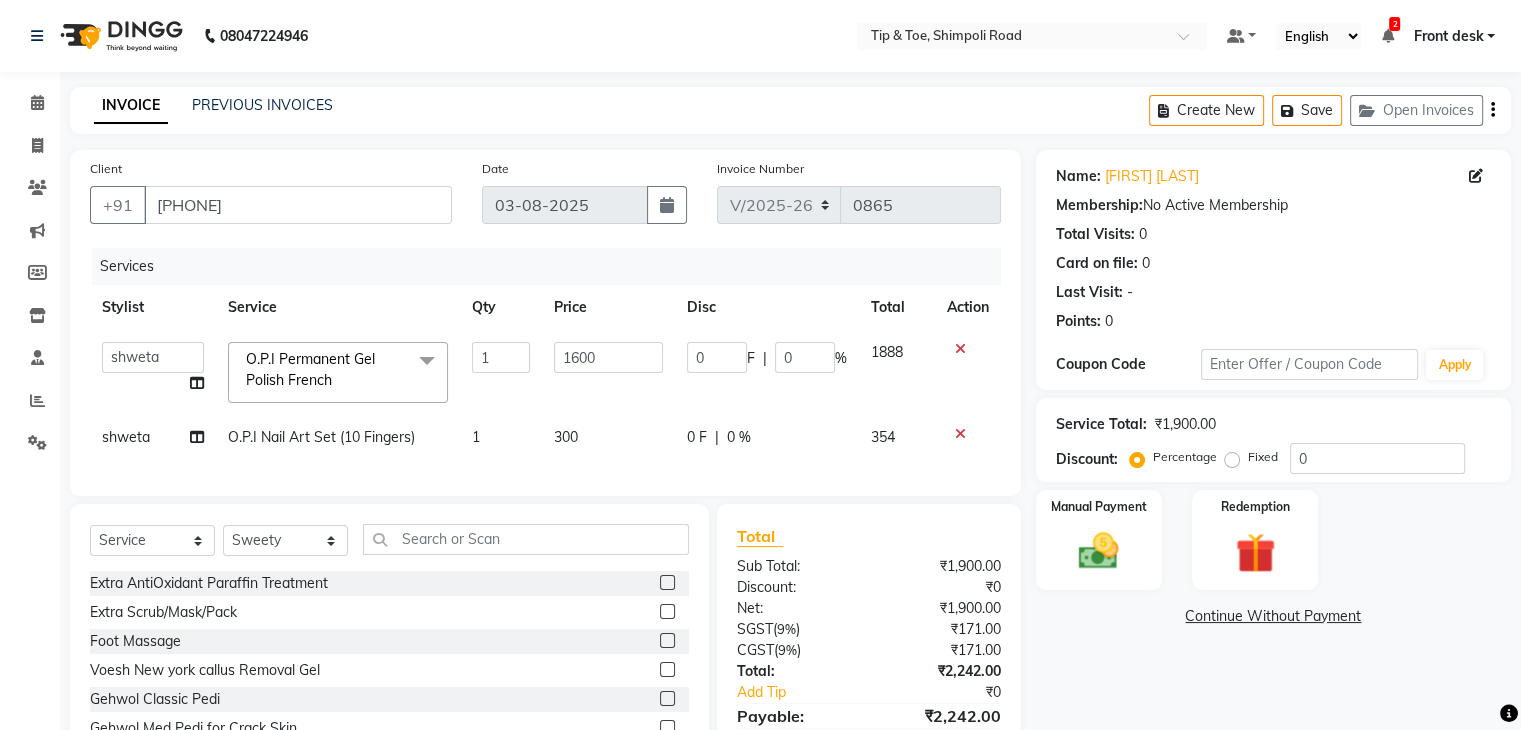 scroll, scrollTop: 115, scrollLeft: 0, axis: vertical 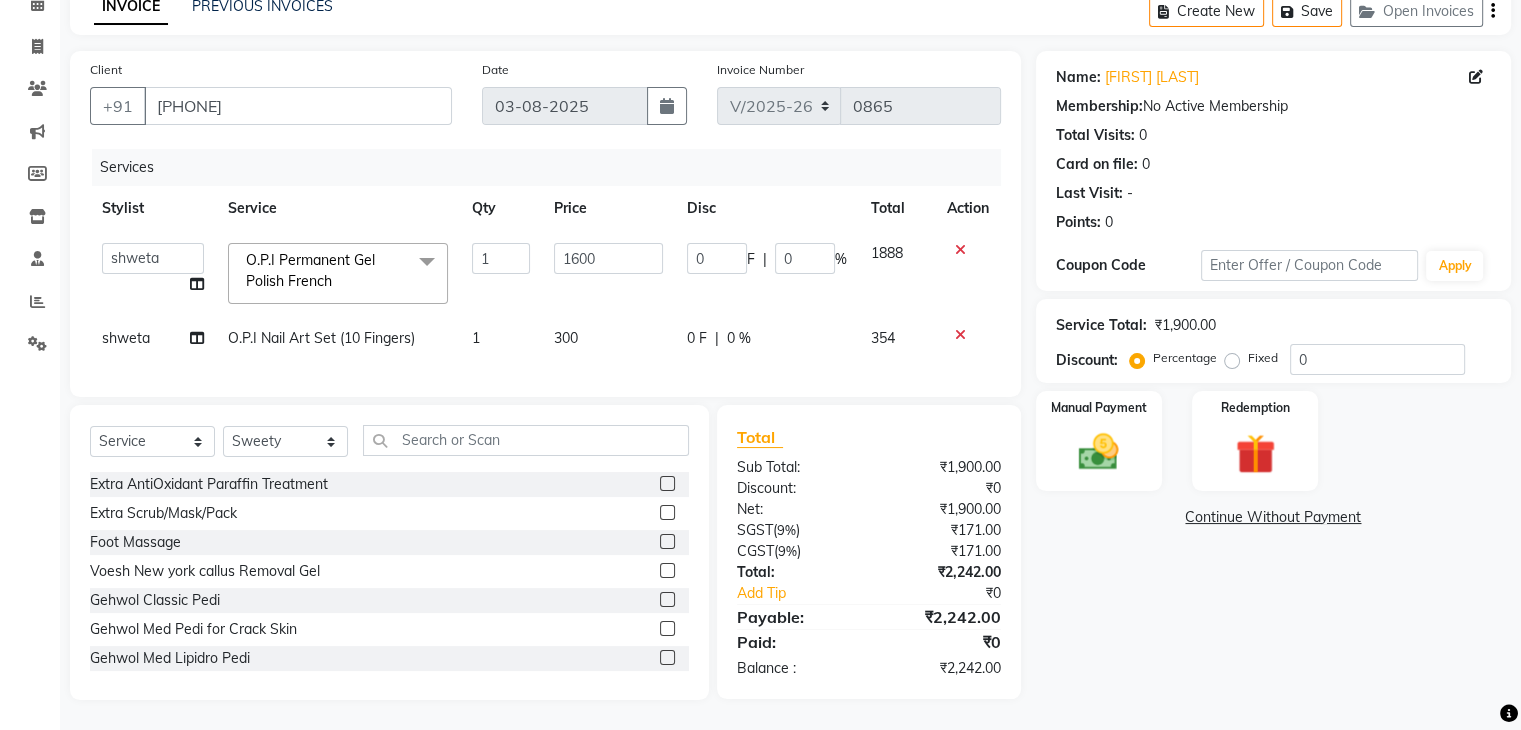click on "0 F | 0 %" 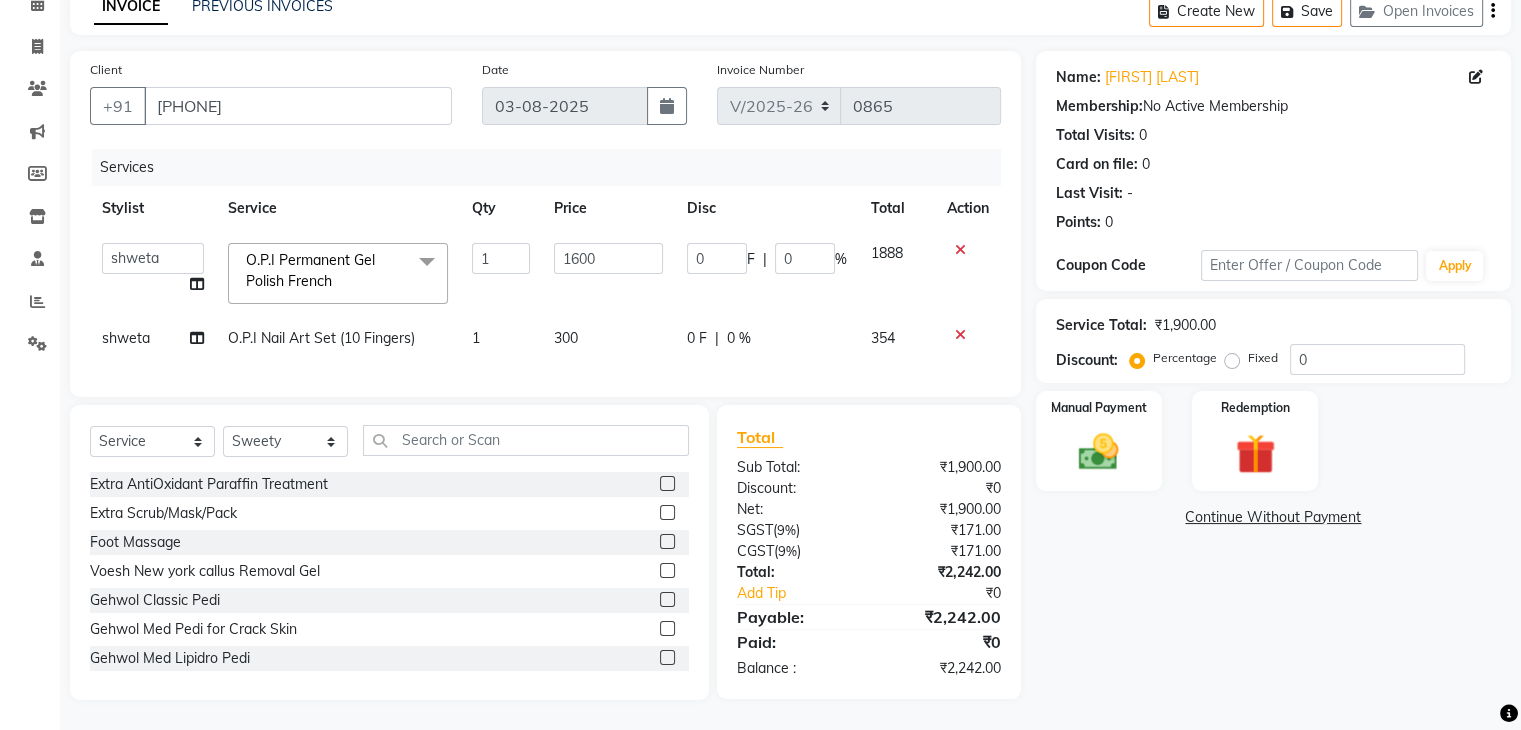 select on "87938" 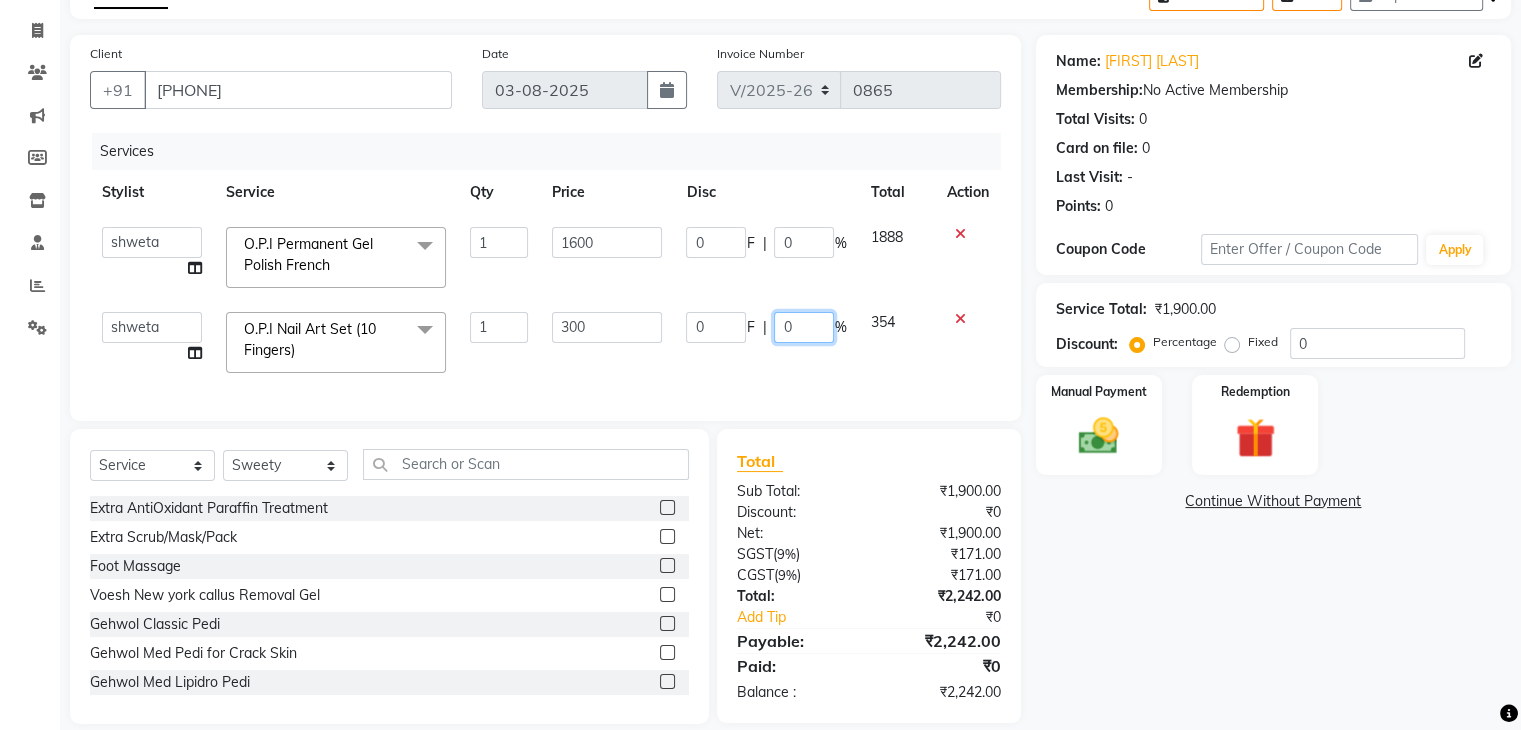 click on "0" 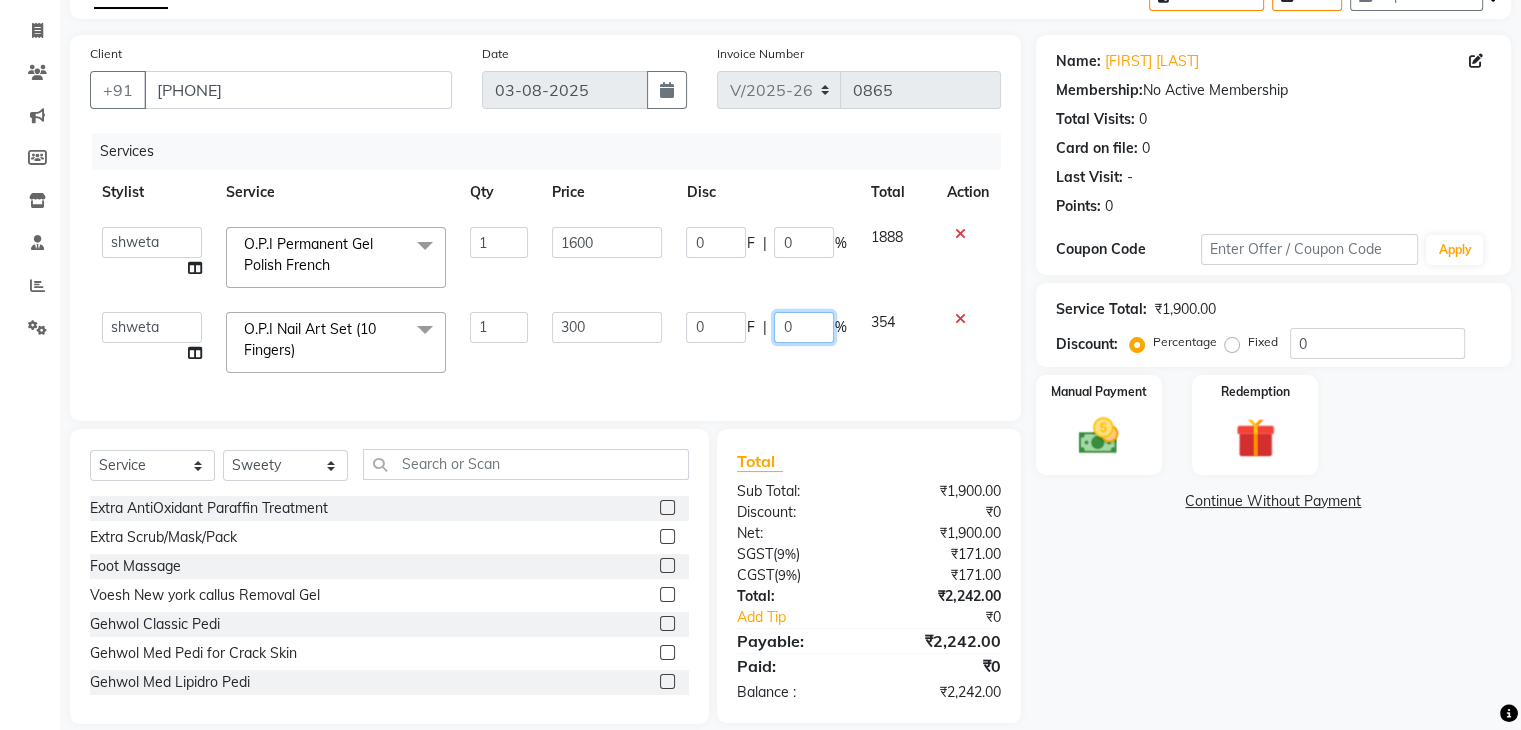 type on "20" 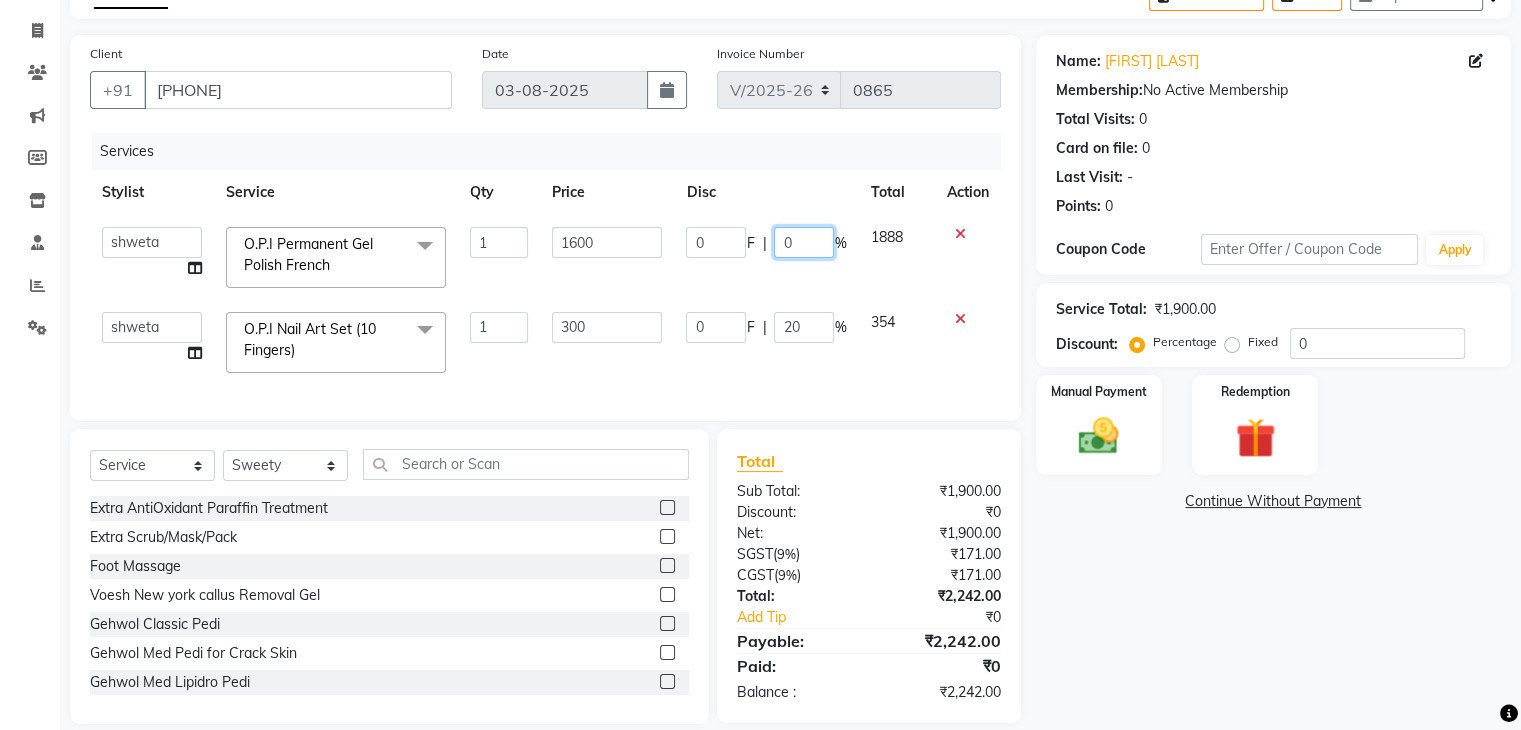 click on "0" 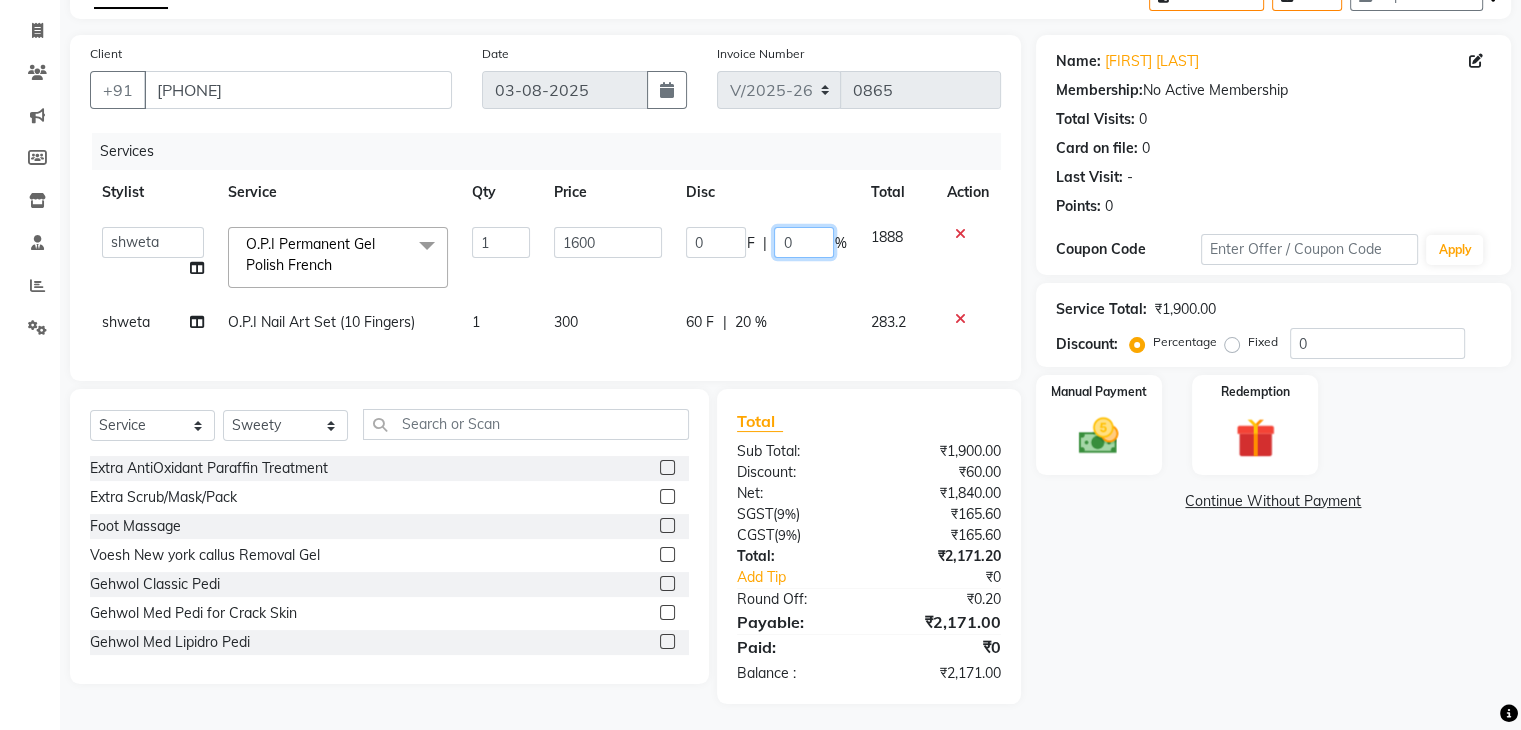 type on "20" 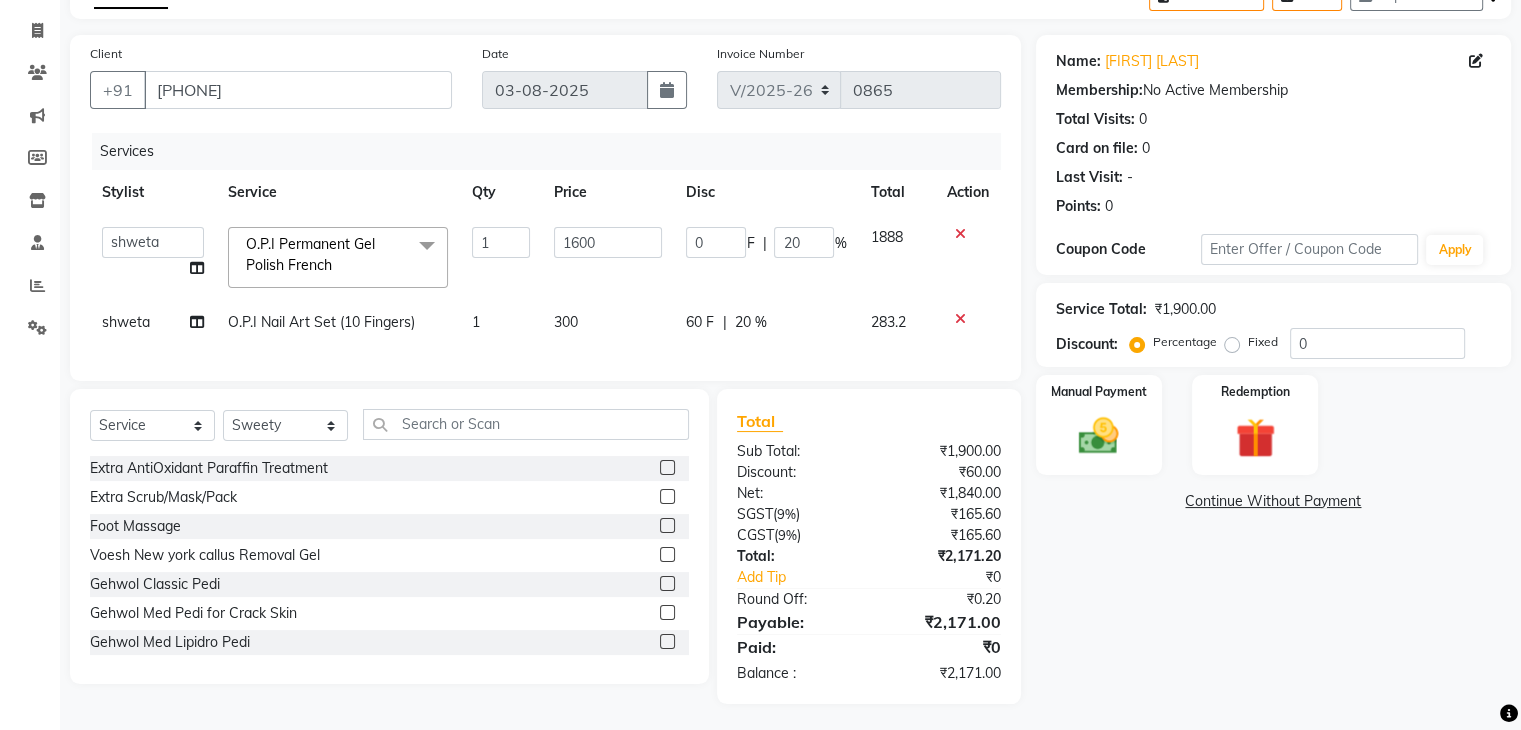 click on "Name: Poonam Marathe Membership:  No Active Membership  Total Visits:  0 Card on file:  0 Last Visit:   - Points:   0  Coupon Code Apply Service Total:  ₹1,900.00  Discount:  Percentage   Fixed  0 Manual Payment Redemption  Continue Without Payment" 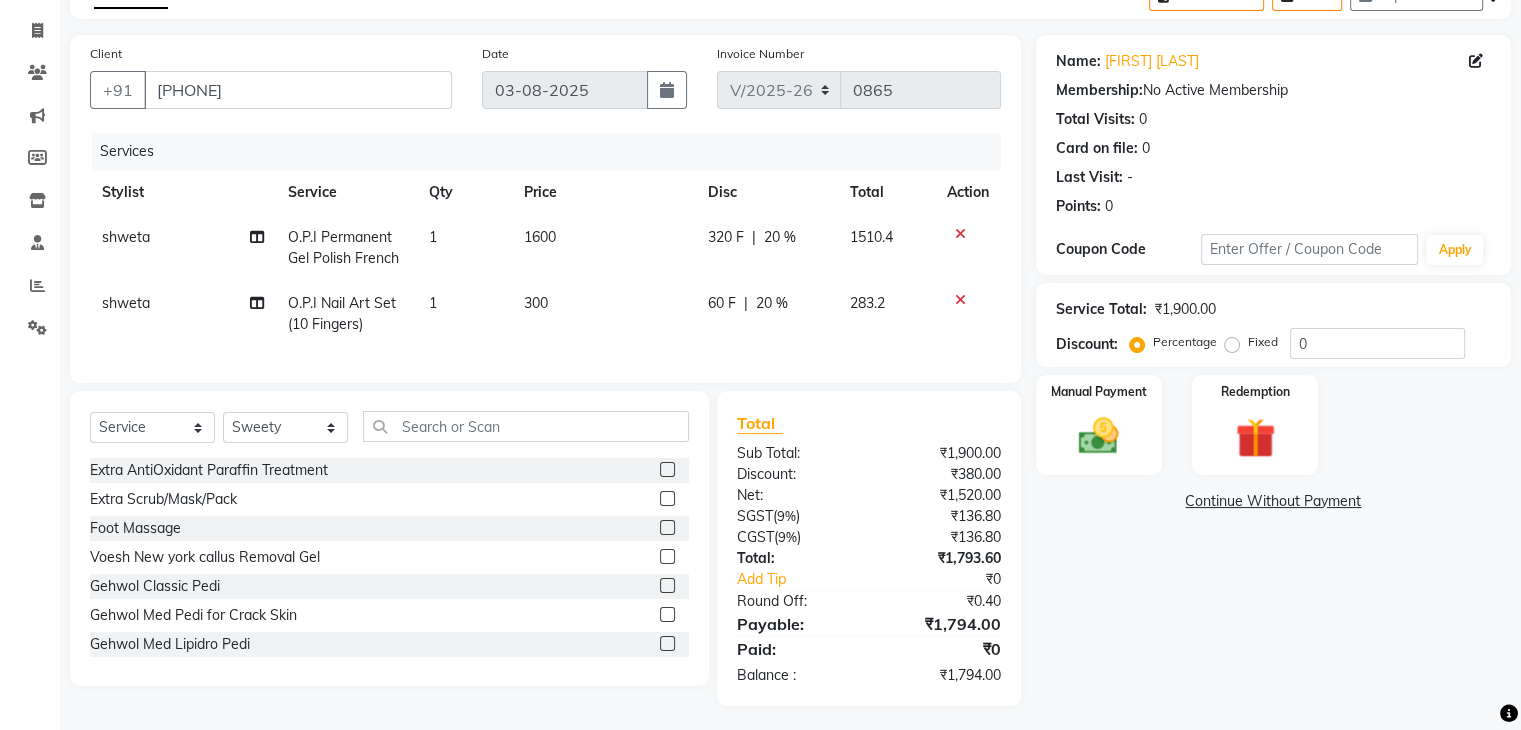 click 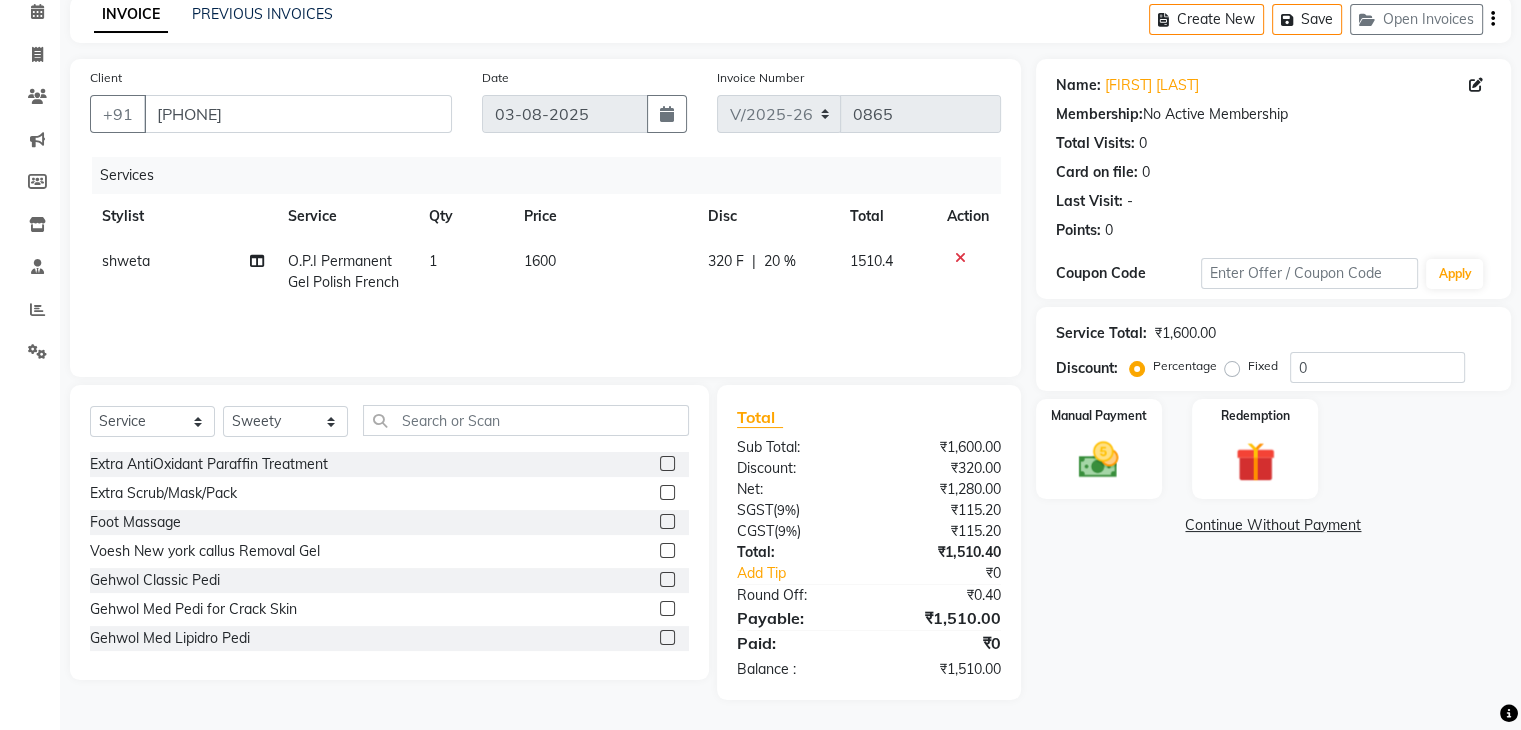 scroll, scrollTop: 92, scrollLeft: 0, axis: vertical 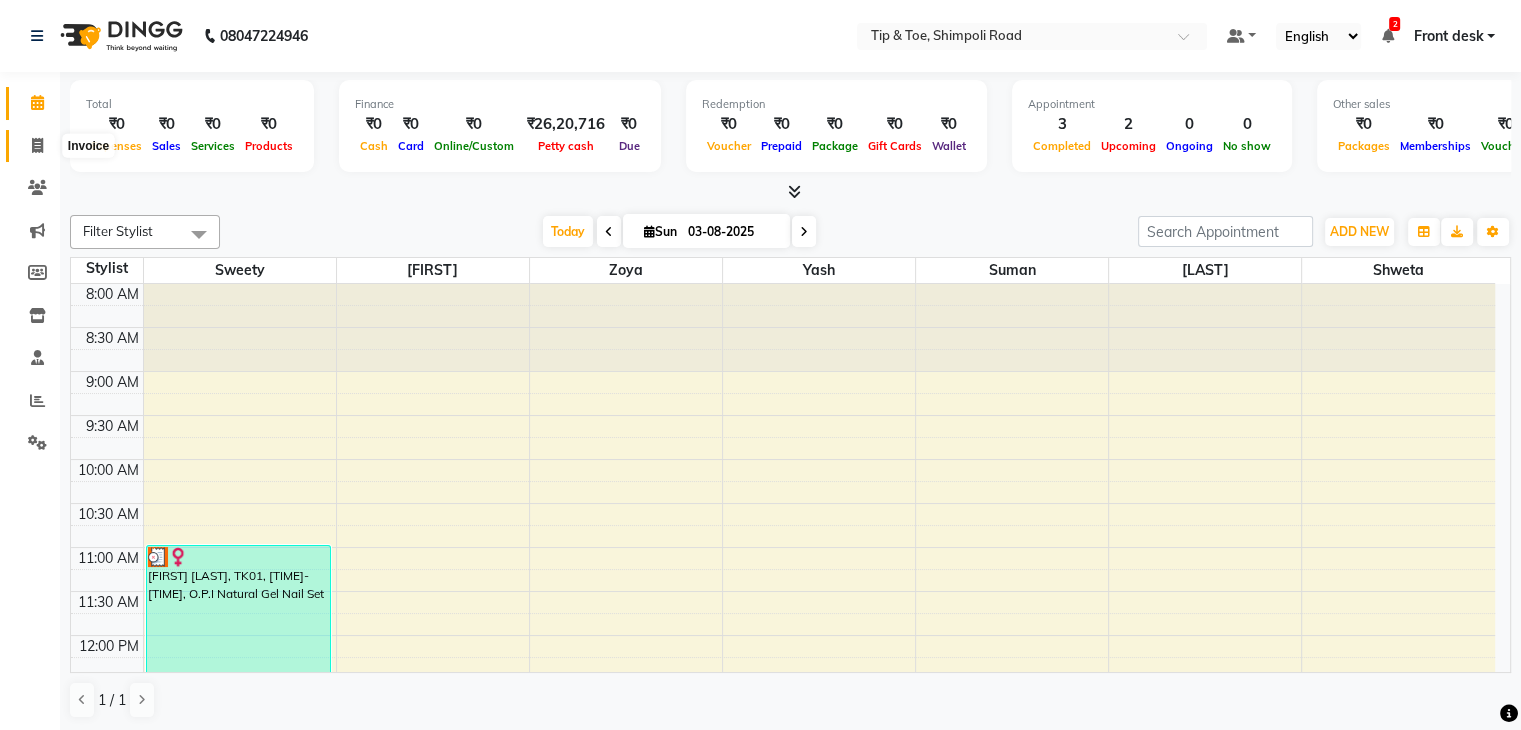 click 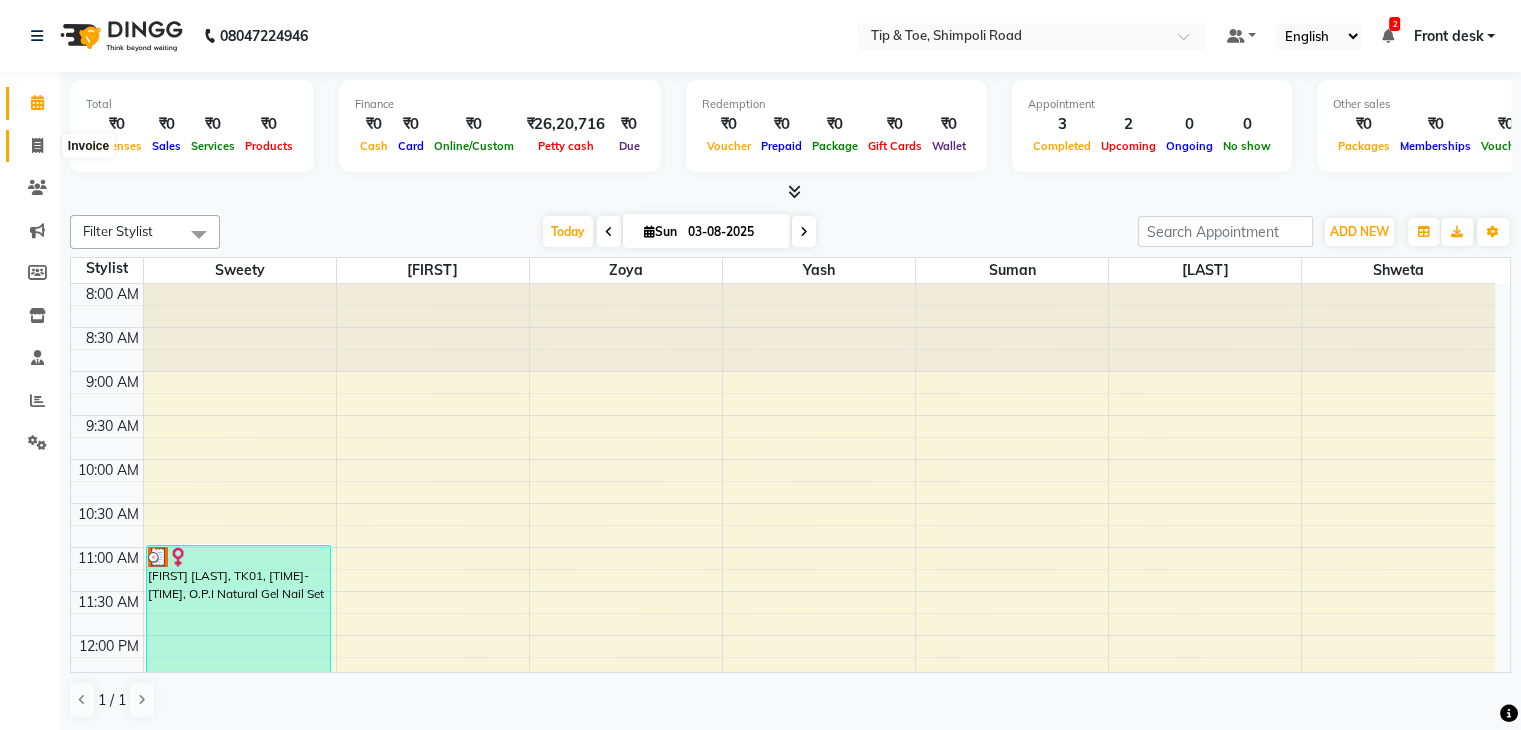 select on "service" 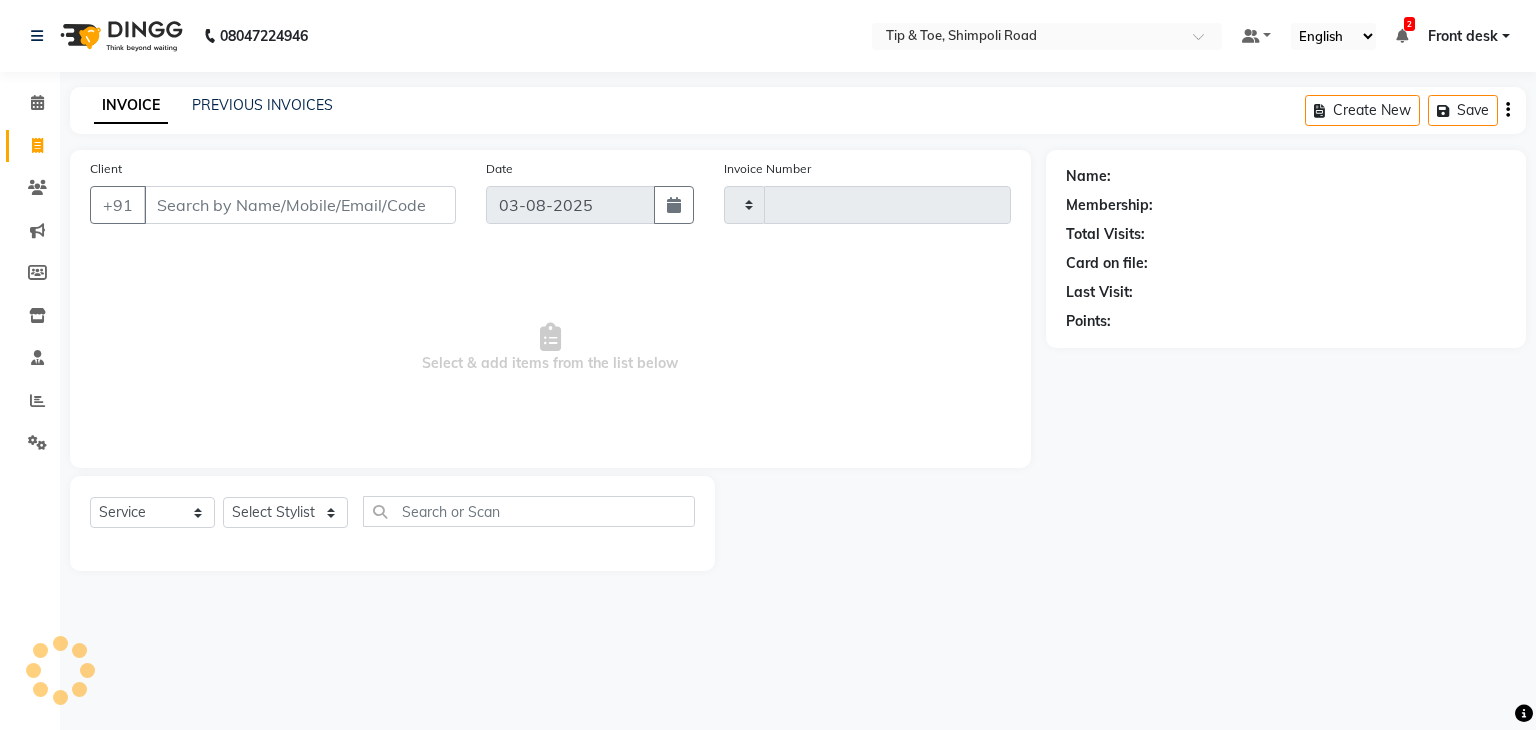 type on "0865" 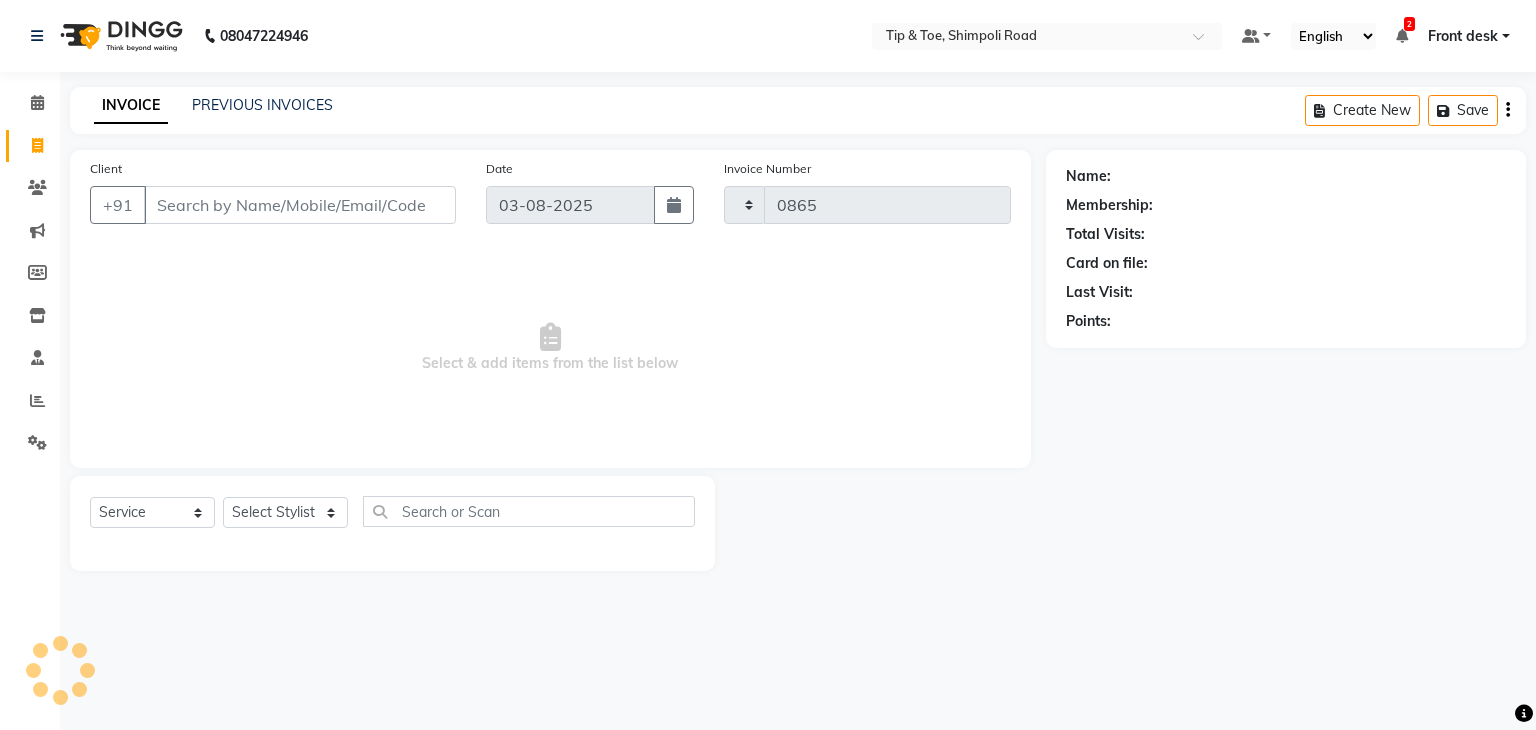 select on "5942" 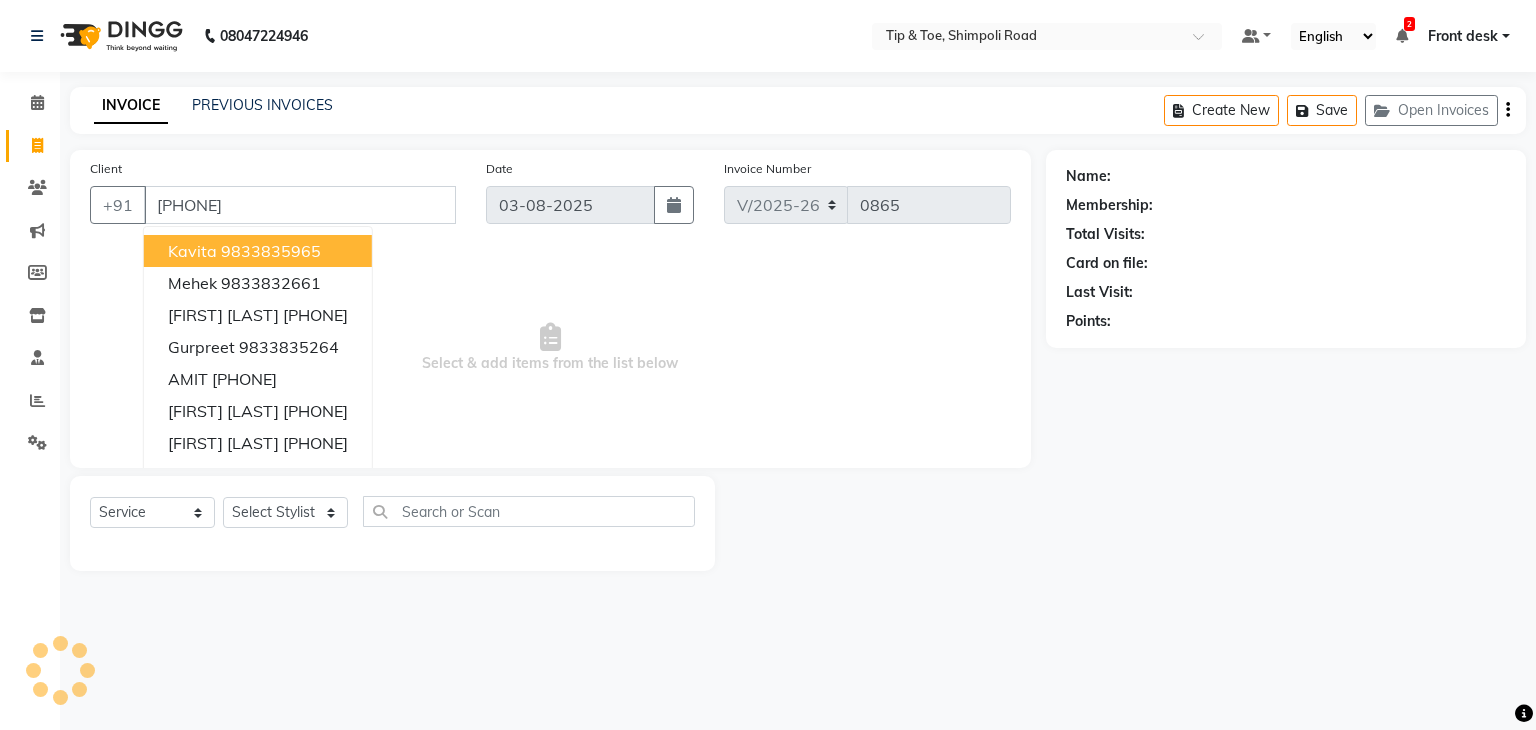 type on "[PHONE]" 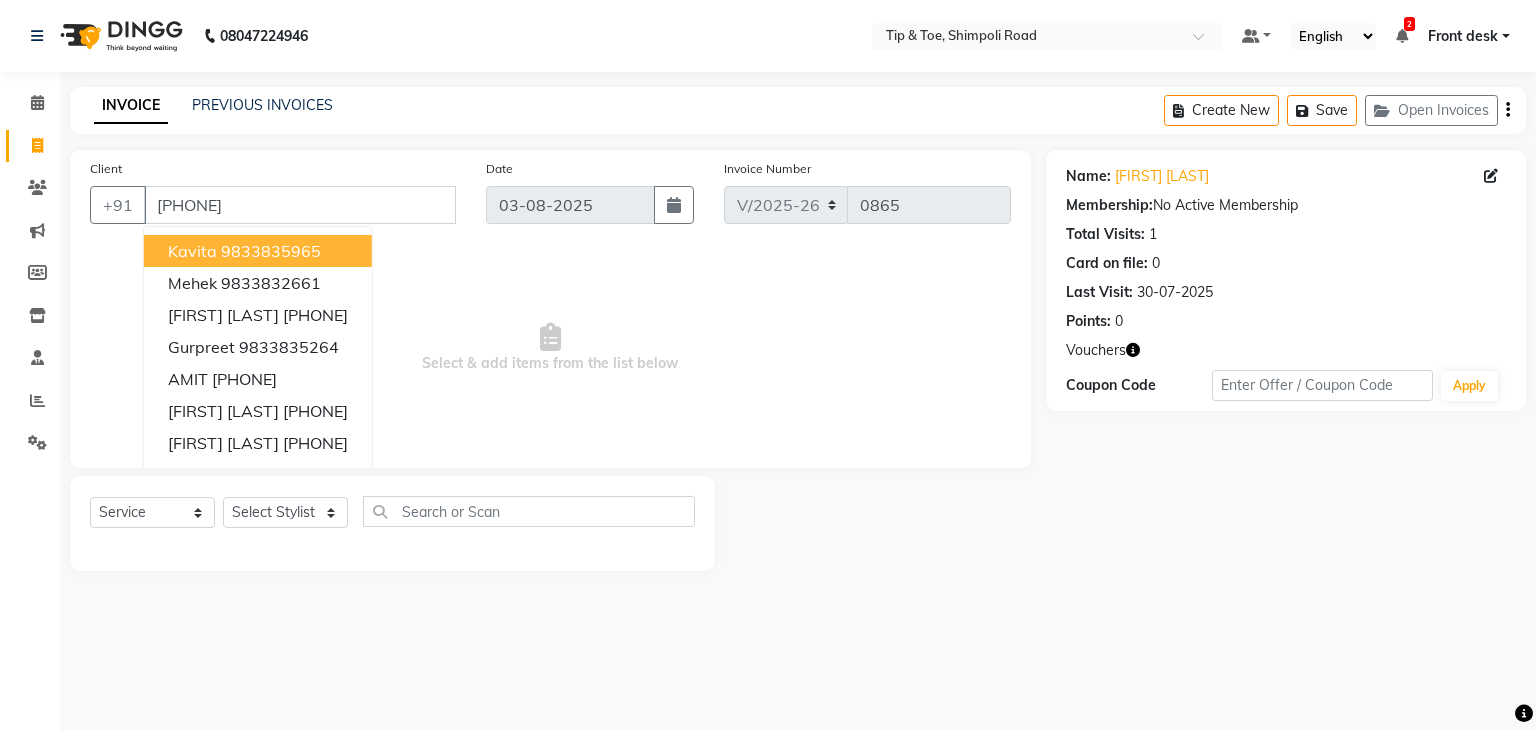 click 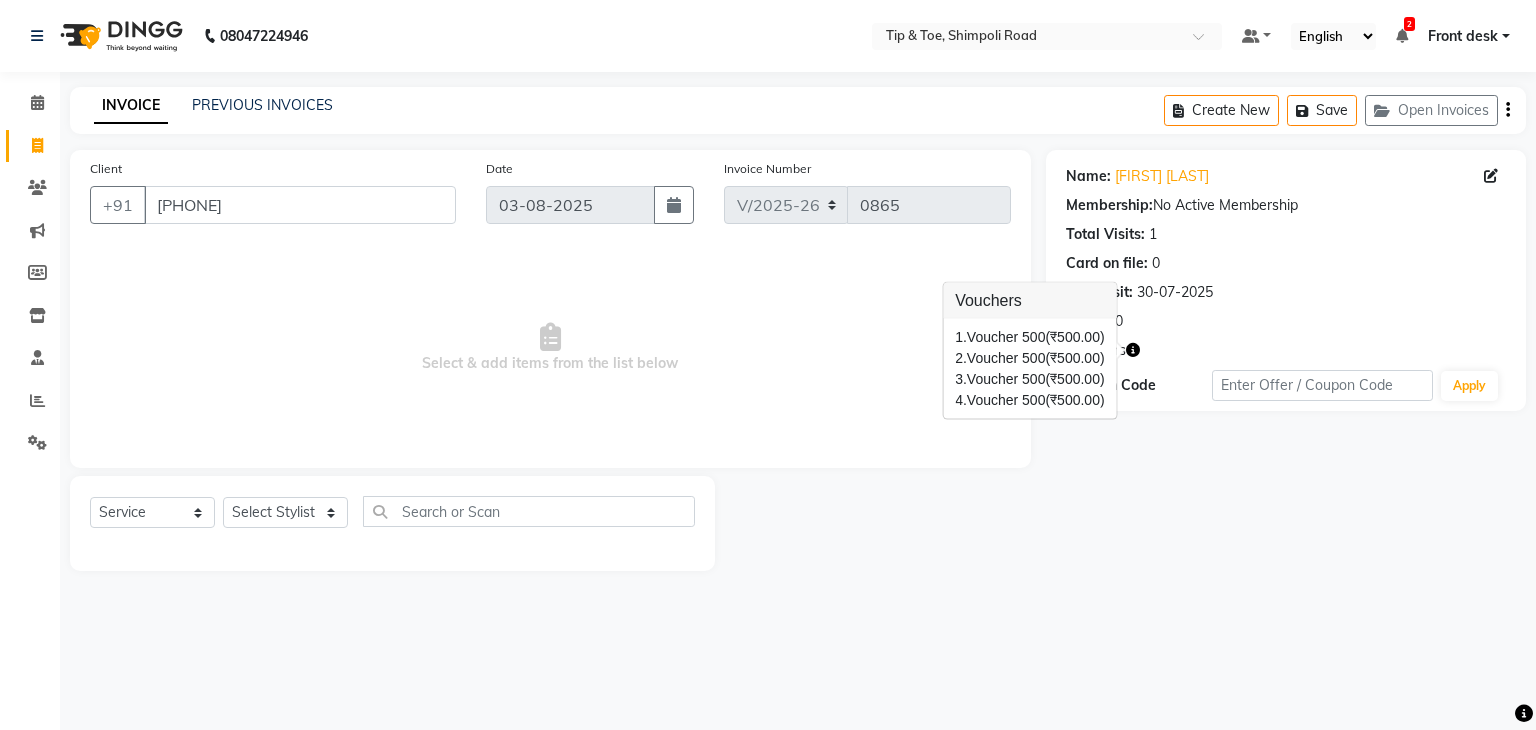 click on "1.   Voucher 500  (₹500.00)" at bounding box center (1029, 337) 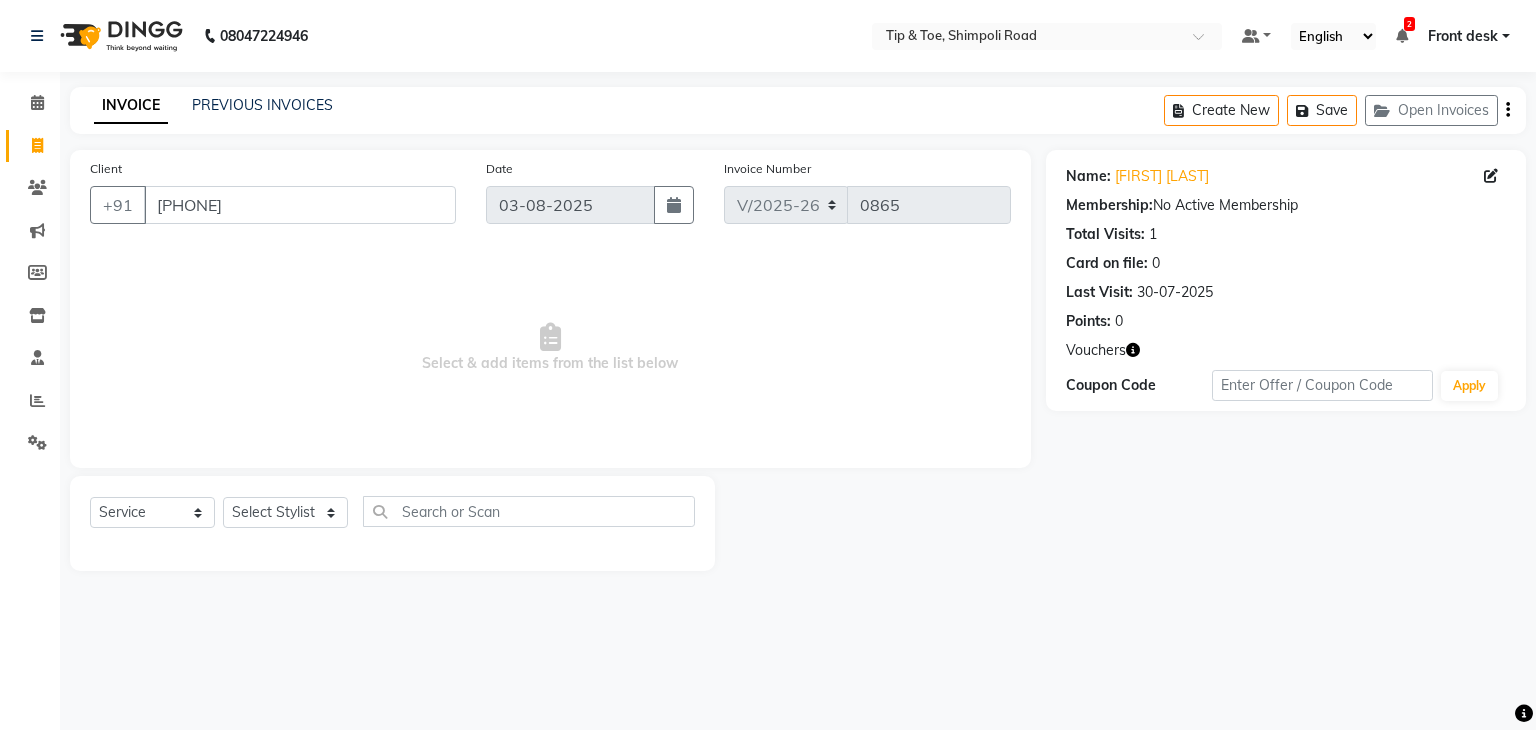 click on "Vouchers" 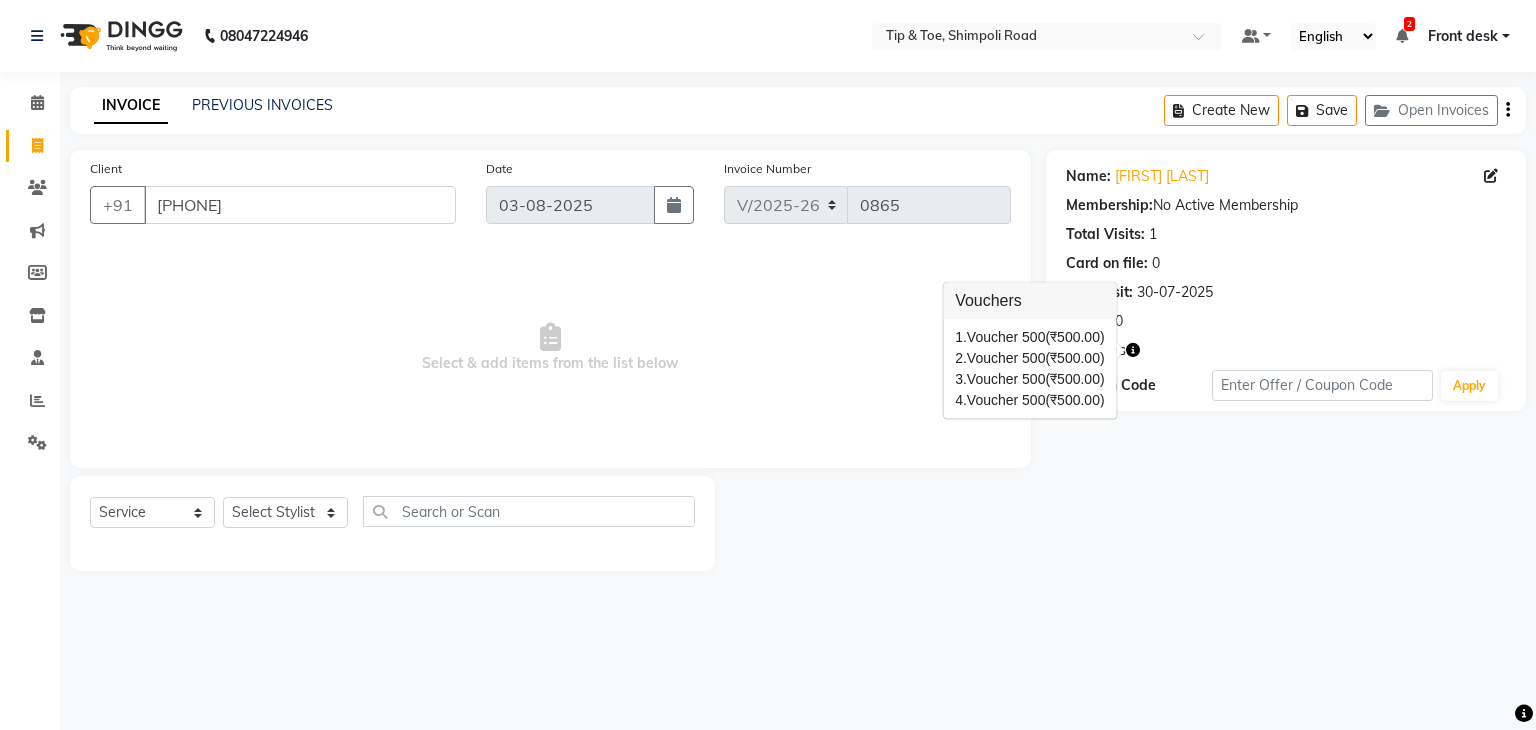 click on "1.   Voucher 500  (₹500.00)" at bounding box center (1029, 337) 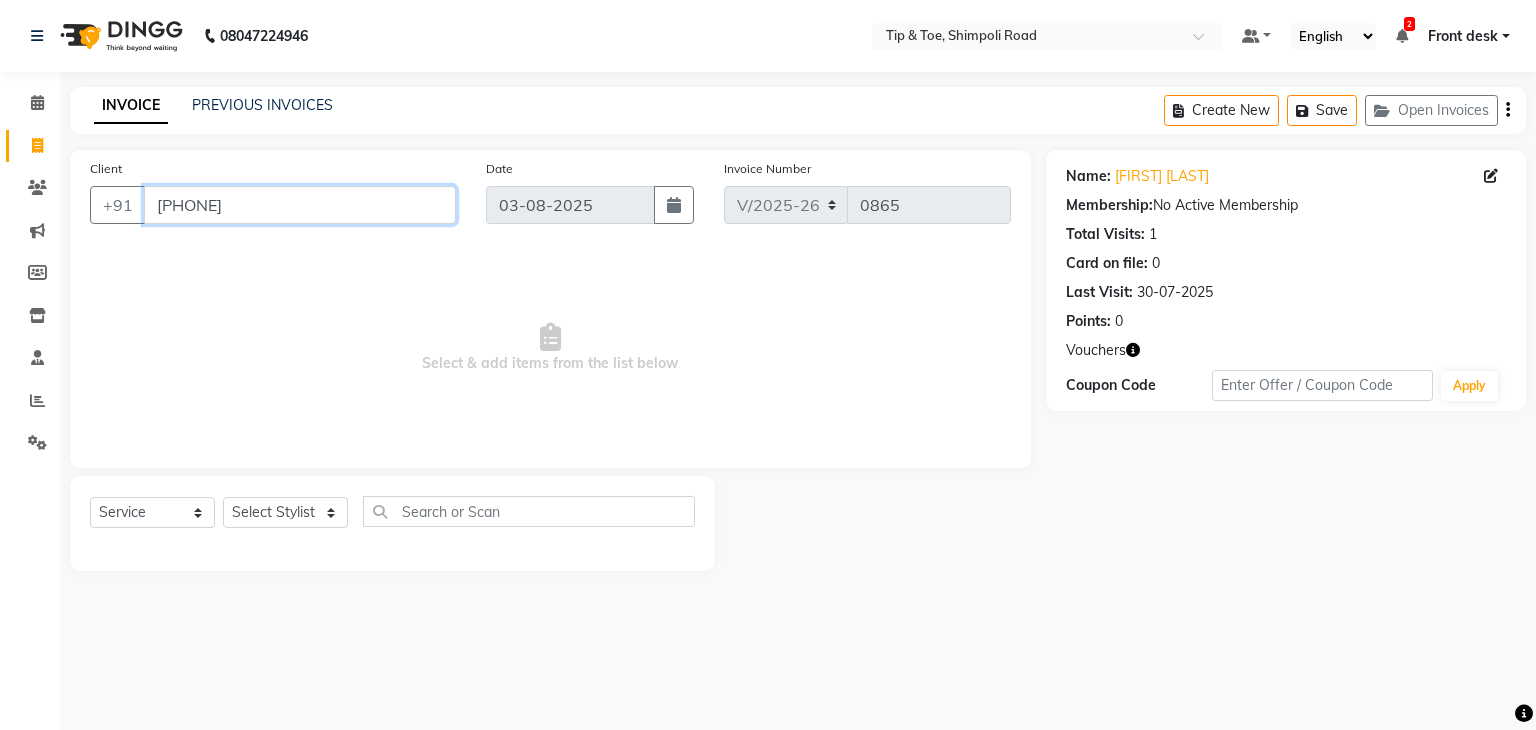 click on "[PHONE]" at bounding box center [300, 205] 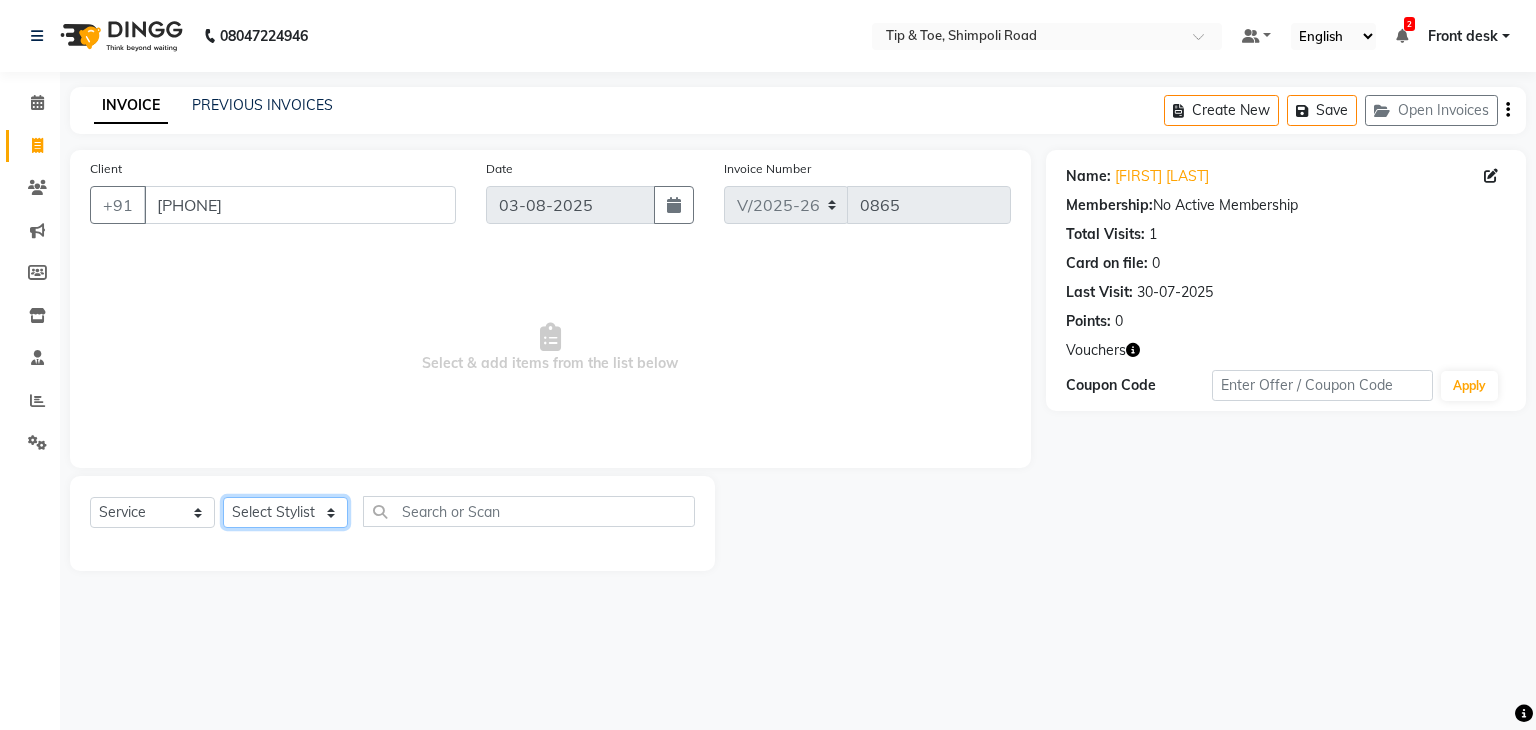 click on "Select Stylist Front desk [FIRST] [FIRST] [FIRST] [FIRST] [FIRST] [FIRST] [FIRST]  [FIRST] [FIRST] [FIRST] [FIRST]" 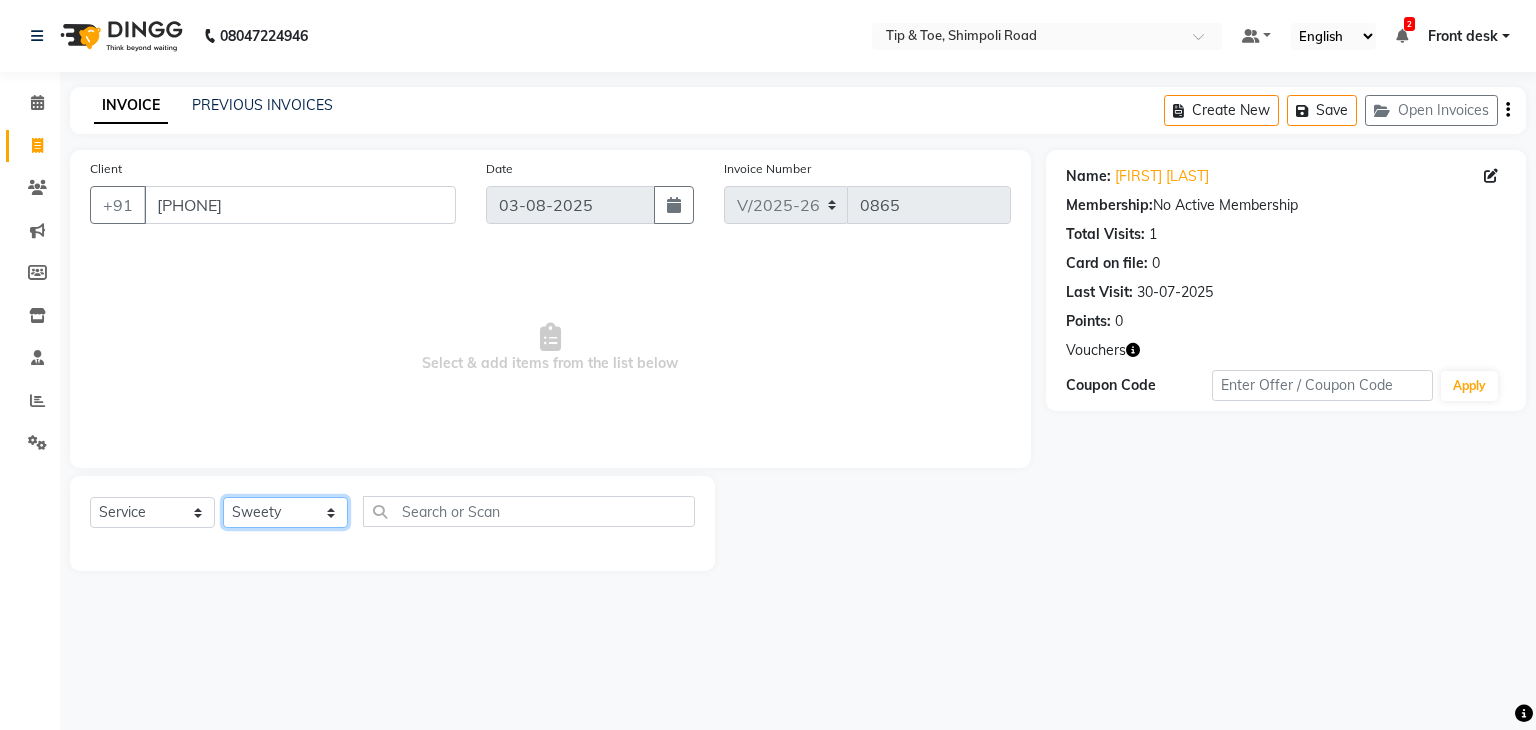 click on "Select Stylist Front desk [FIRST] [FIRST] [FIRST] [FIRST] [FIRST] [FIRST] [FIRST]  [FIRST] [FIRST] [FIRST] [FIRST]" 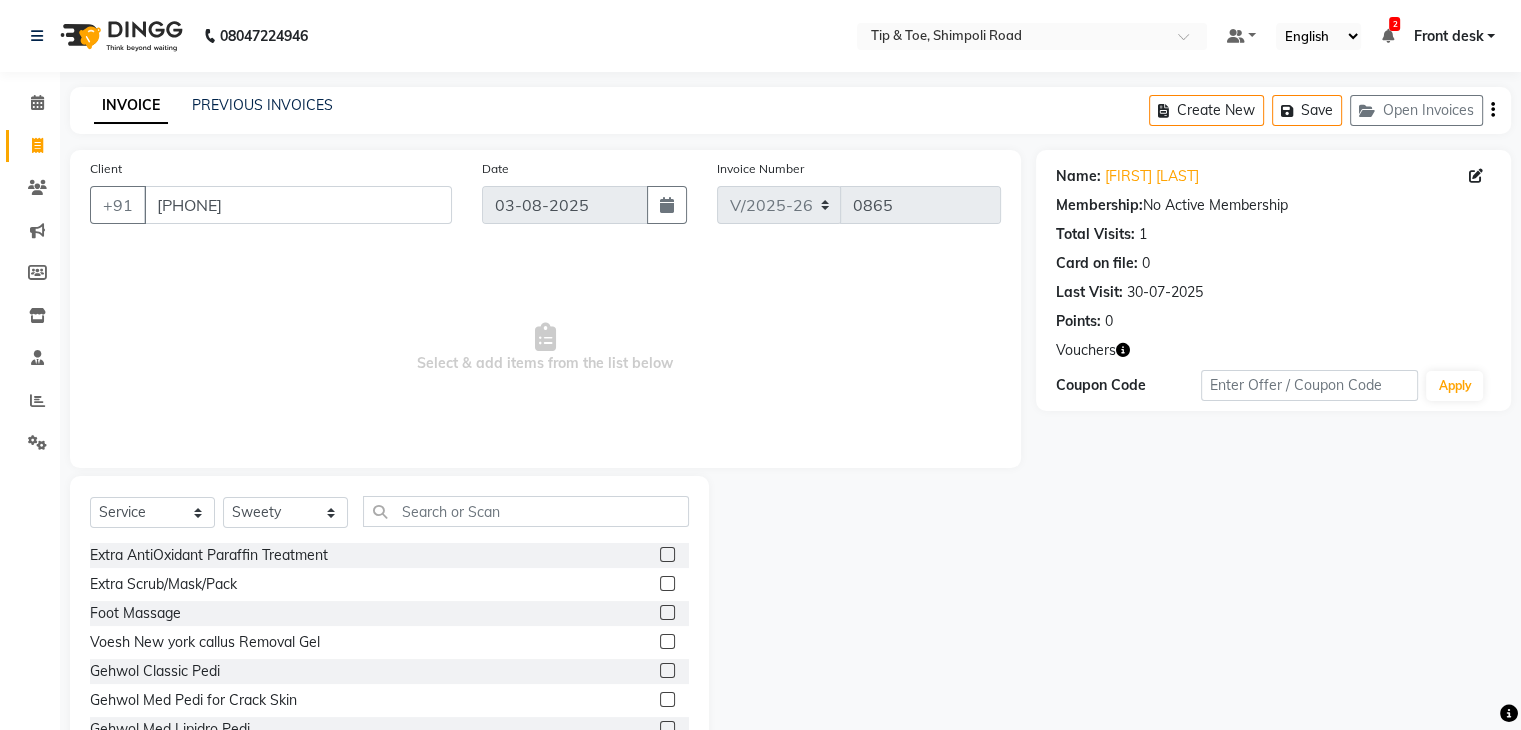 click 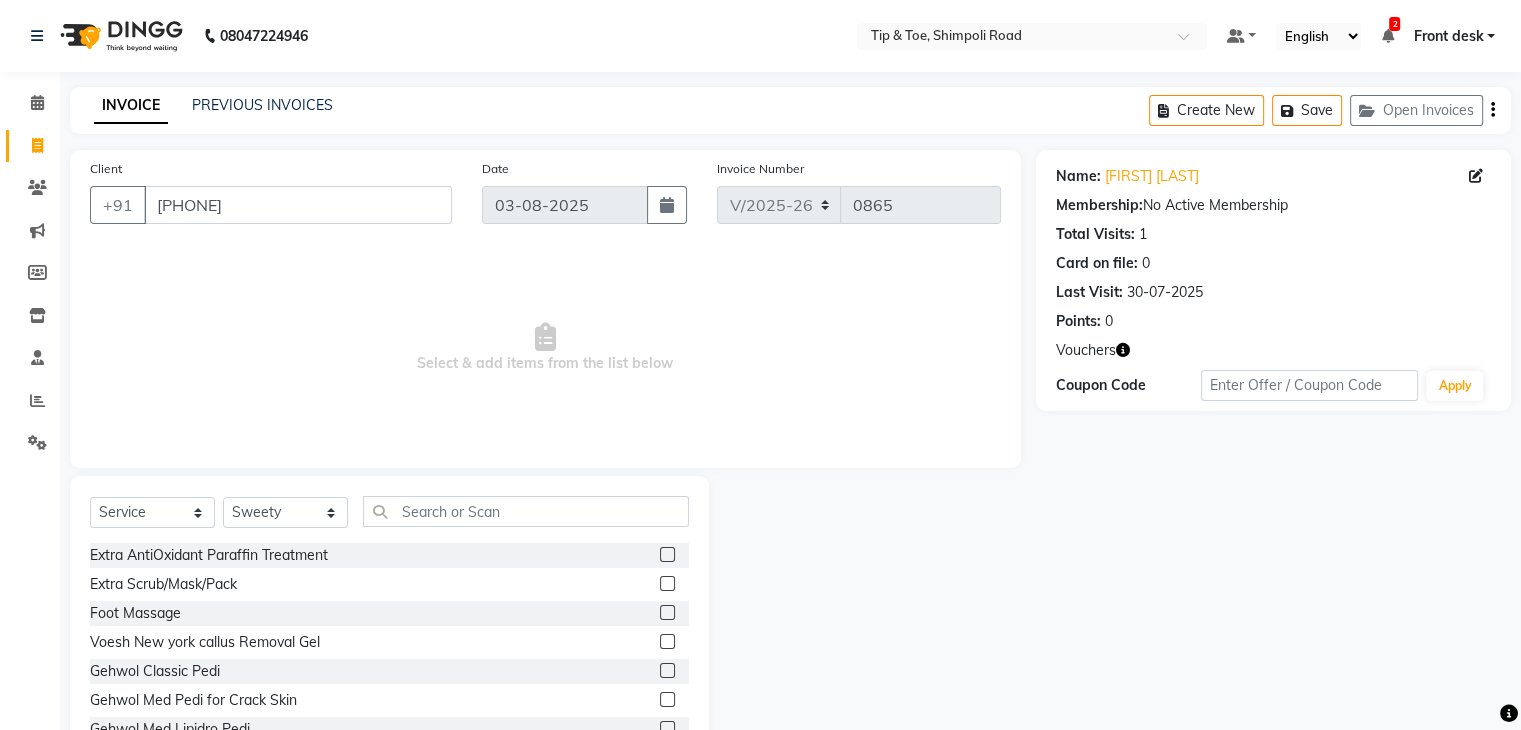 click 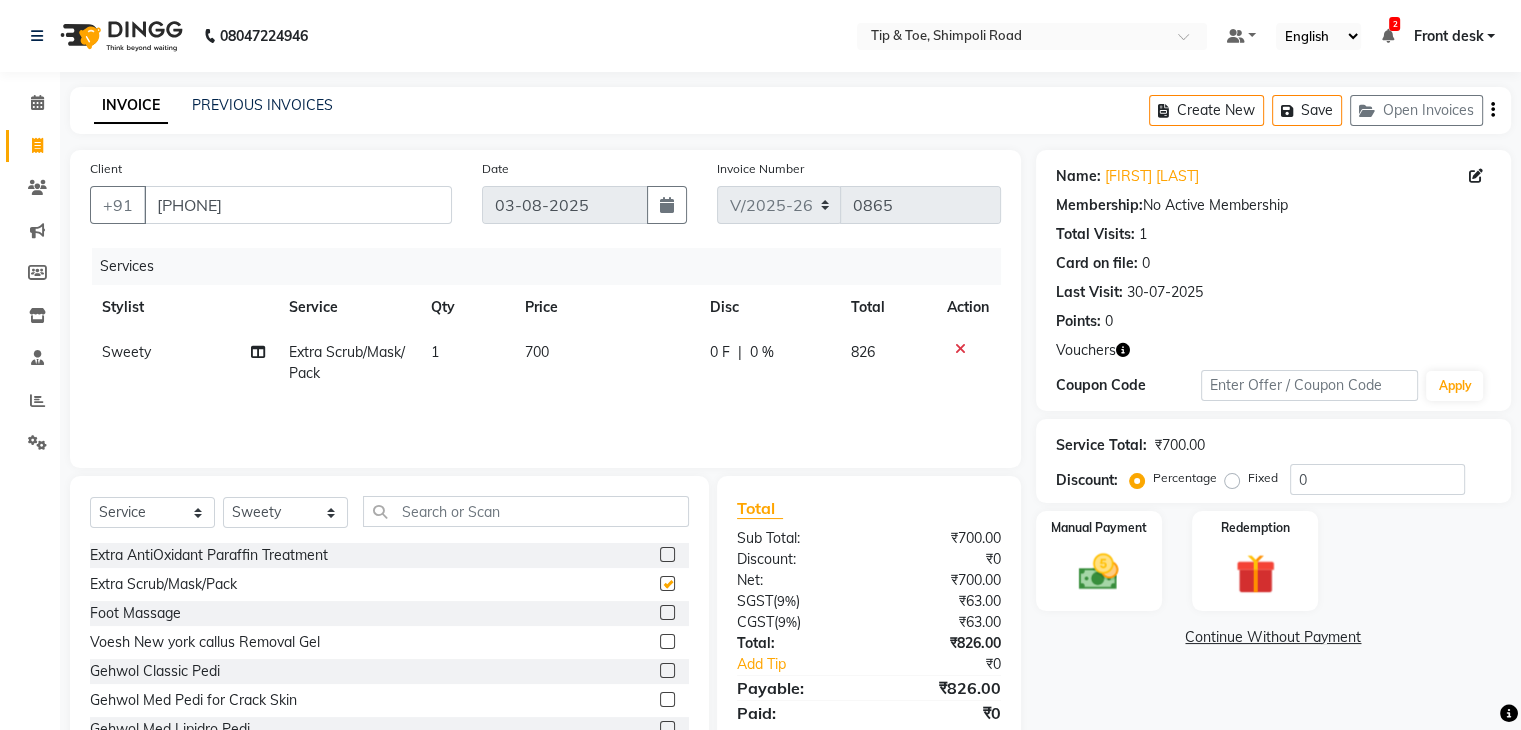 click 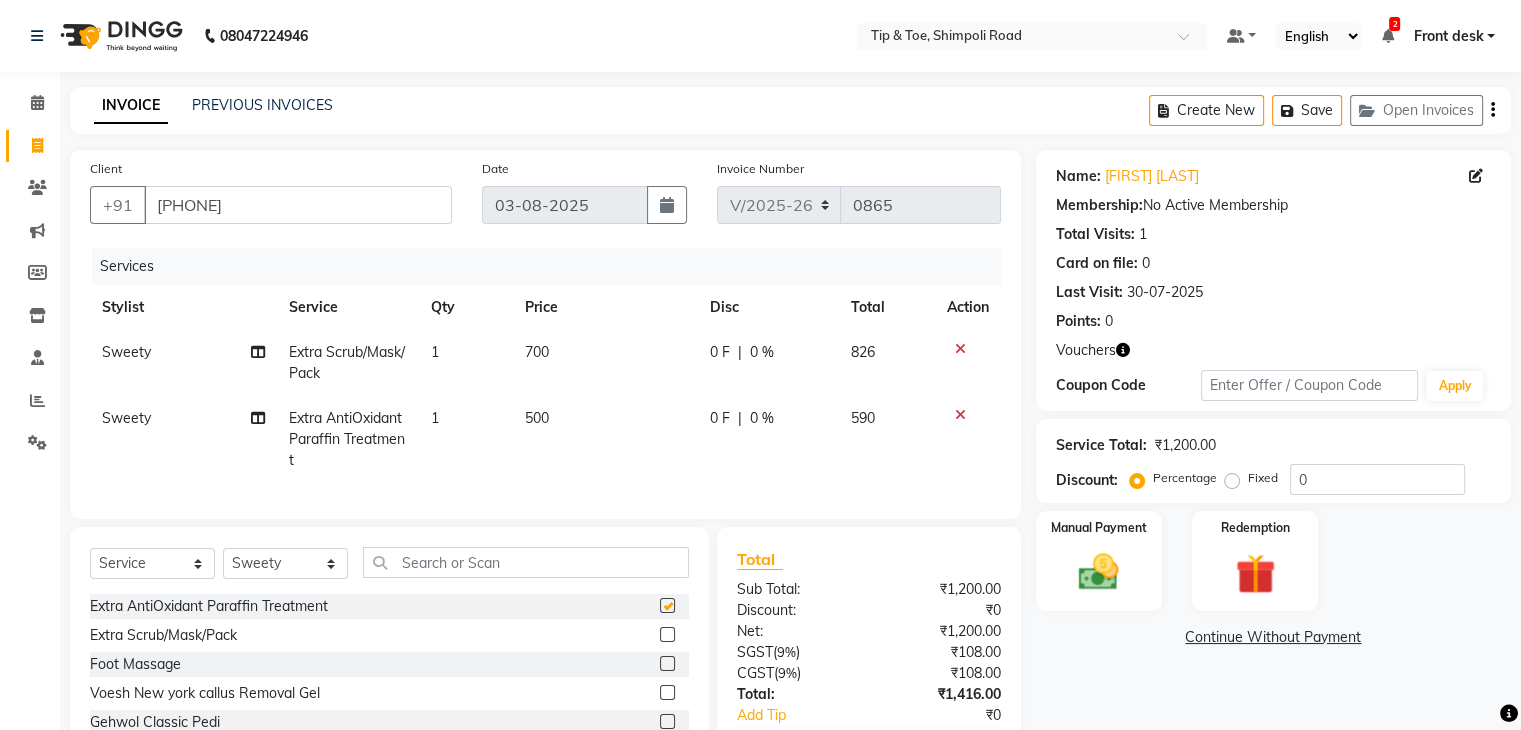 checkbox on "false" 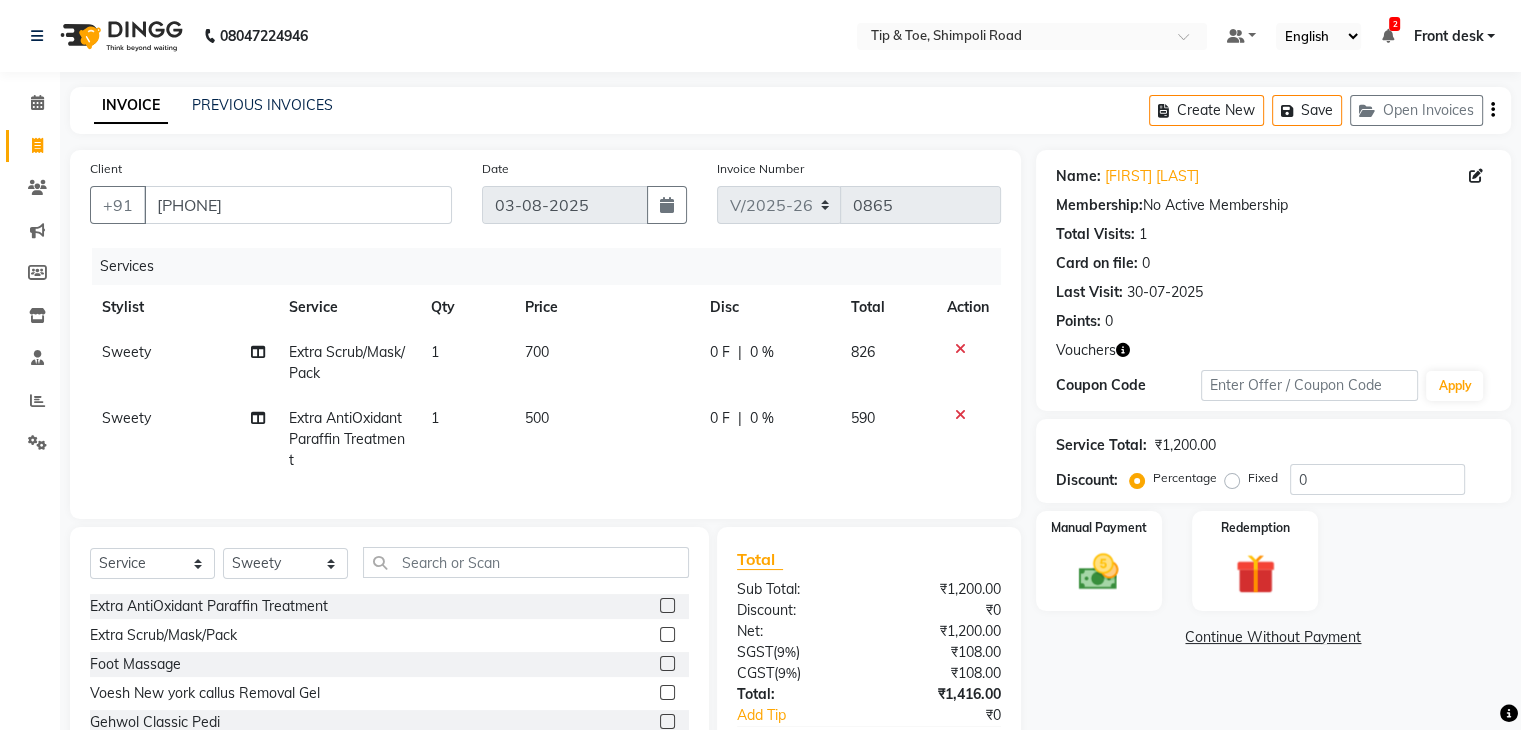 checkbox on "false" 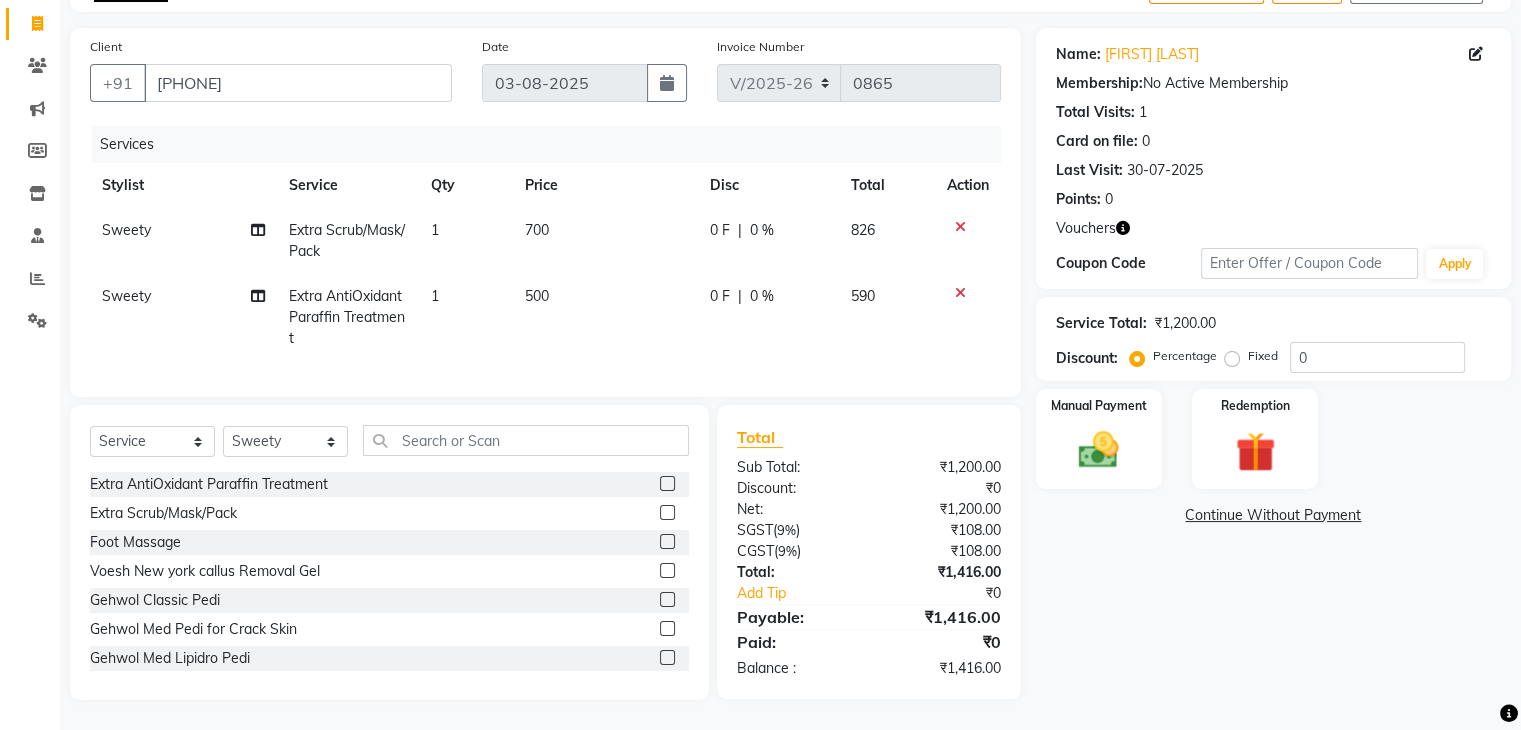 scroll, scrollTop: 138, scrollLeft: 0, axis: vertical 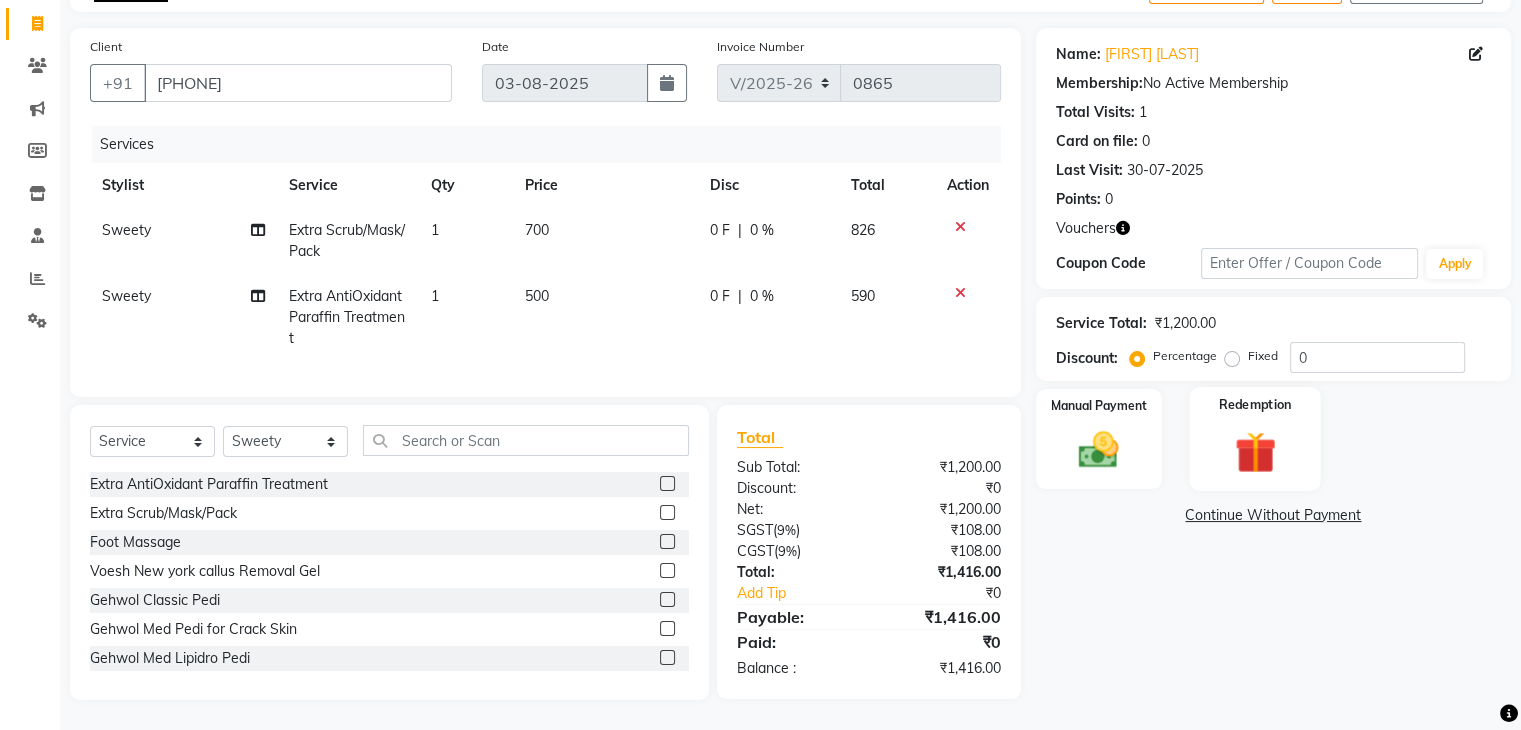 click 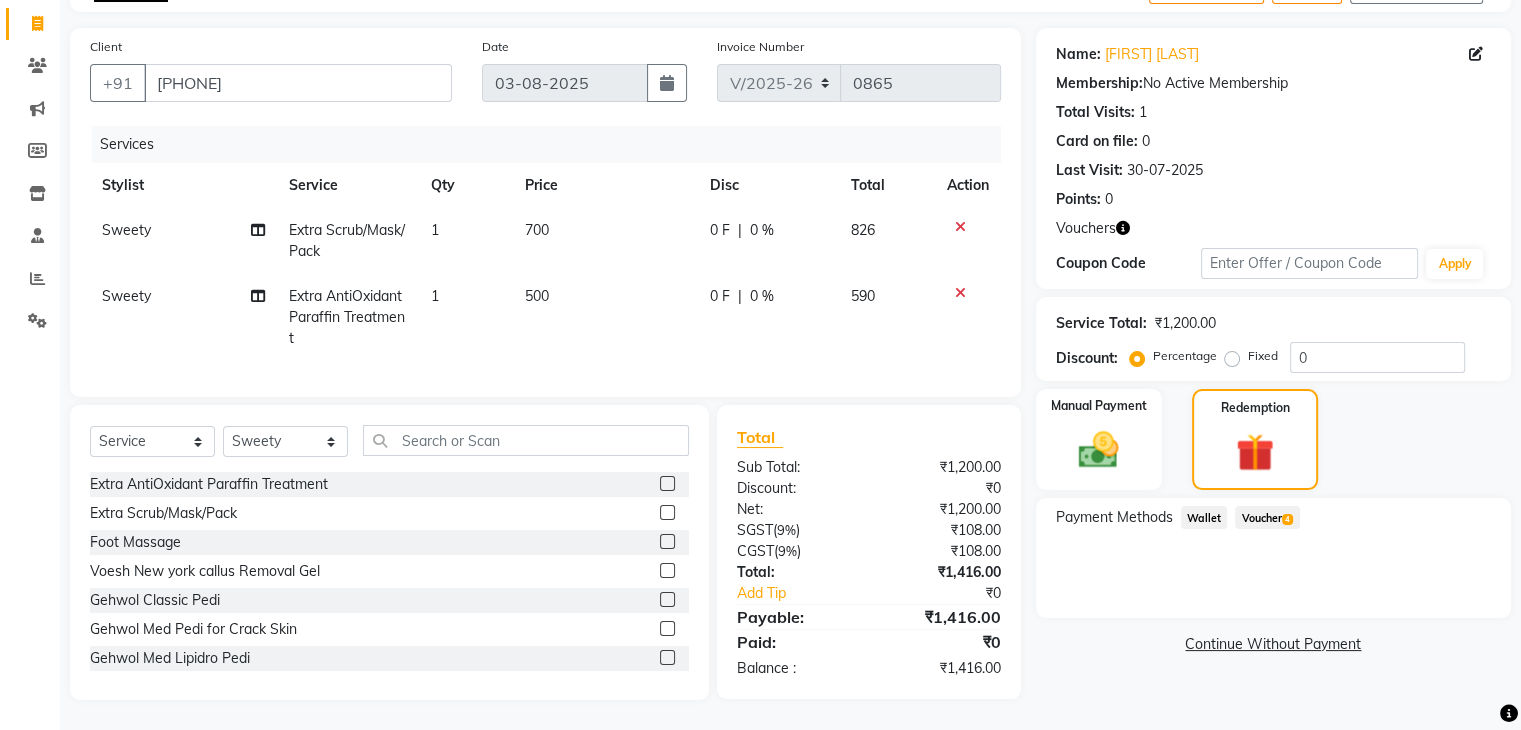 click on "Voucher  4" 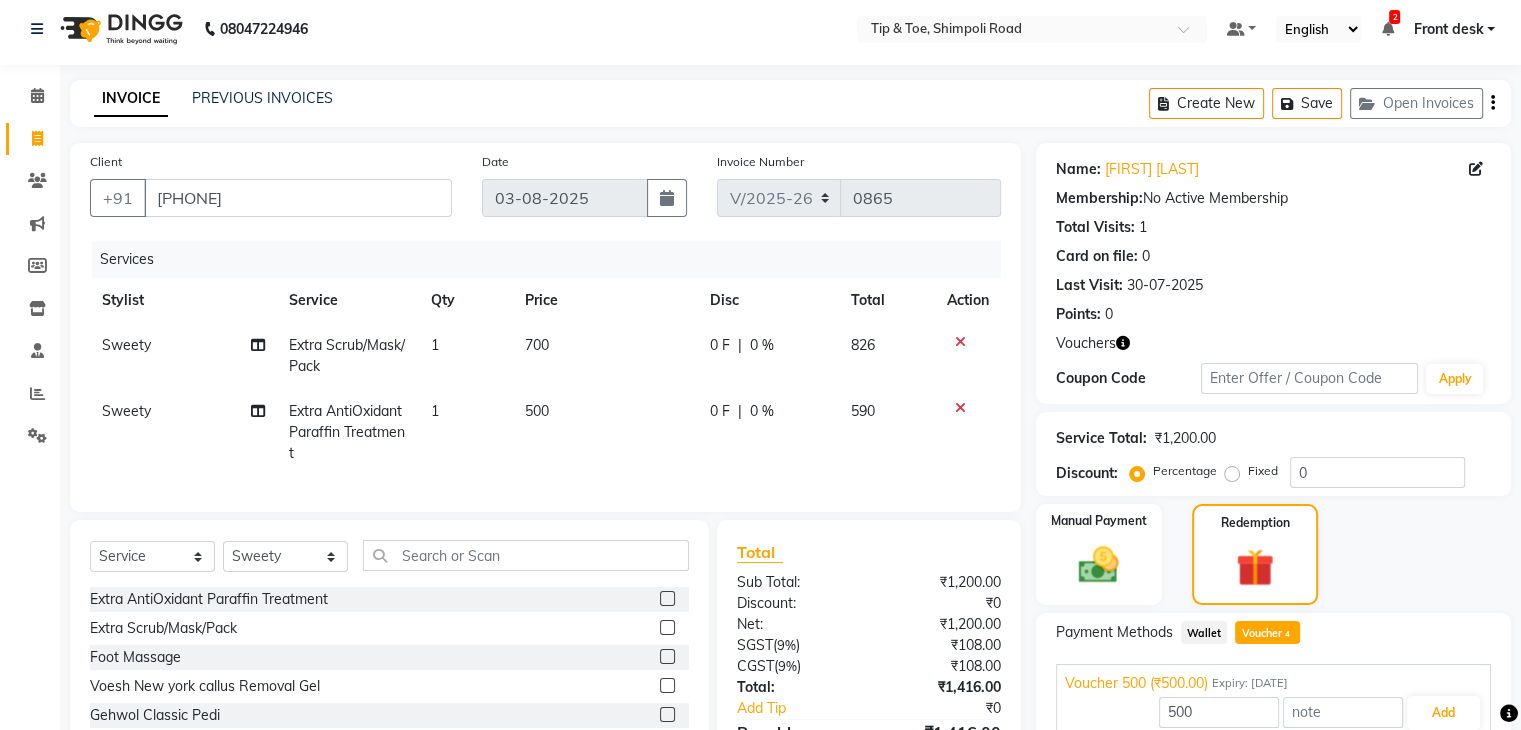 scroll, scrollTop: 0, scrollLeft: 0, axis: both 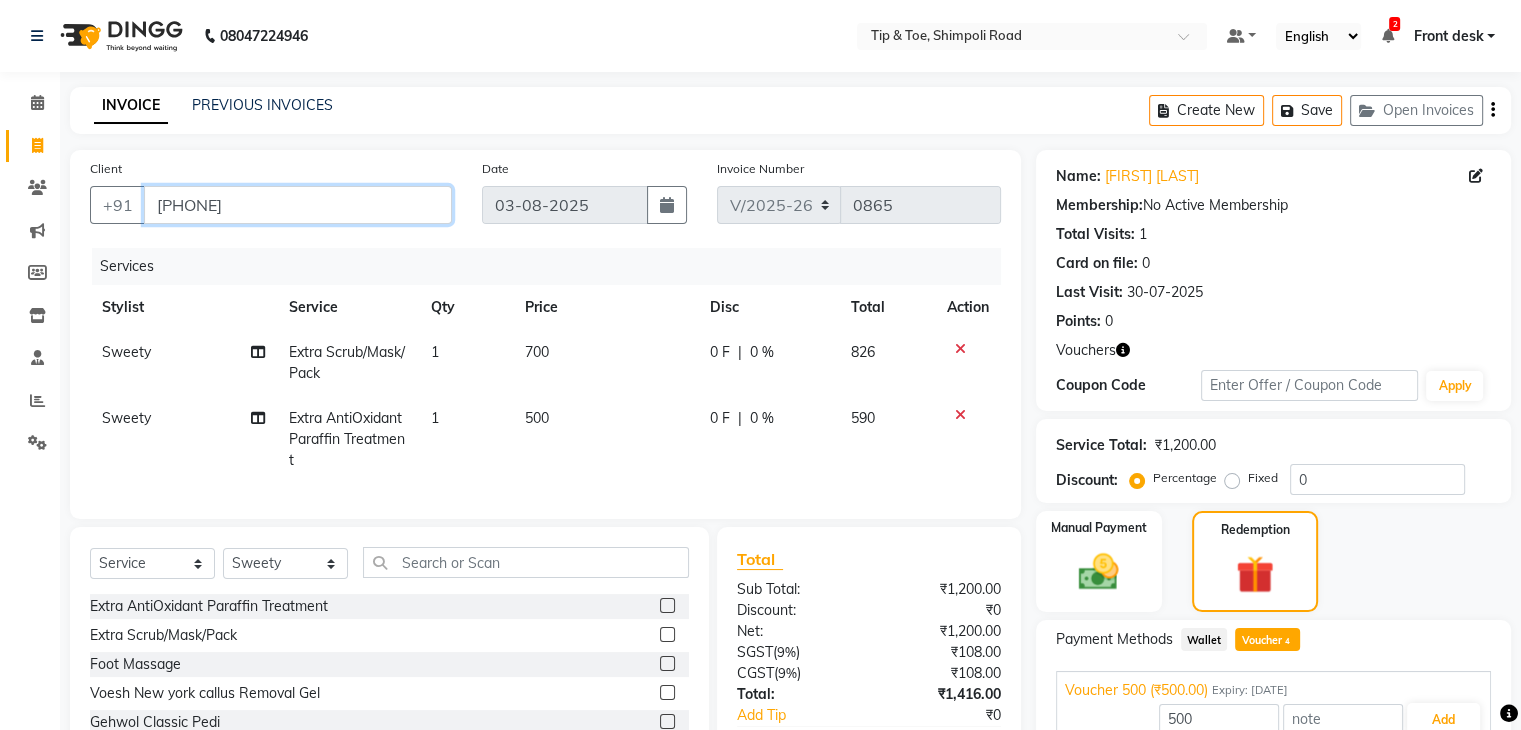 click on "[PHONE]" at bounding box center [298, 205] 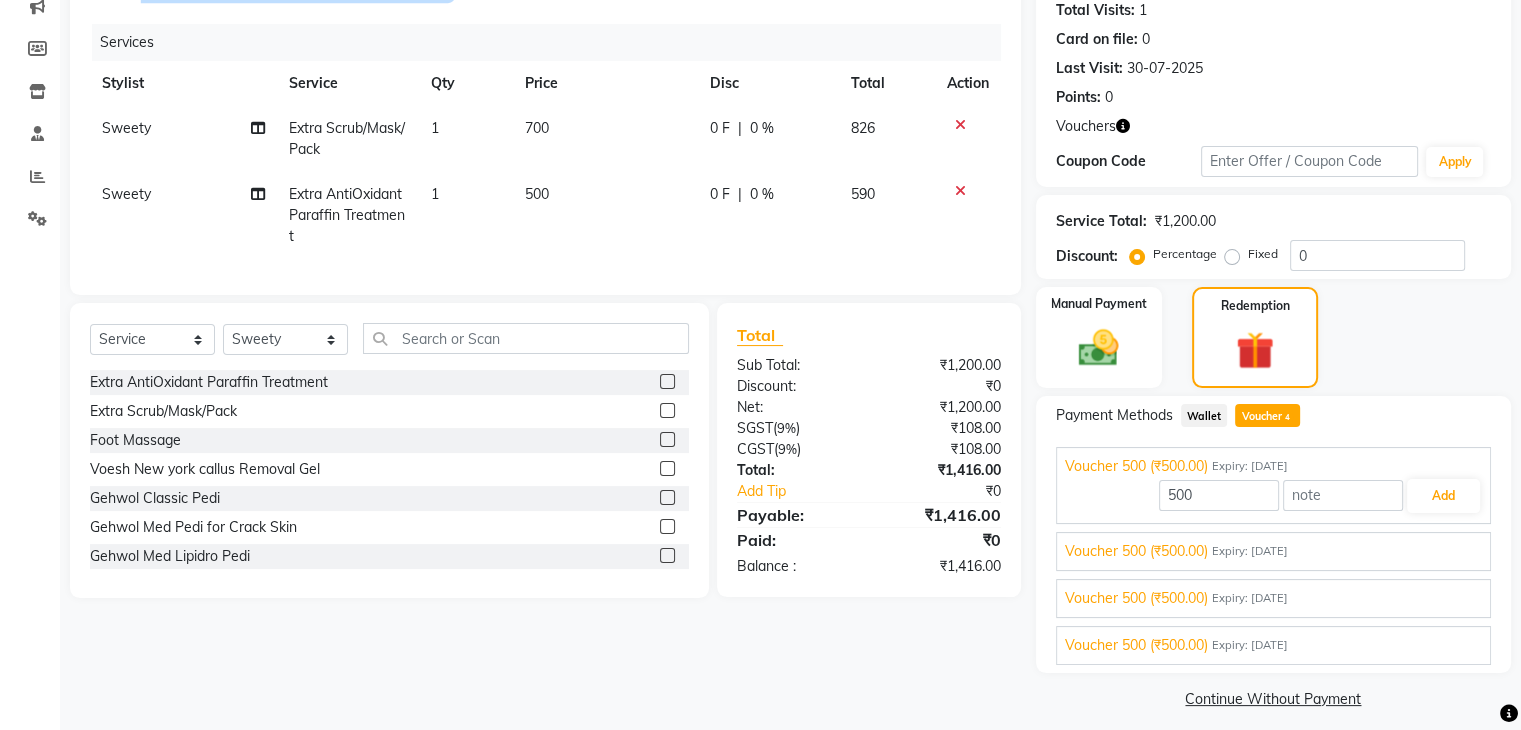 scroll, scrollTop: 237, scrollLeft: 0, axis: vertical 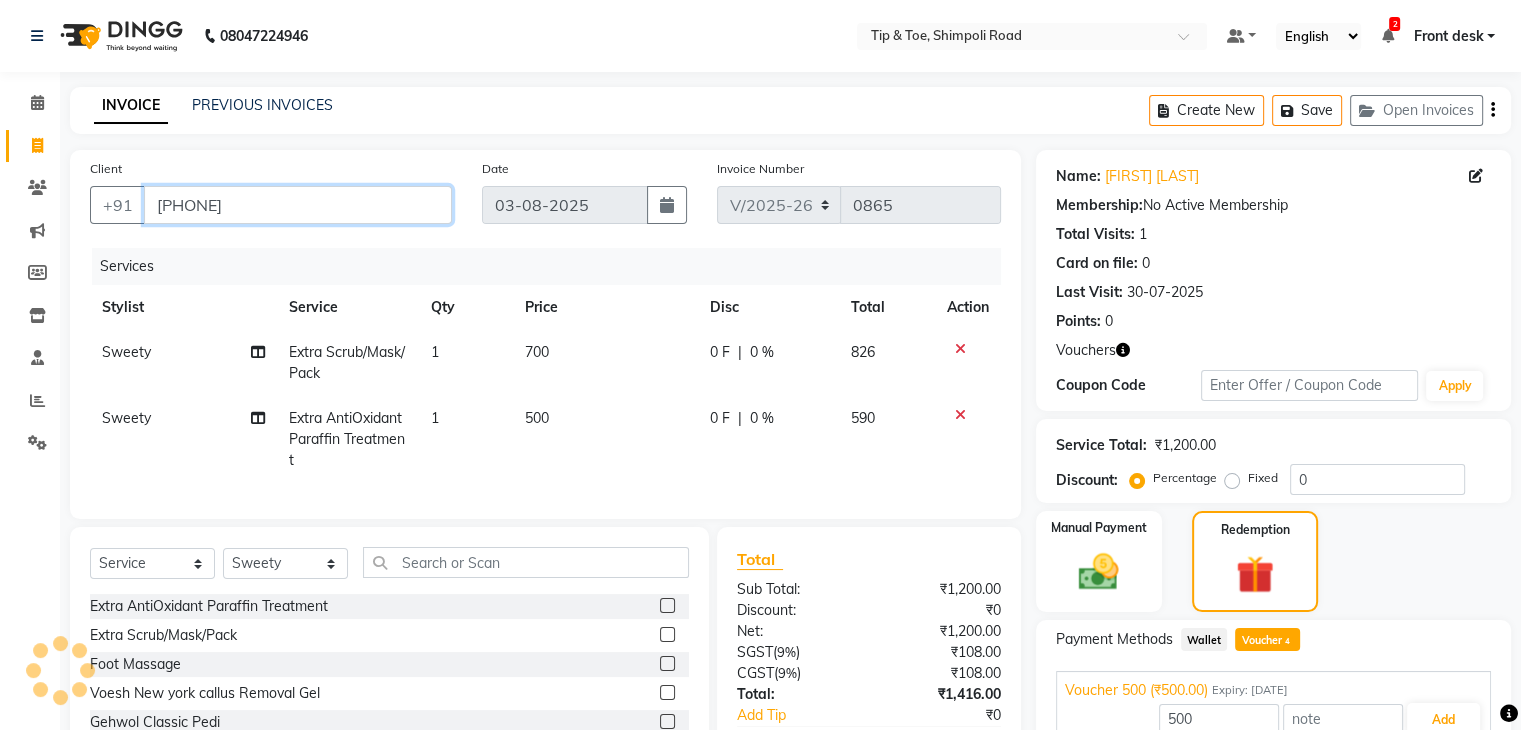 click on "[PHONE]" at bounding box center [298, 205] 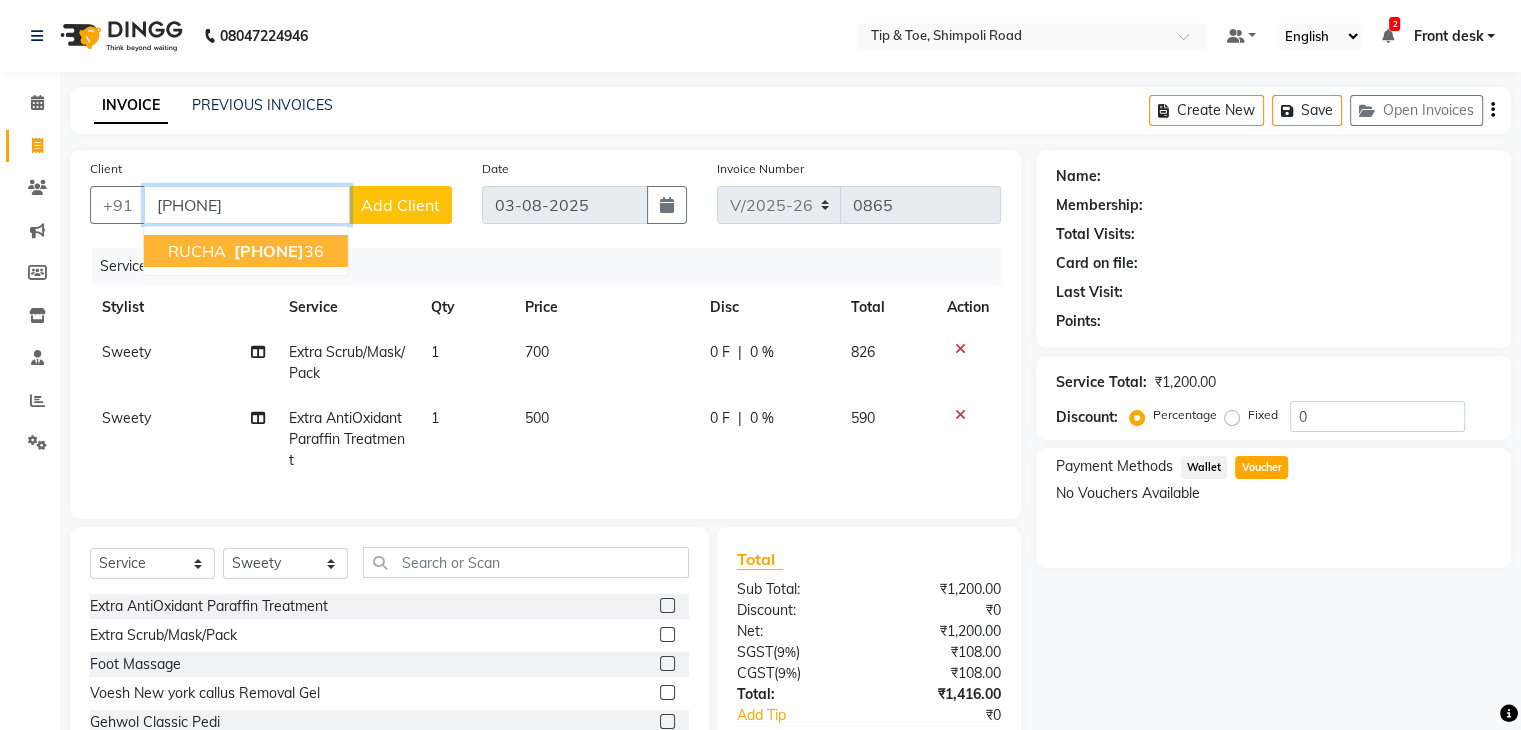 type on "[PHONE]" 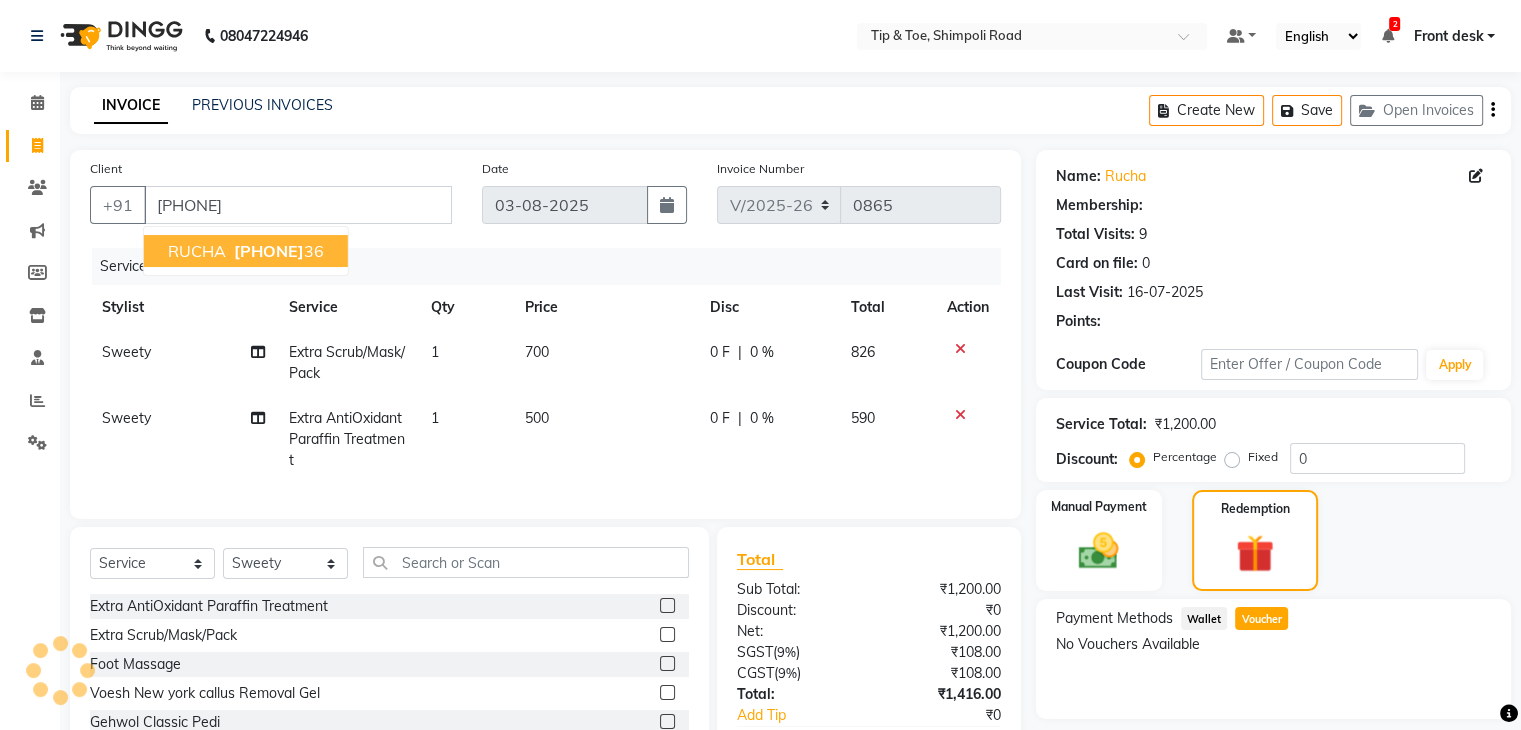select on "1: Object" 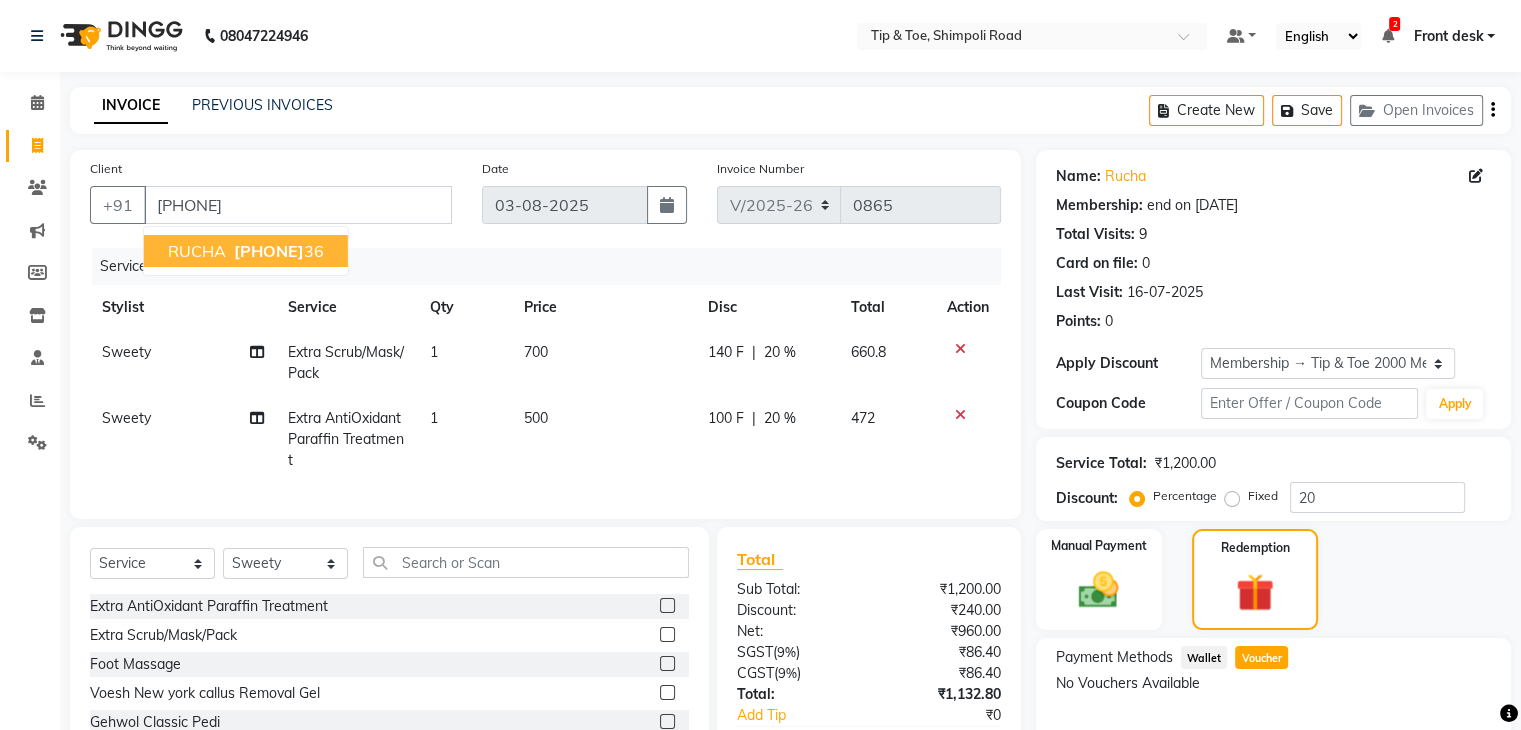 click on "[FIRST]   [PHONE]" at bounding box center [246, 251] 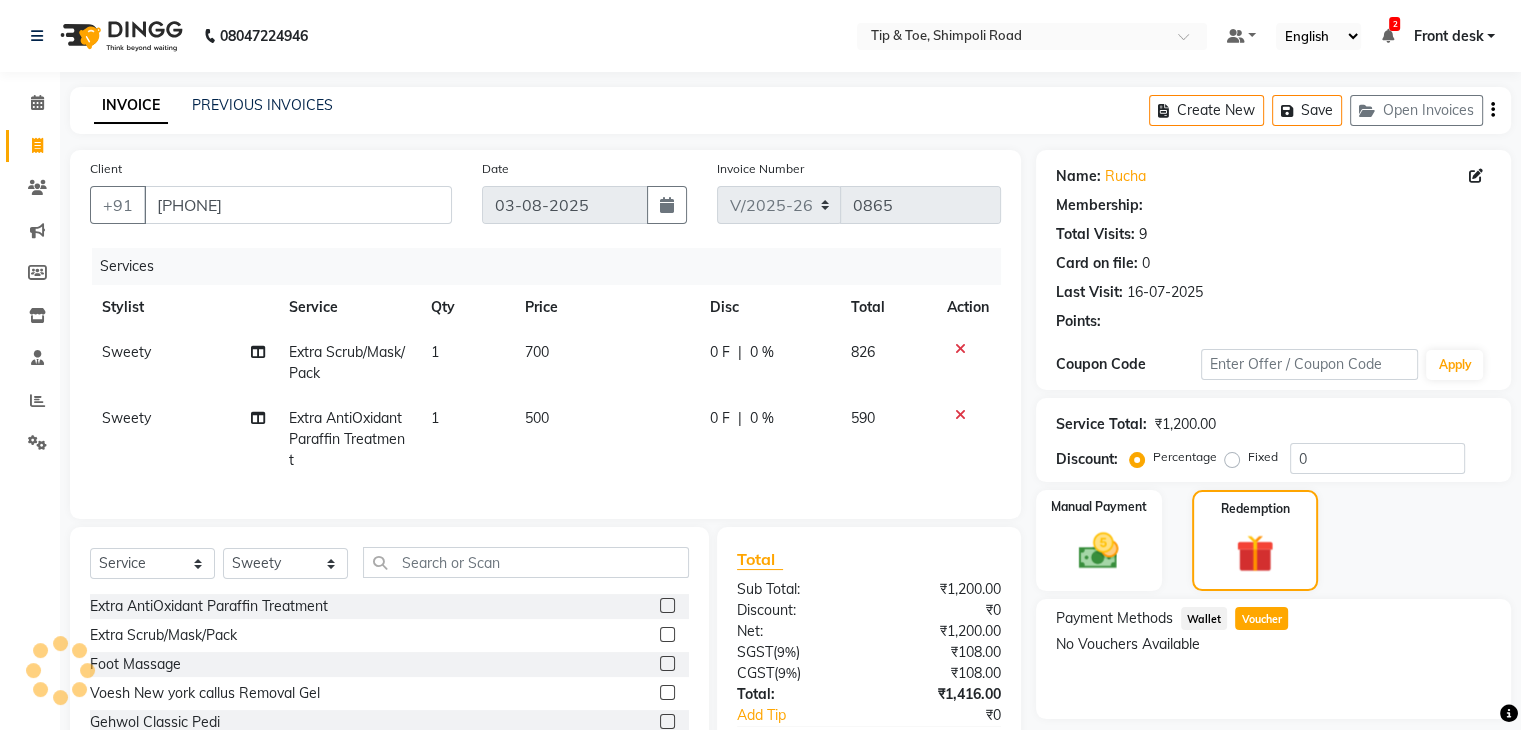 type on "20" 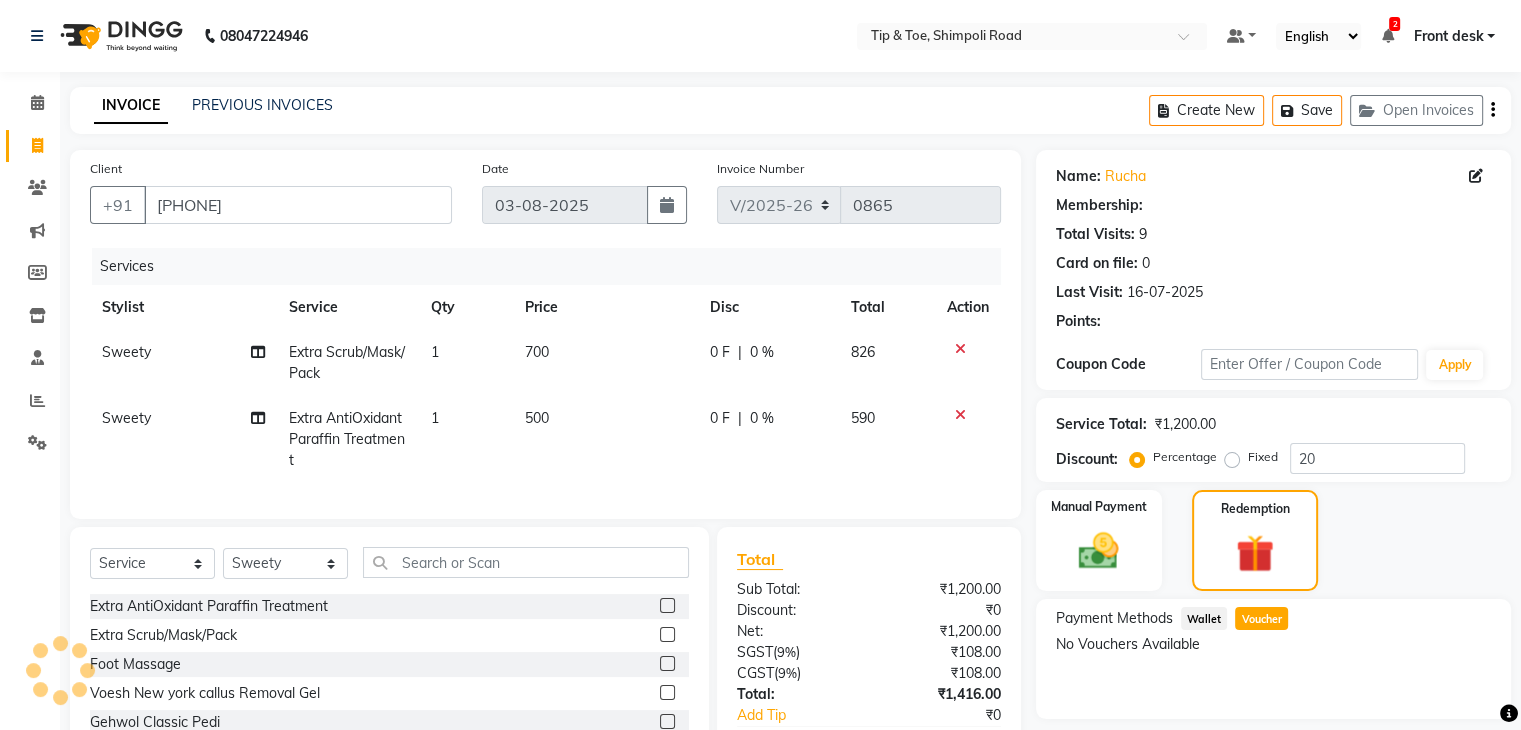 select on "1: Object" 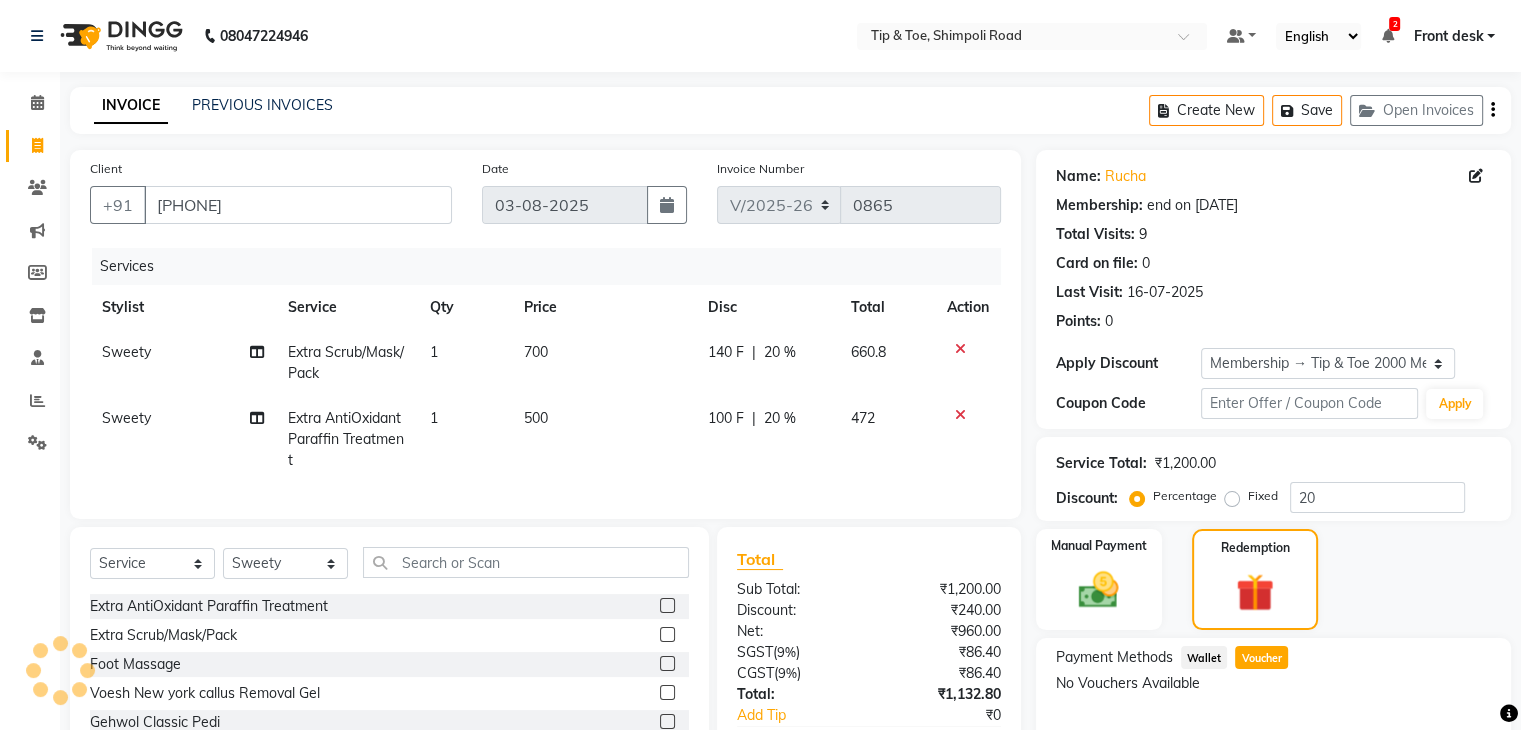 click on "Sweety" 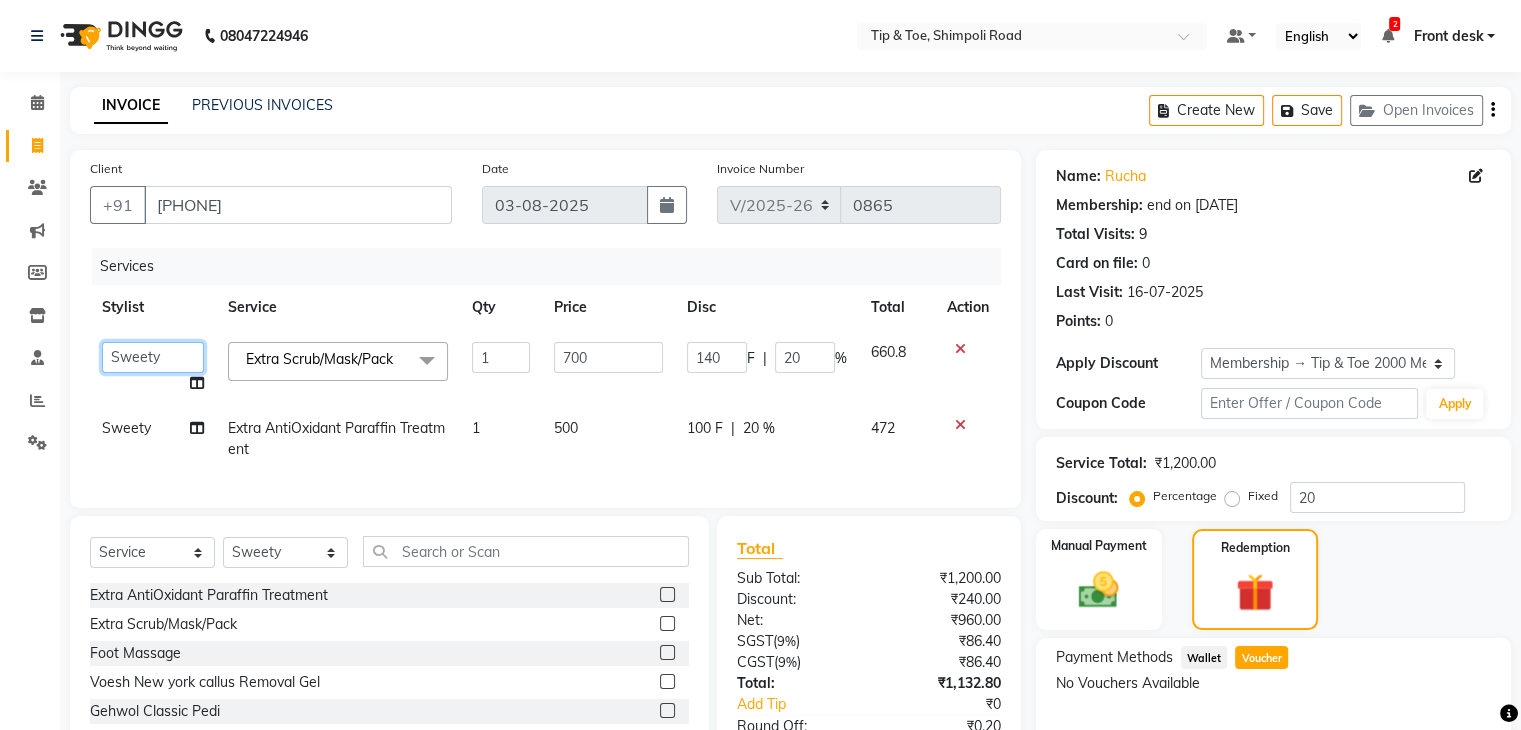 click on "Front desk   [FIRST]   [LAST]   [FIRST]    [FIRST]   [FIRST]   [FIRST]    [FIRST]    [FIRST]   [FIRST]   [FIRST]   [FIRST]" 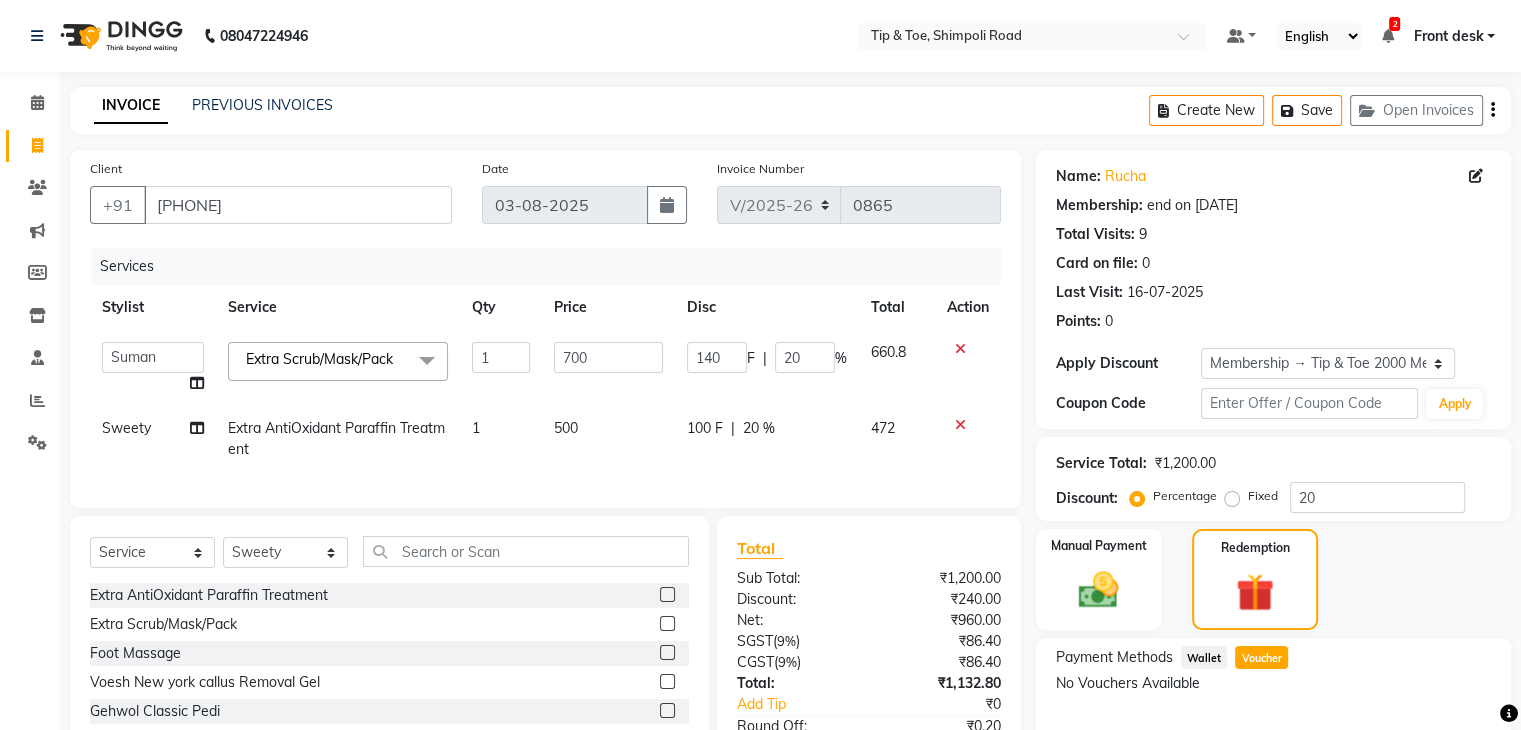select on "83602" 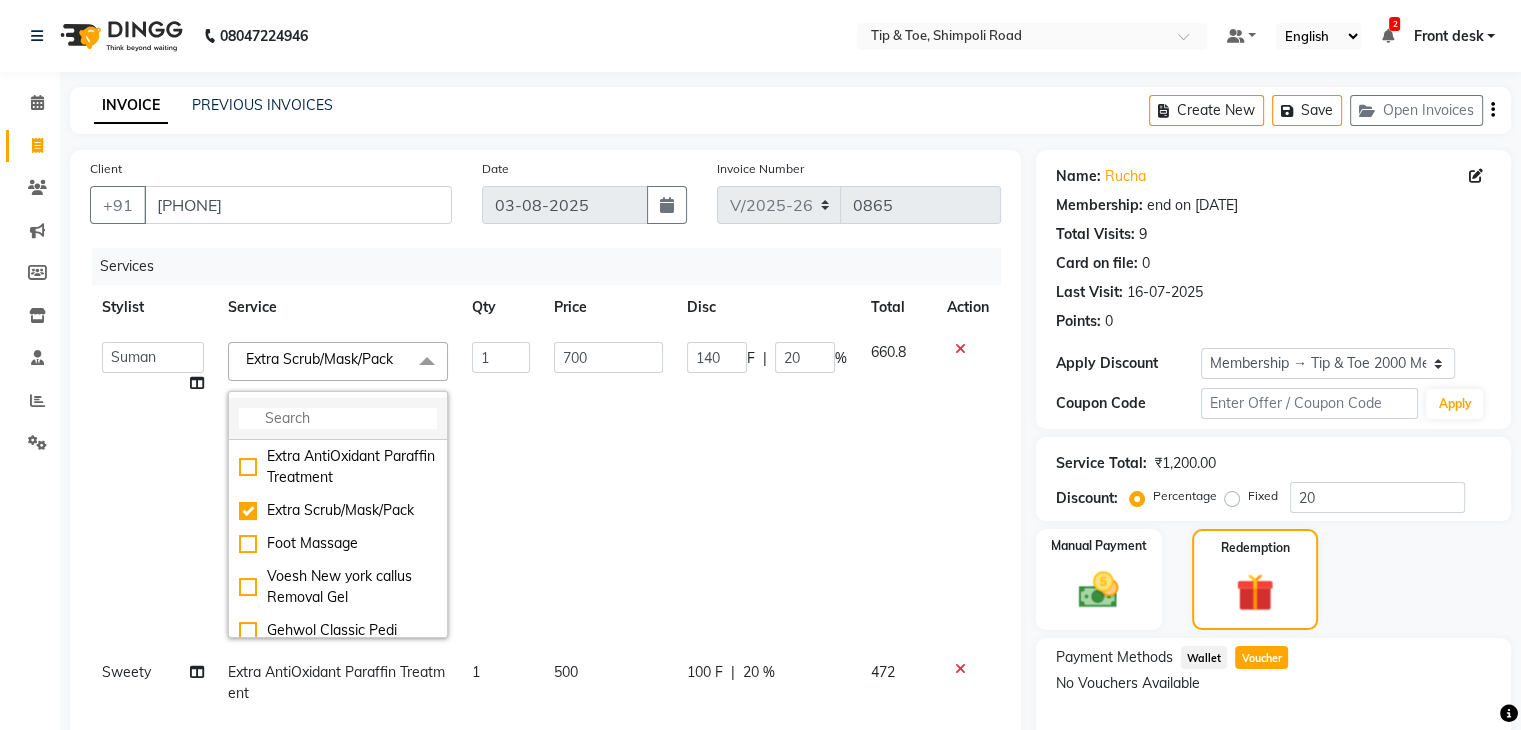 click 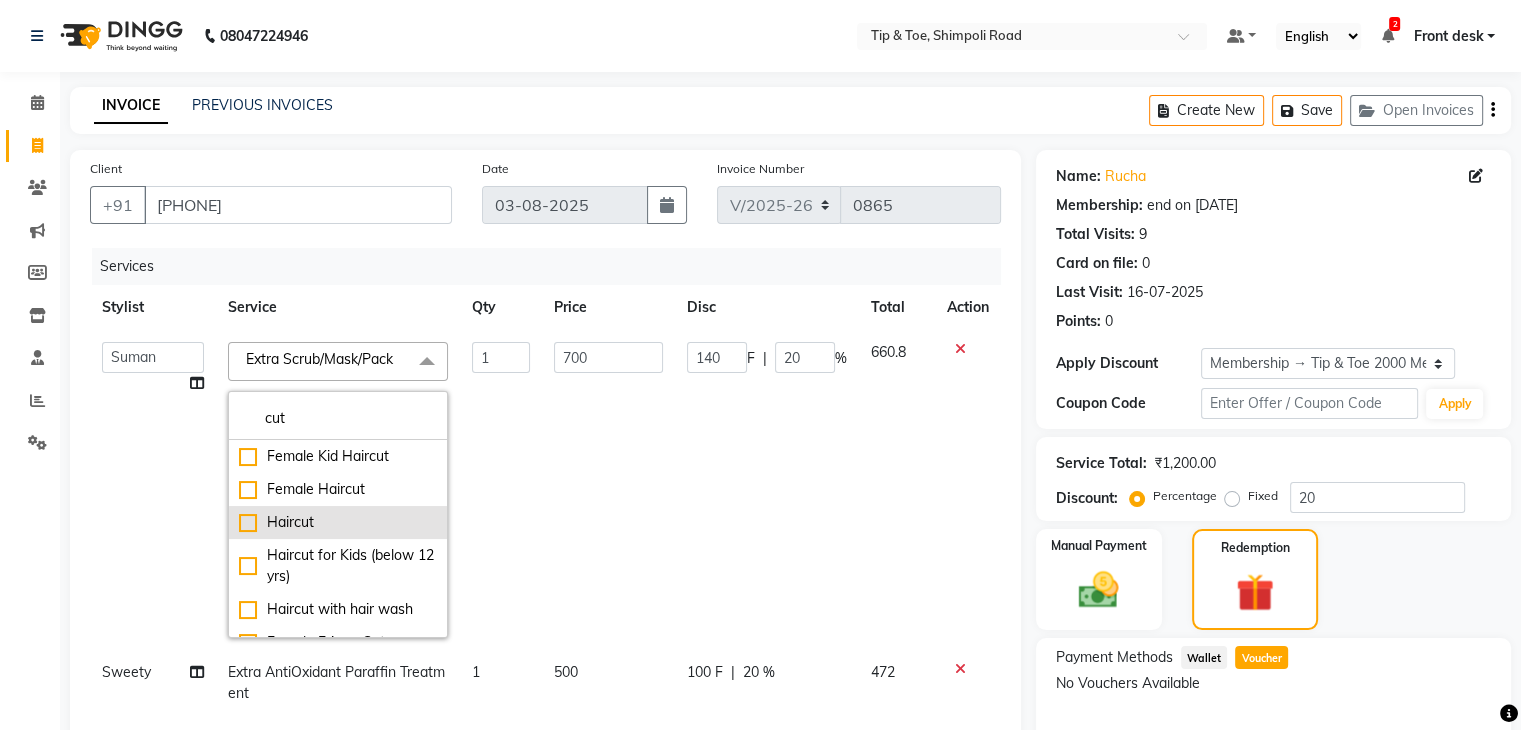 type on "cut" 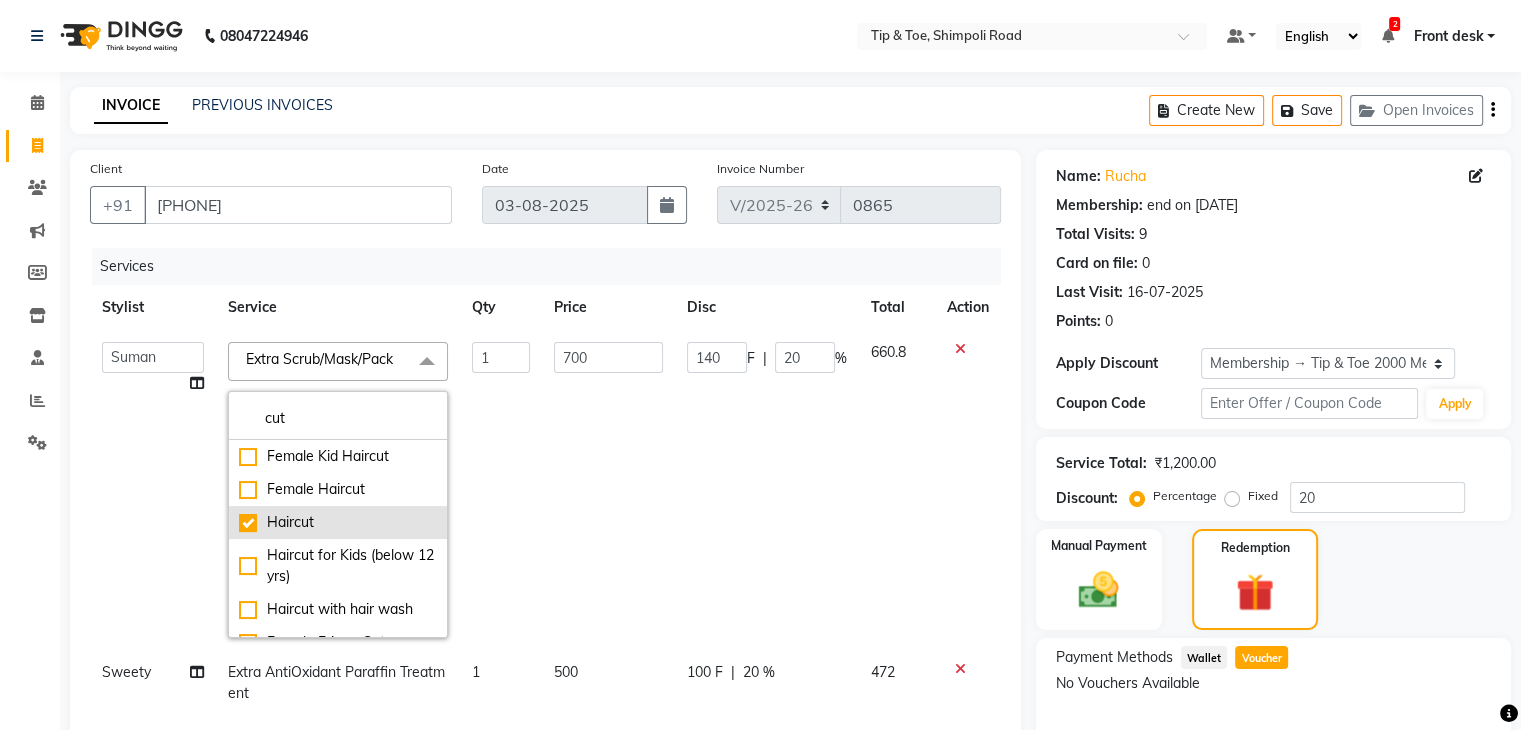 checkbox on "true" 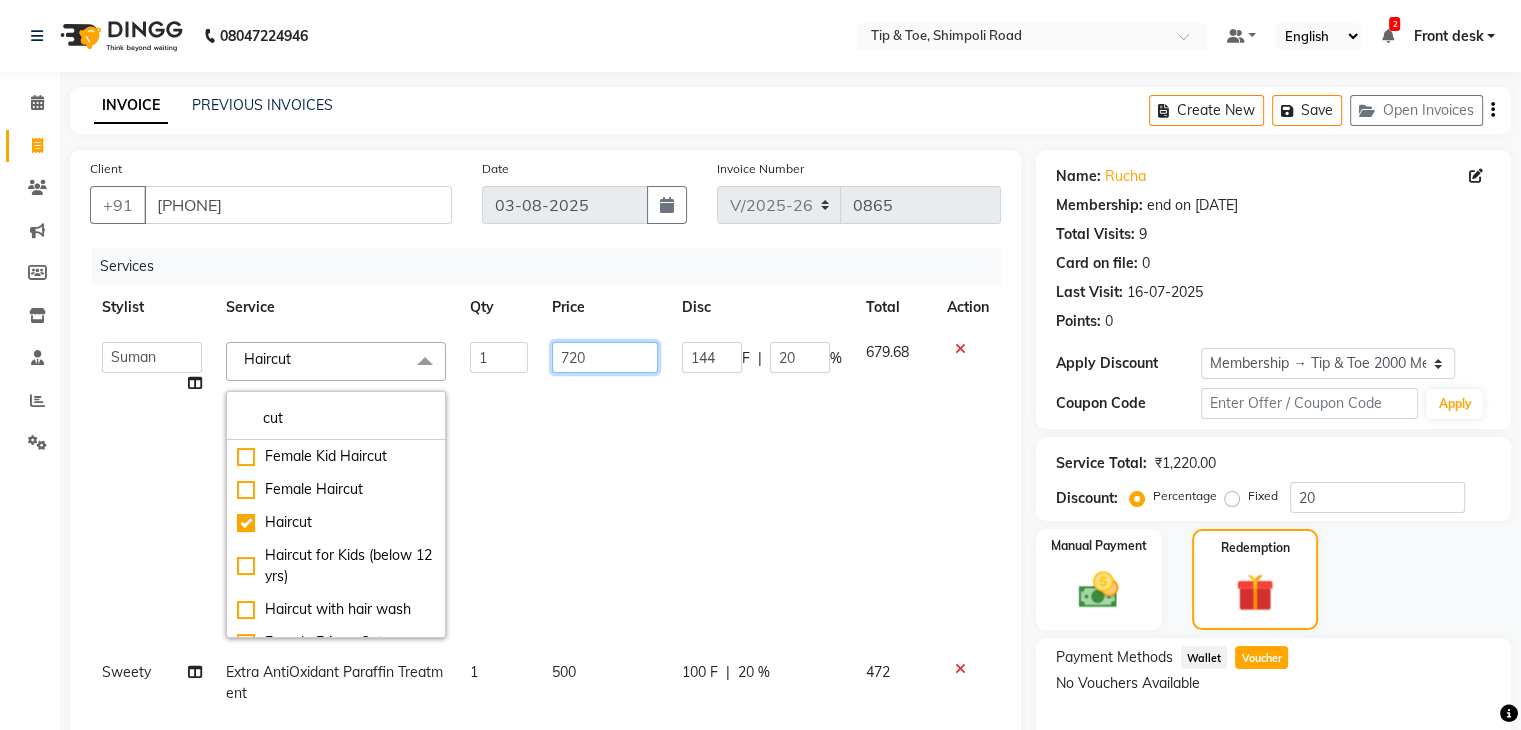 click on "720" 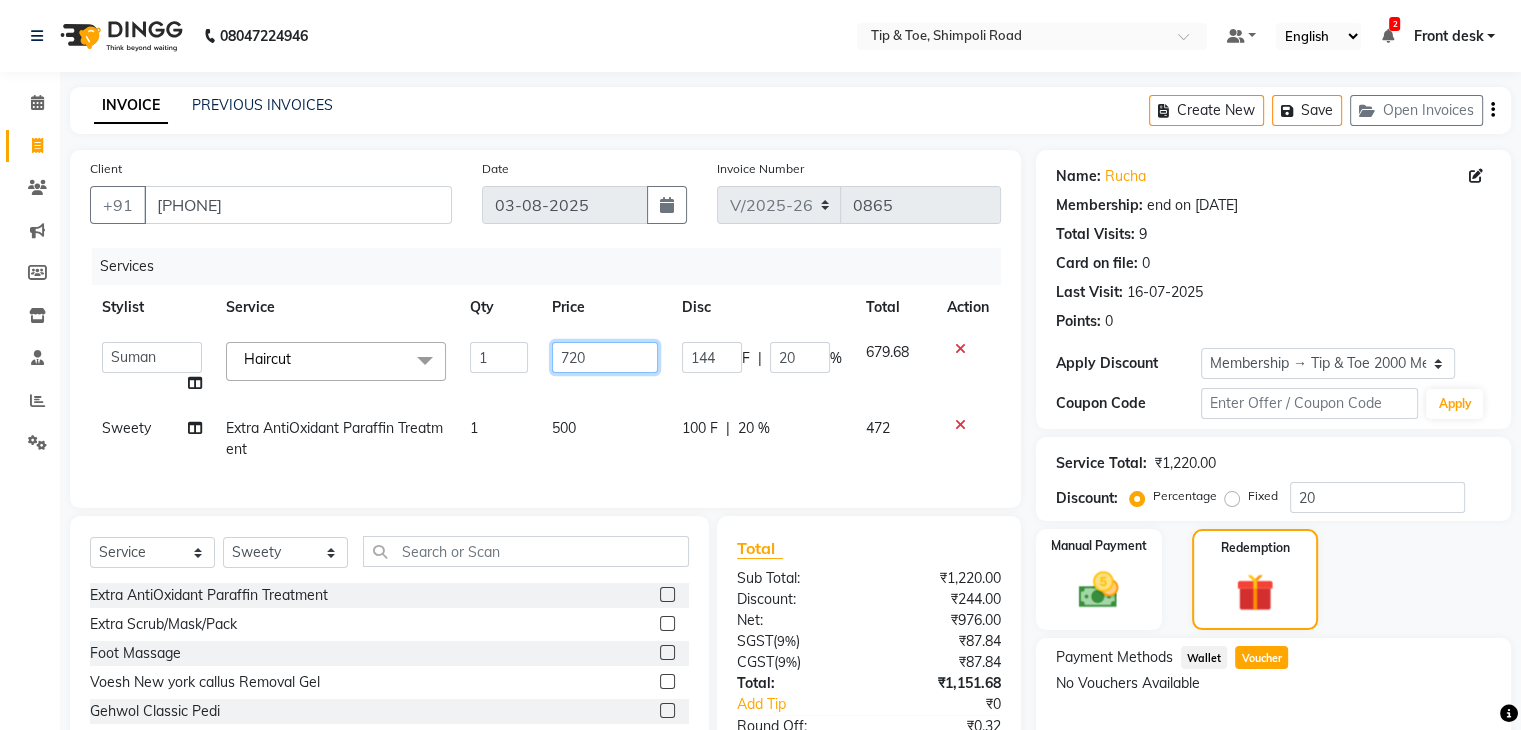 click on "720" 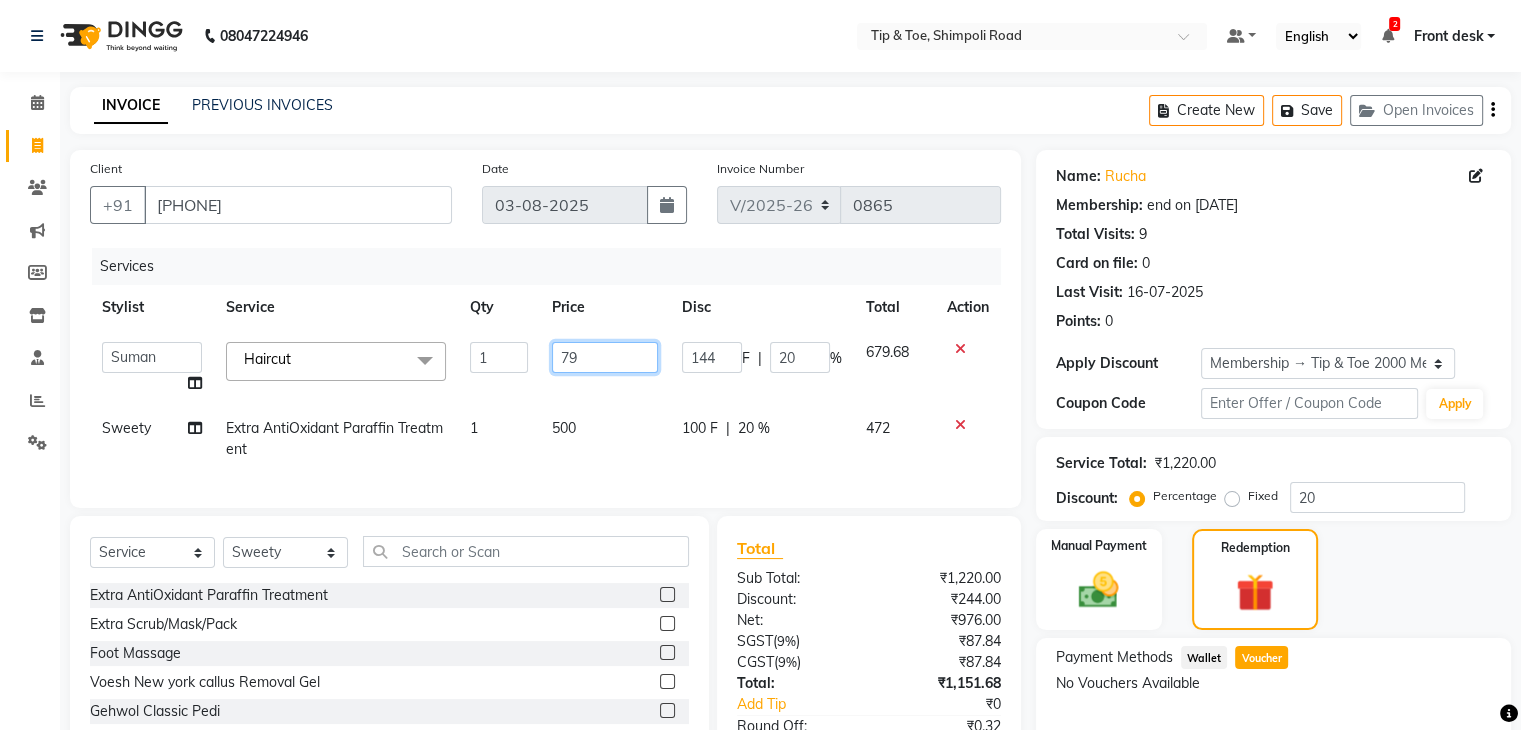 type on "799" 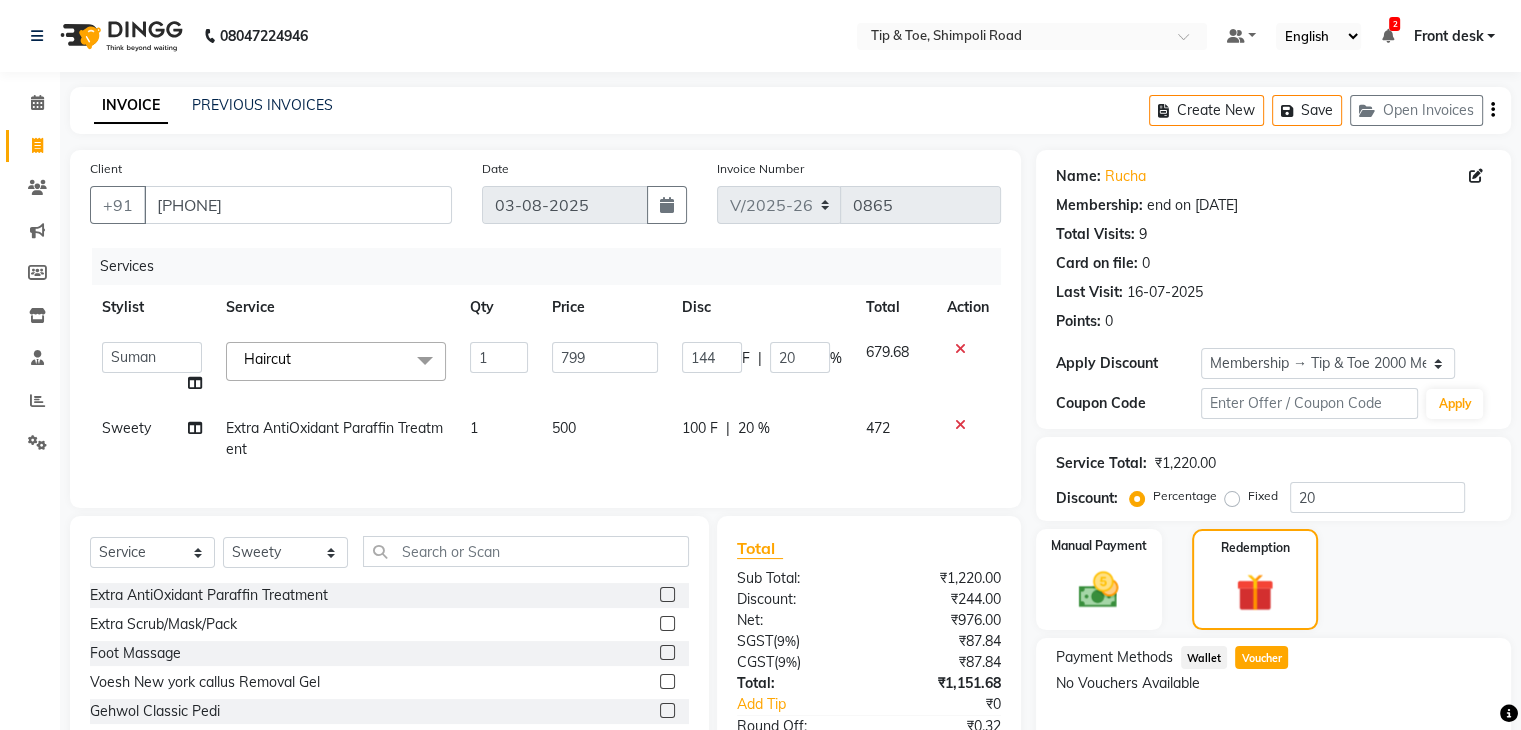 click on "Sweety" 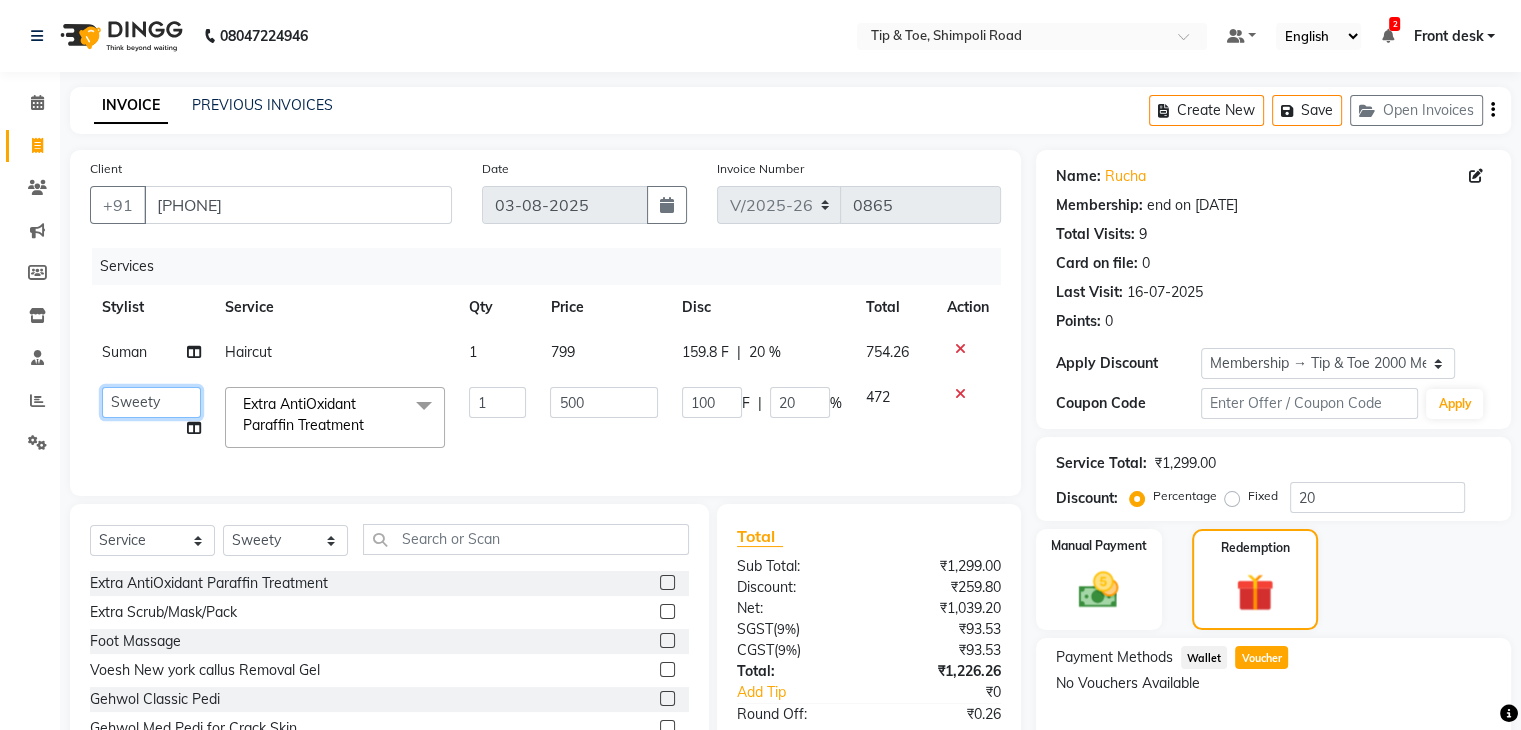 click on "Front desk   [FIRST]   [LAST]   [FIRST]    [FIRST]   [FIRST]   [FIRST]    [FIRST]    [FIRST]   [FIRST]   [FIRST]   [FIRST]" 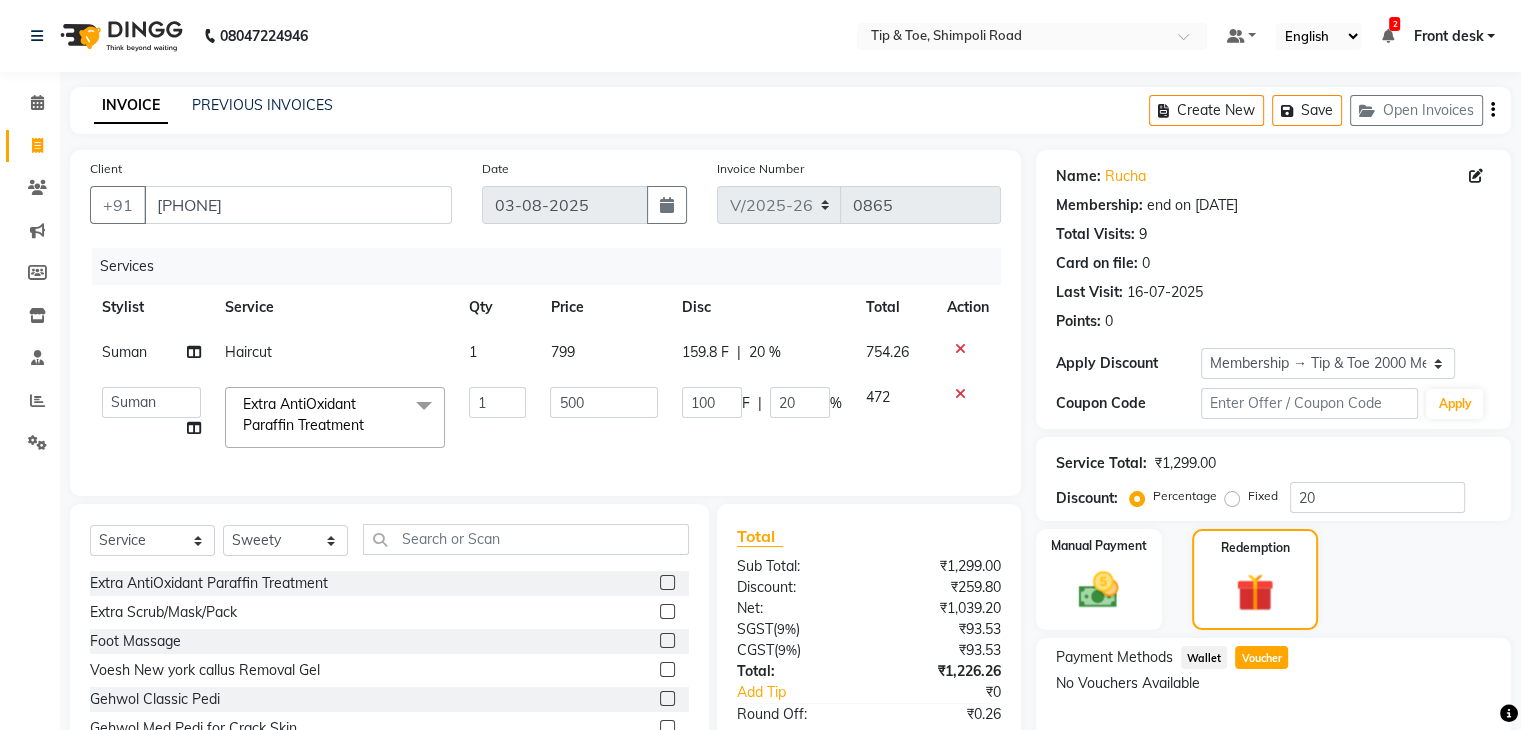 select on "83602" 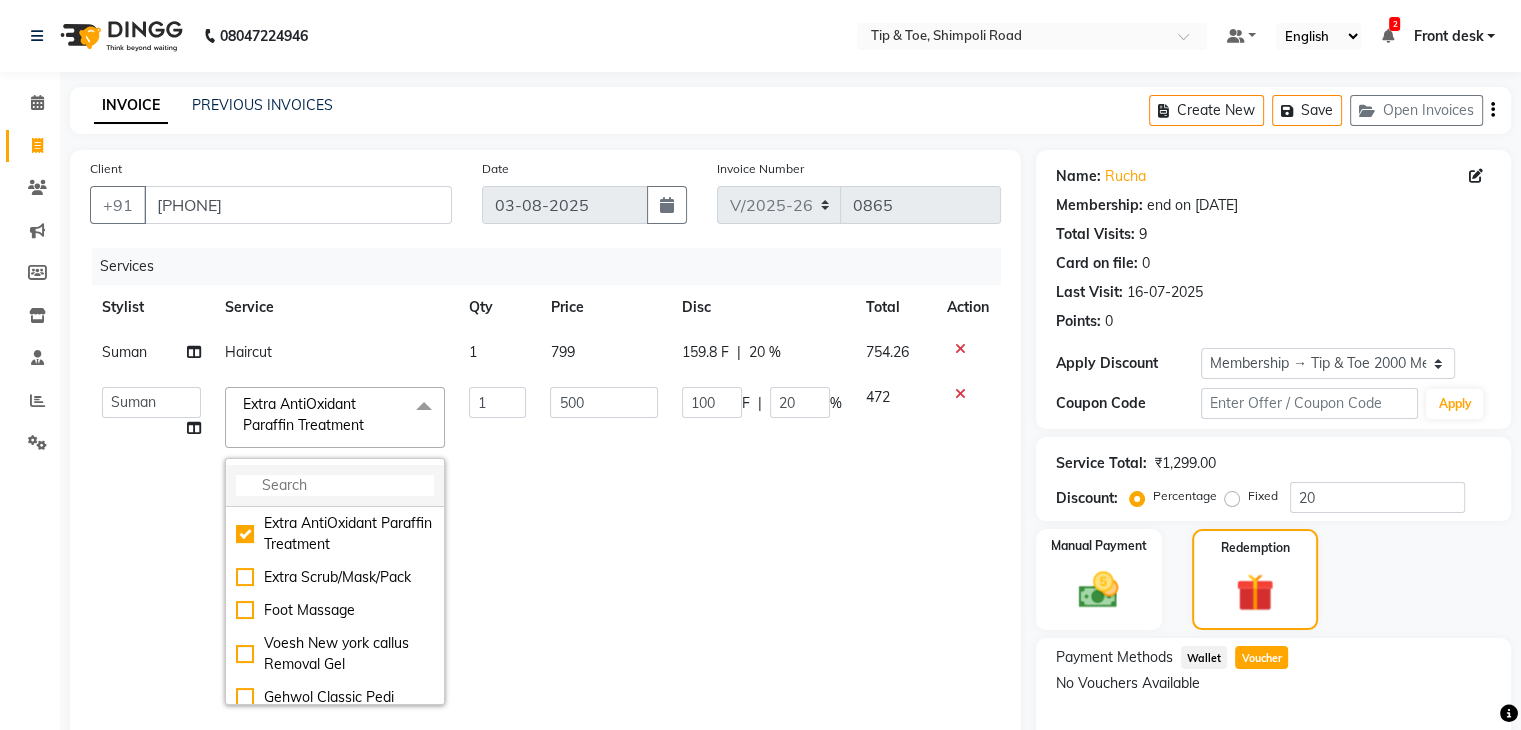 click 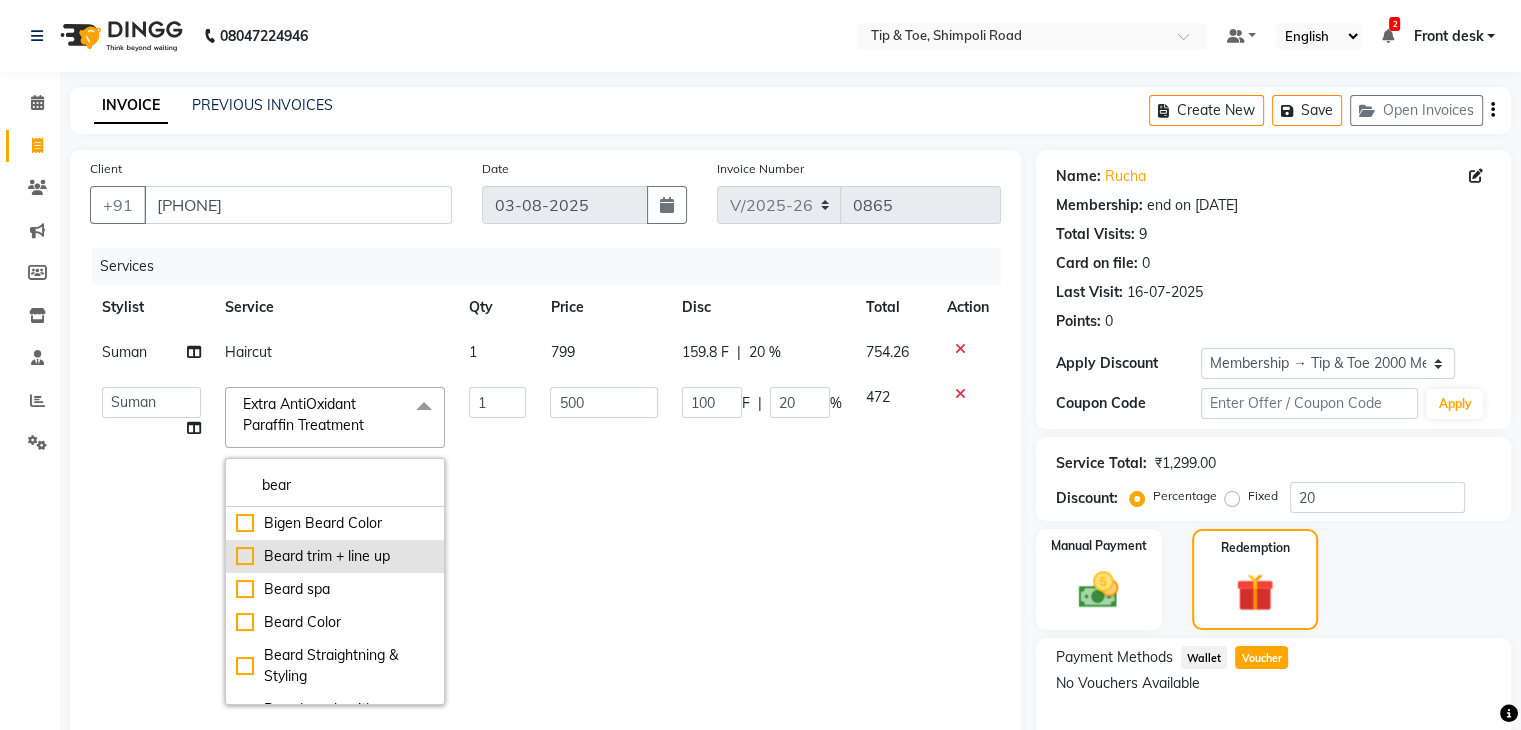 type on "bear" 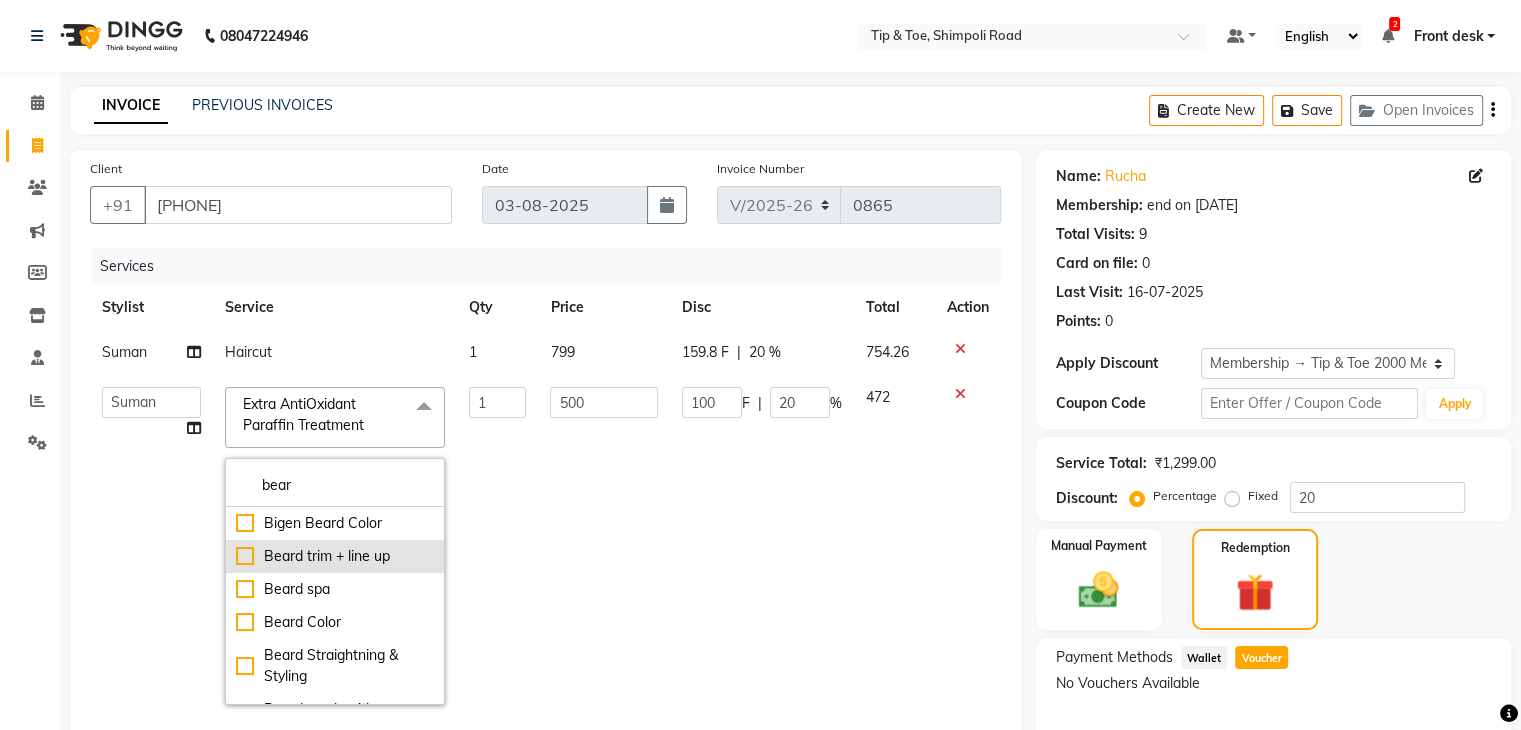 click on "Beard trim + line up" 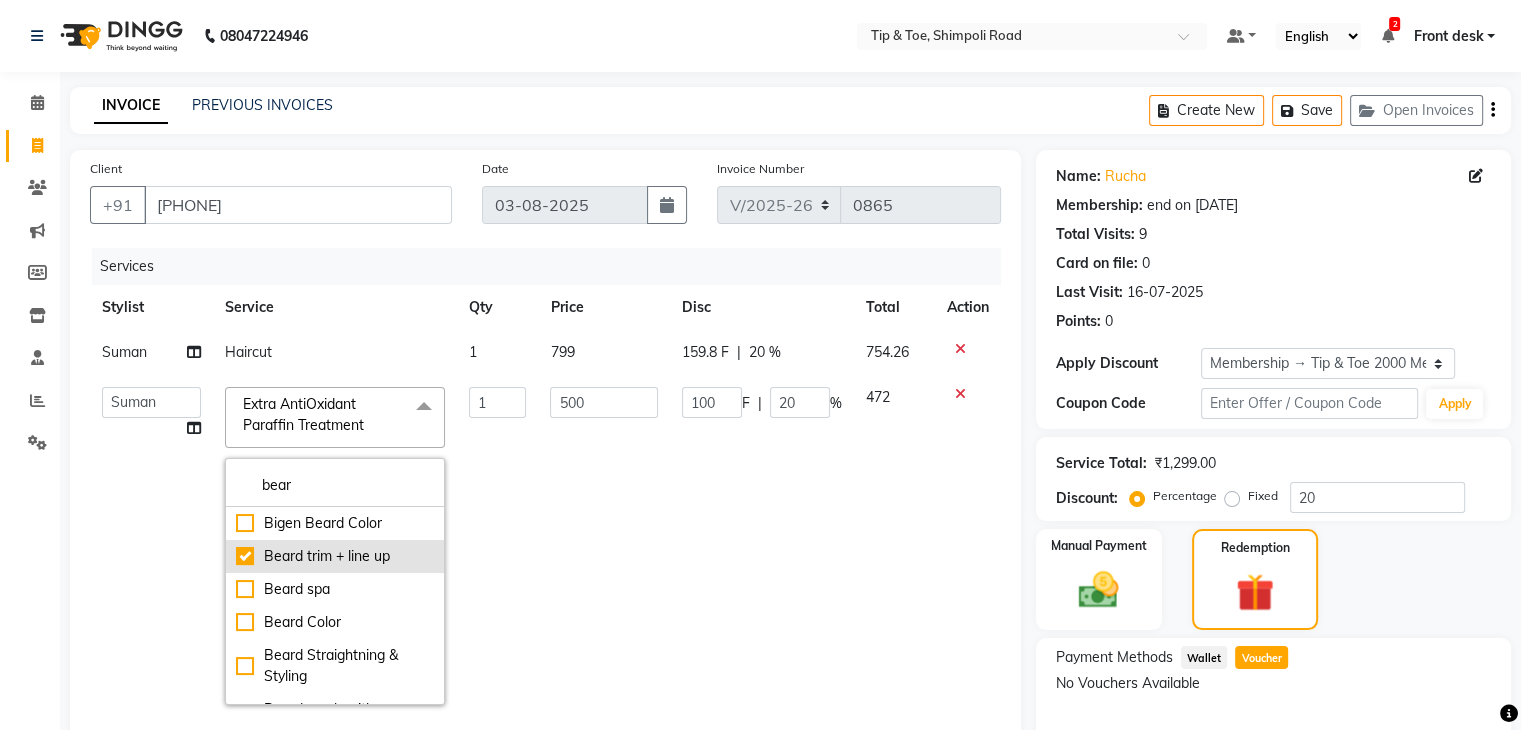 checkbox on "true" 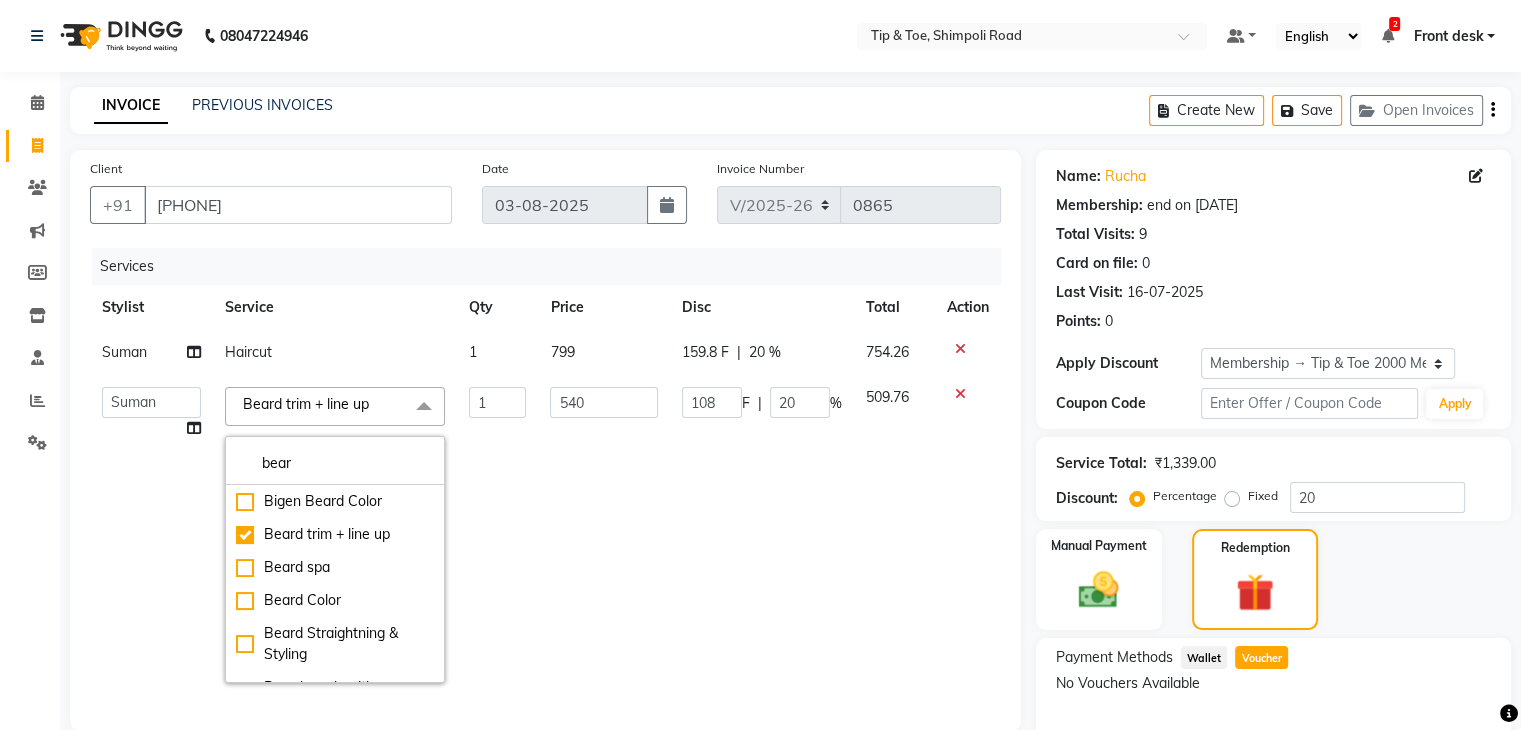 drag, startPoint x: 8, startPoint y: 501, endPoint x: 30, endPoint y: 505, distance: 22.36068 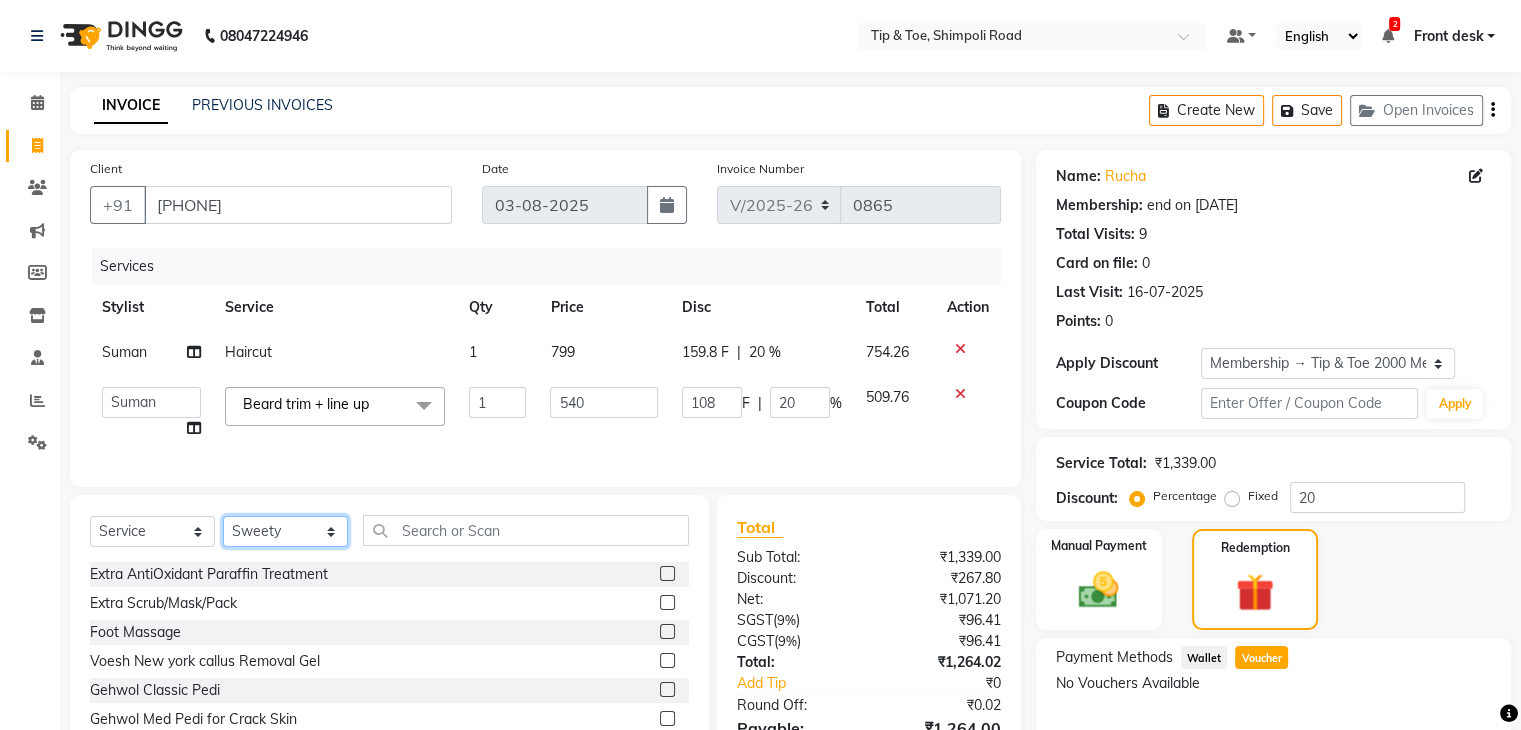 click on "Select Stylist Front desk [FIRST] [FIRST] [FIRST] [FIRST] [FIRST] [FIRST] [FIRST]  [FIRST] [FIRST] [FIRST] [FIRST]" 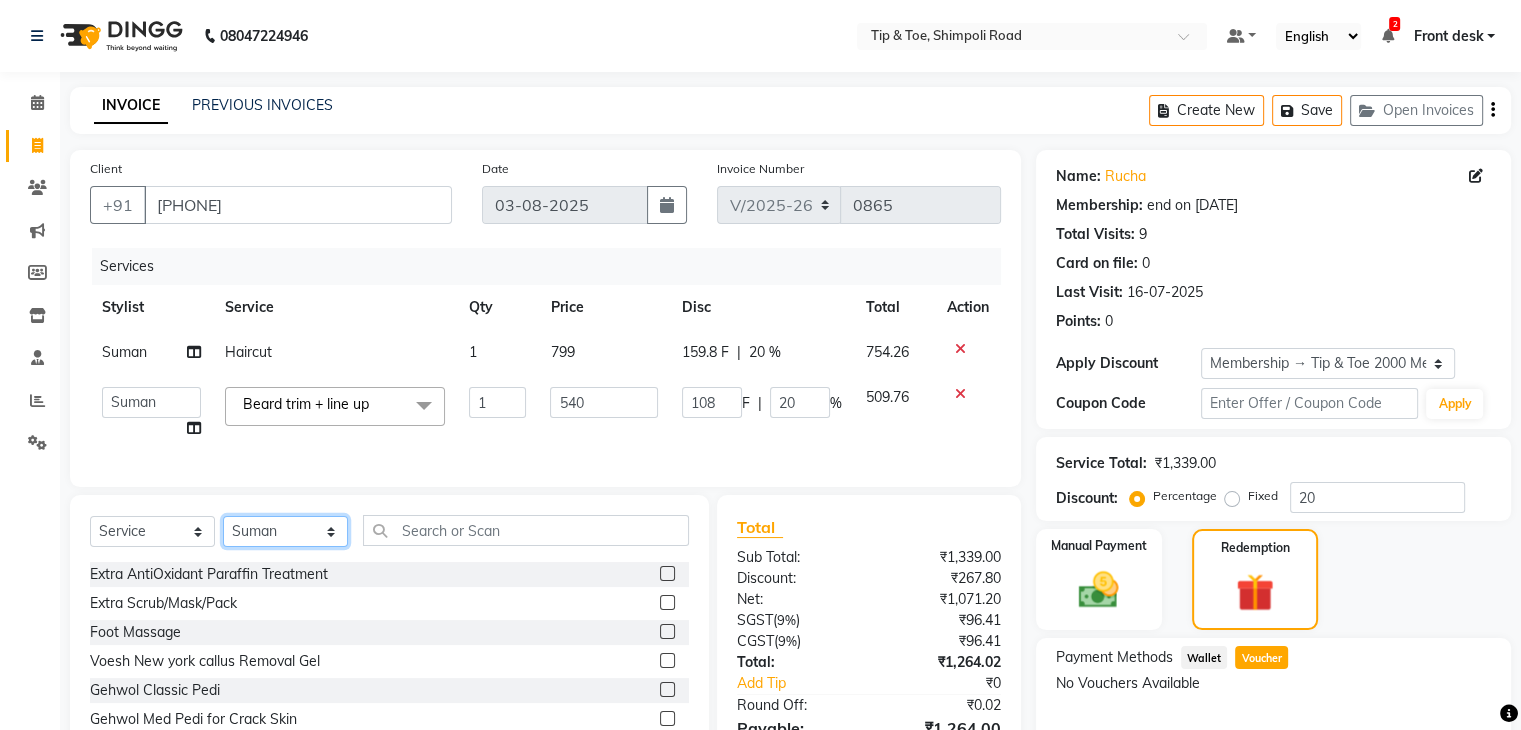 click on "Select Stylist Front desk [FIRST] [FIRST] [FIRST] [FIRST] [FIRST] [FIRST] [FIRST]  [FIRST] [FIRST] [FIRST] [FIRST]" 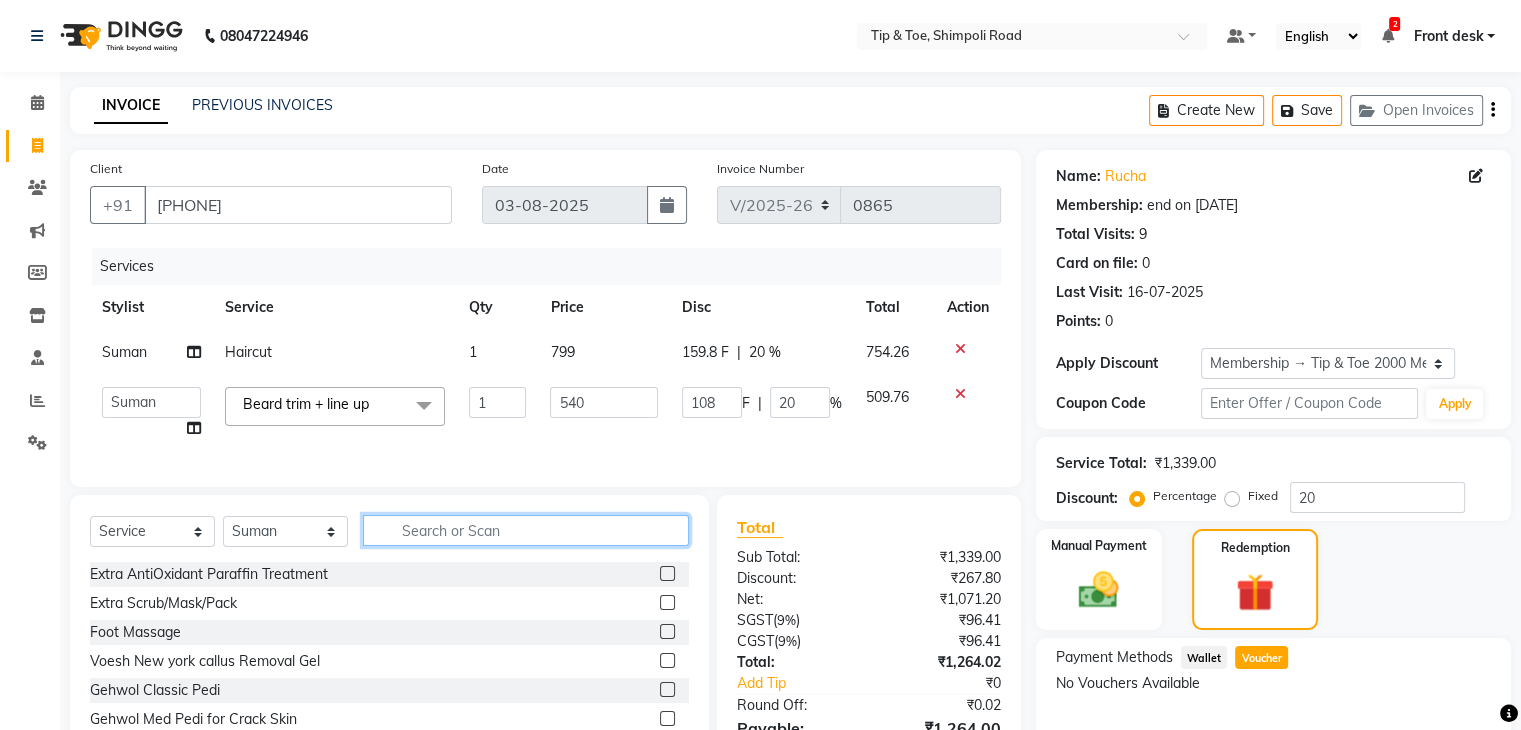 click 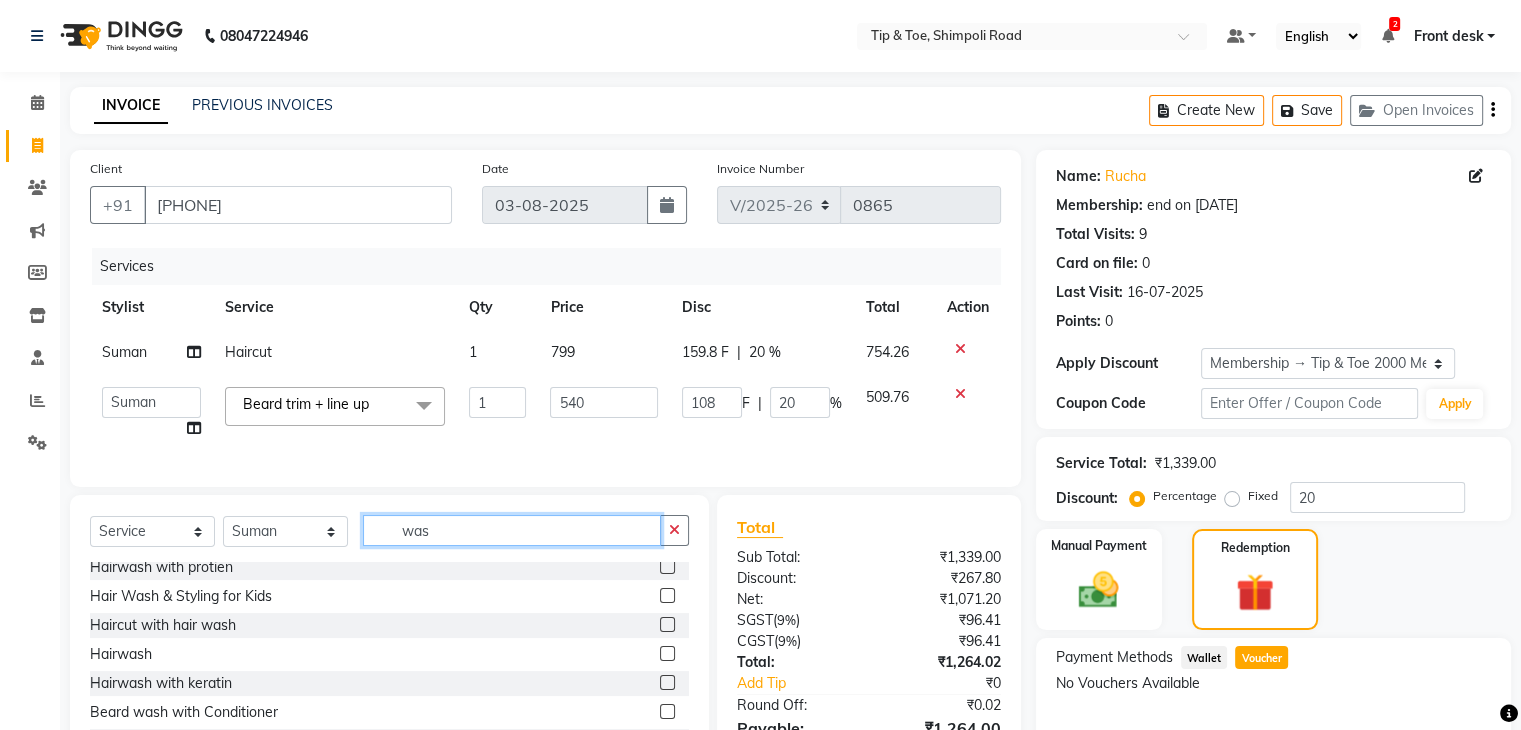scroll, scrollTop: 100, scrollLeft: 0, axis: vertical 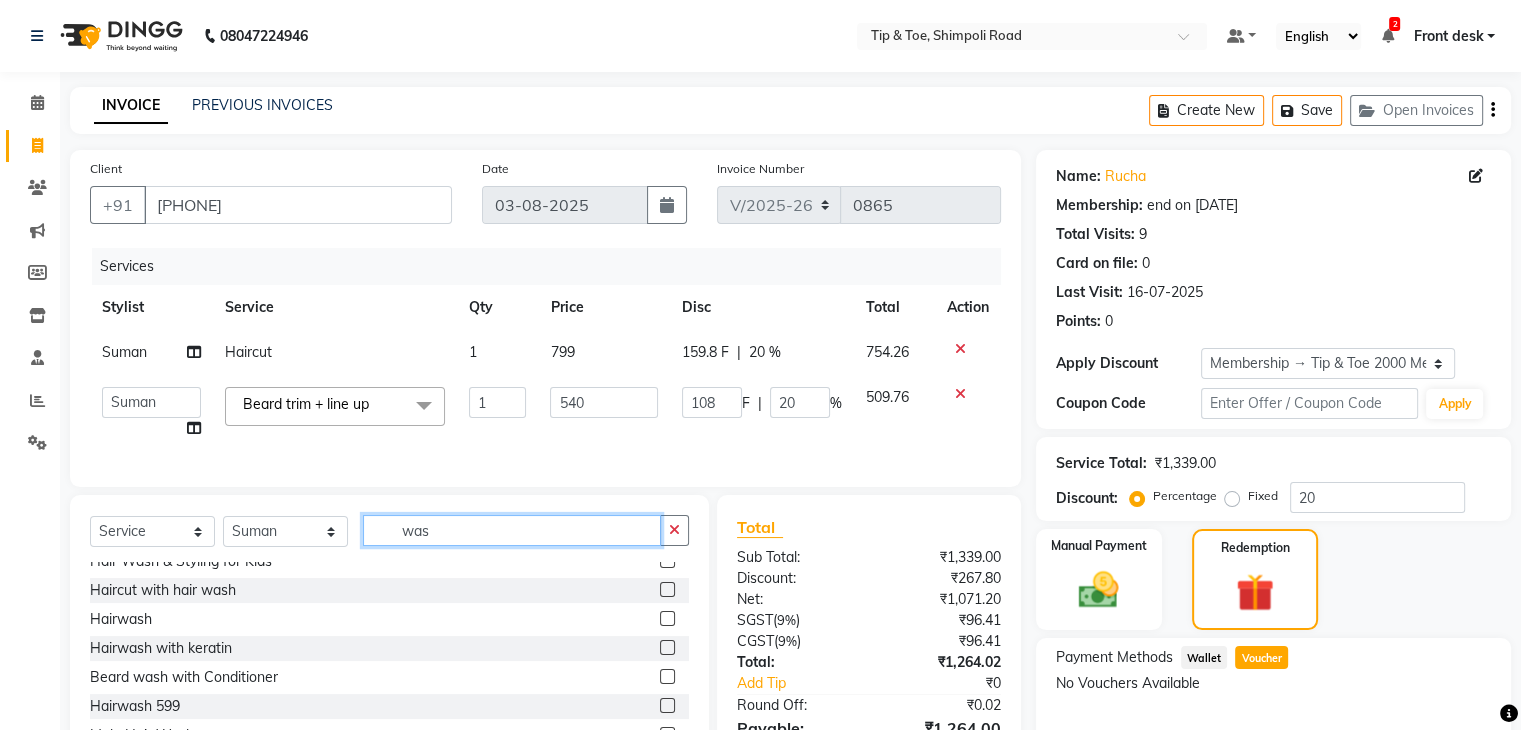 type on "was" 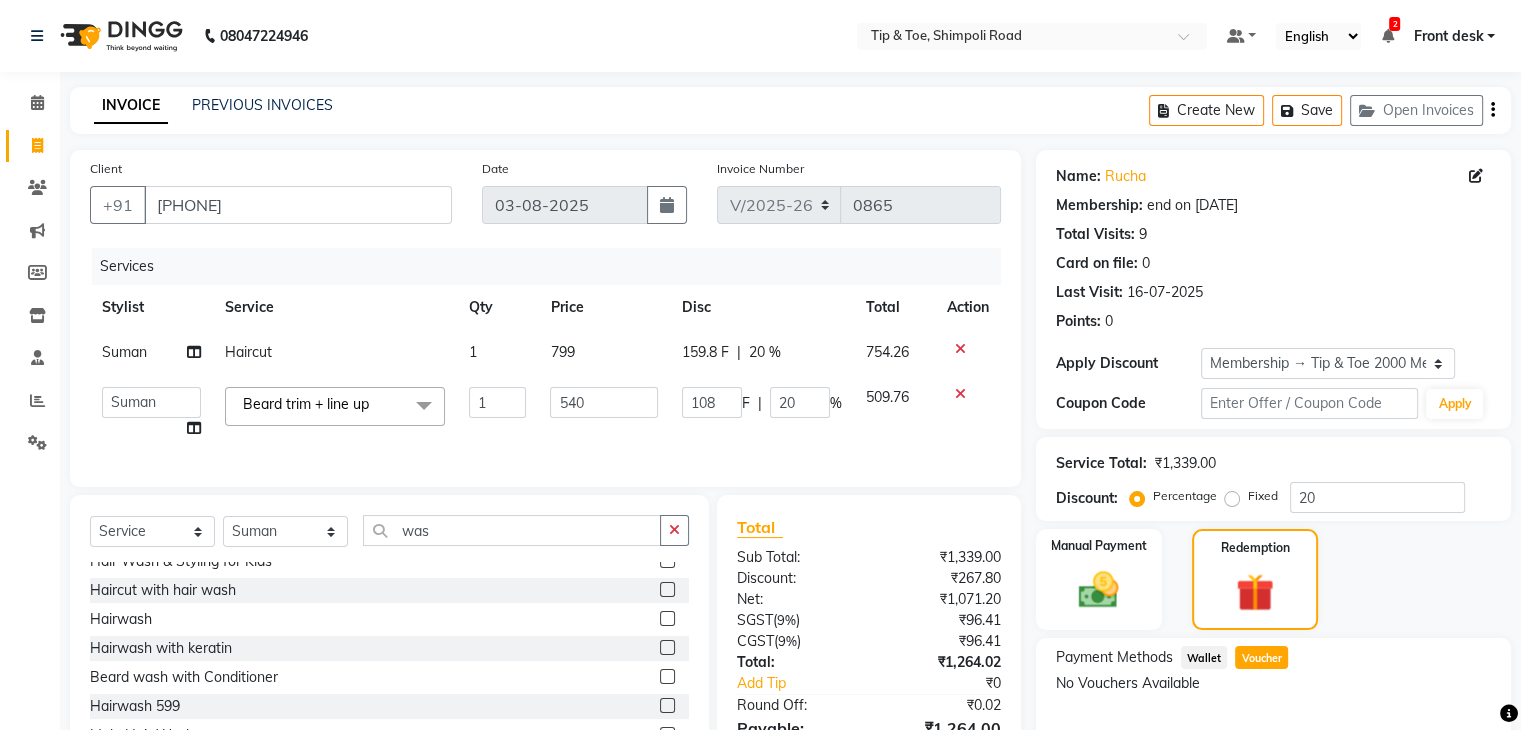 click 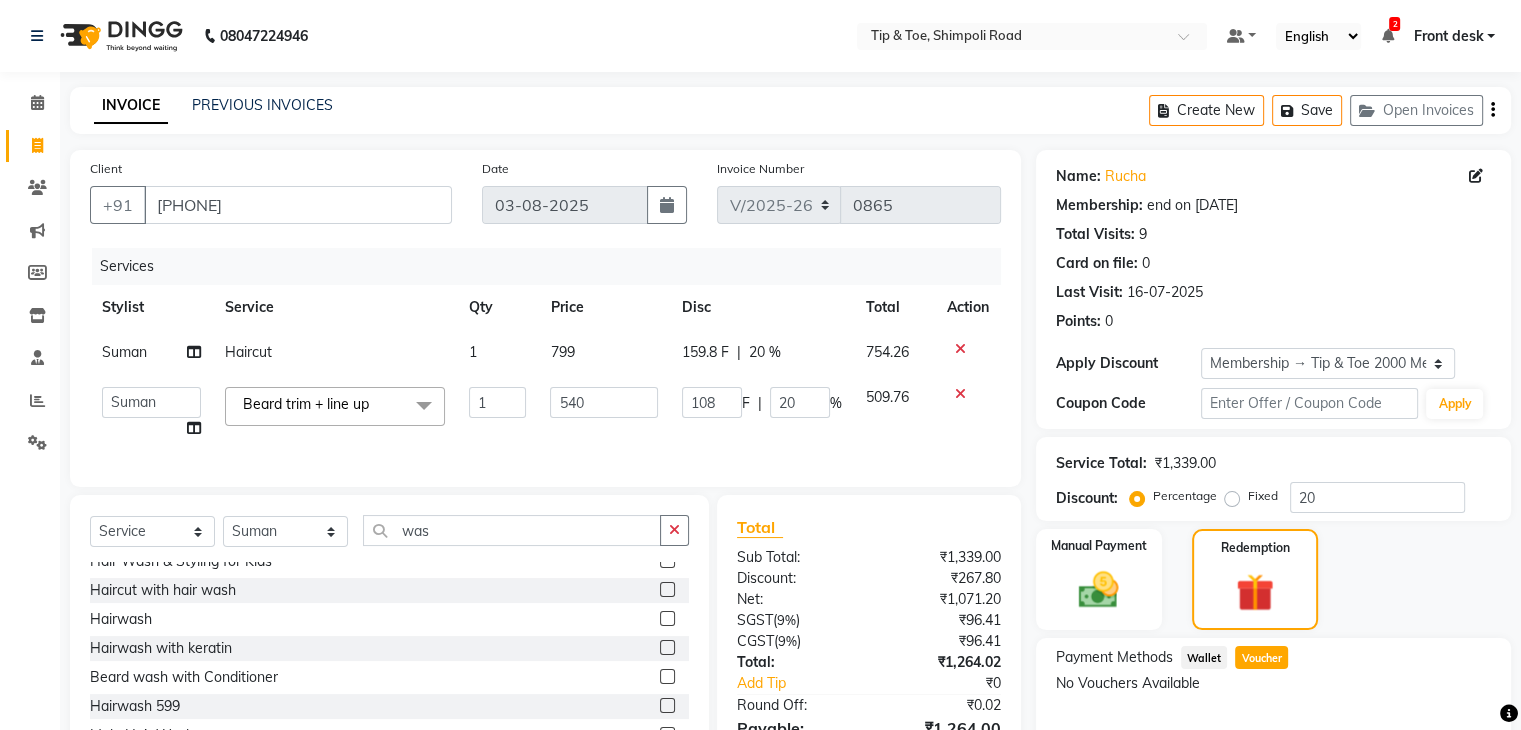 click at bounding box center (666, 619) 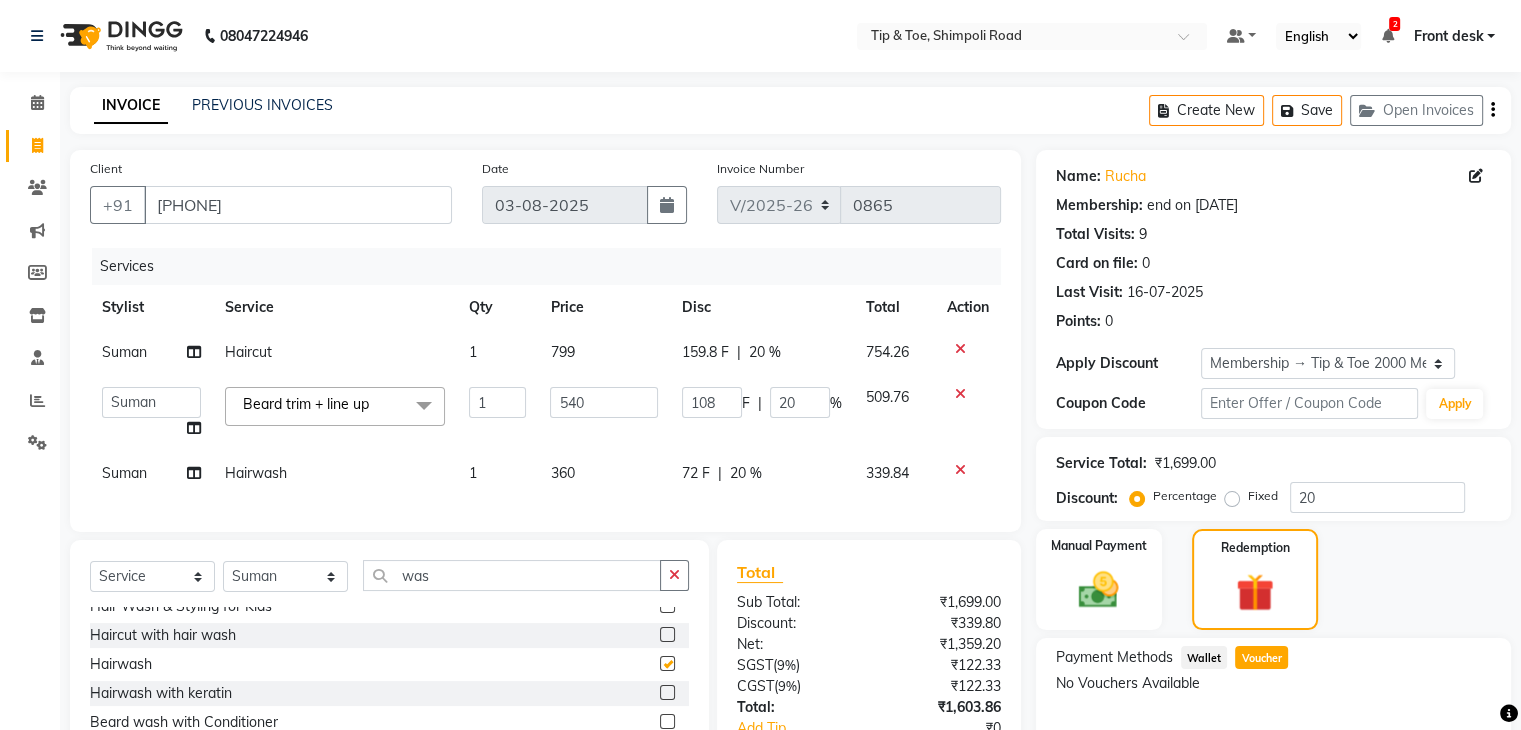 checkbox on "false" 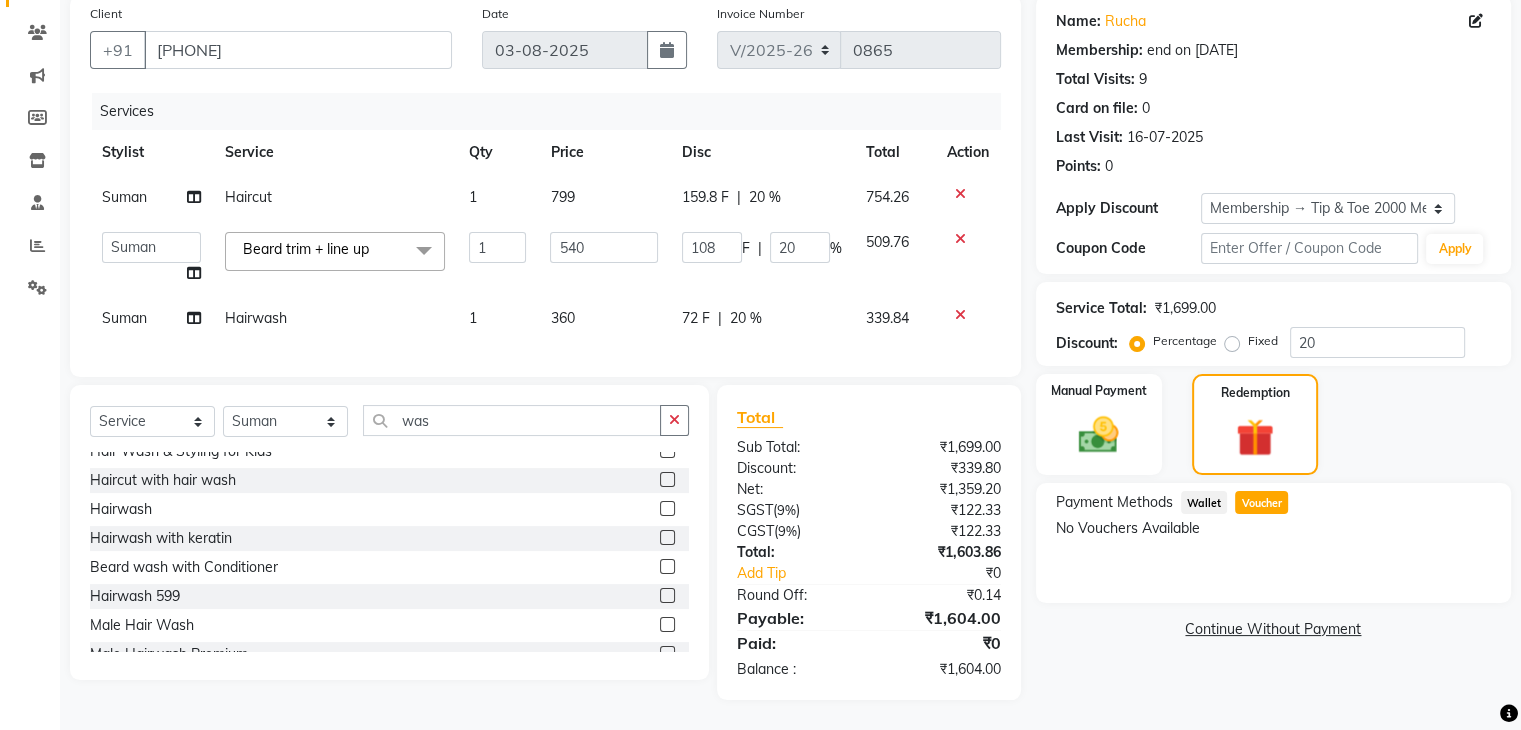 scroll, scrollTop: 171, scrollLeft: 0, axis: vertical 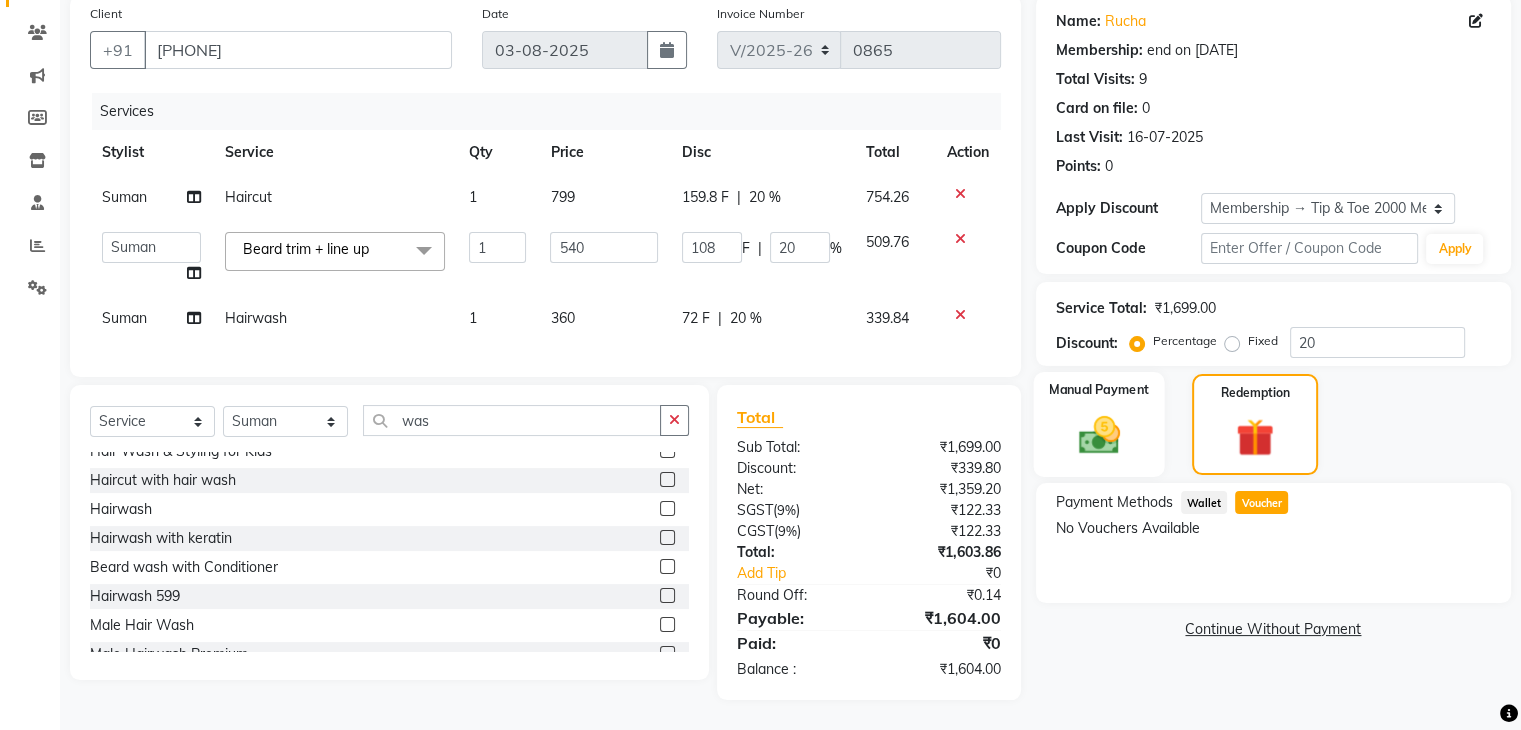 click 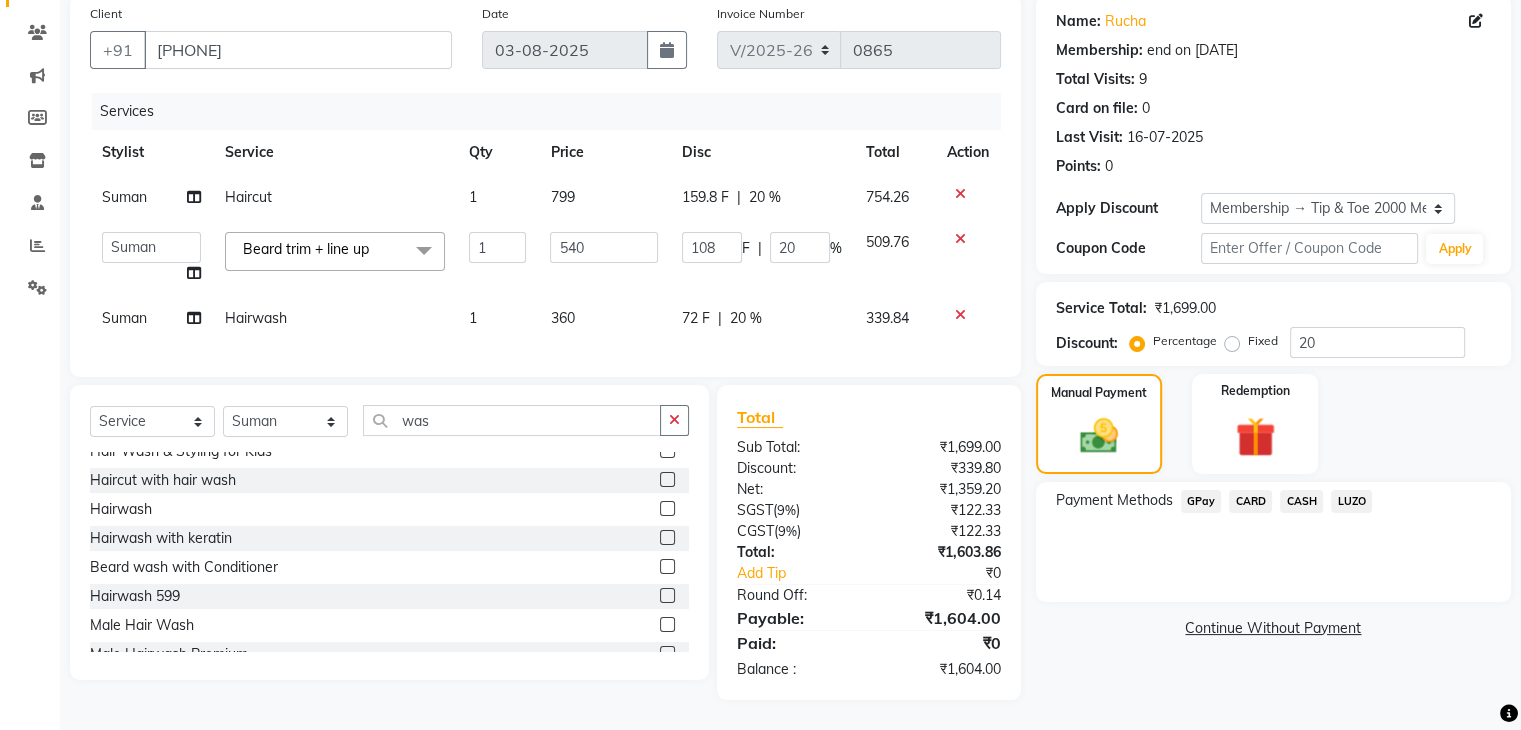 click on "CARD" 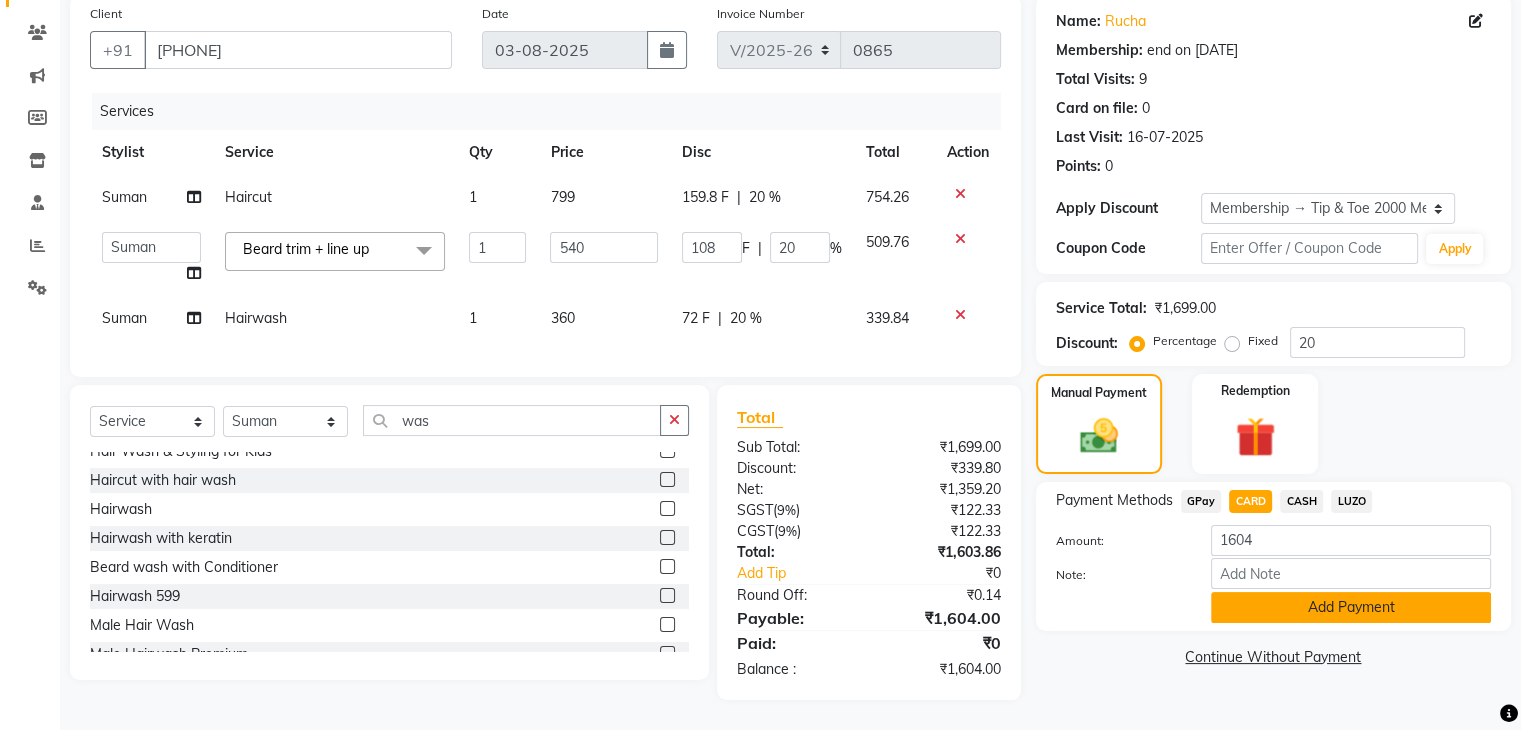 click on "Add Payment" 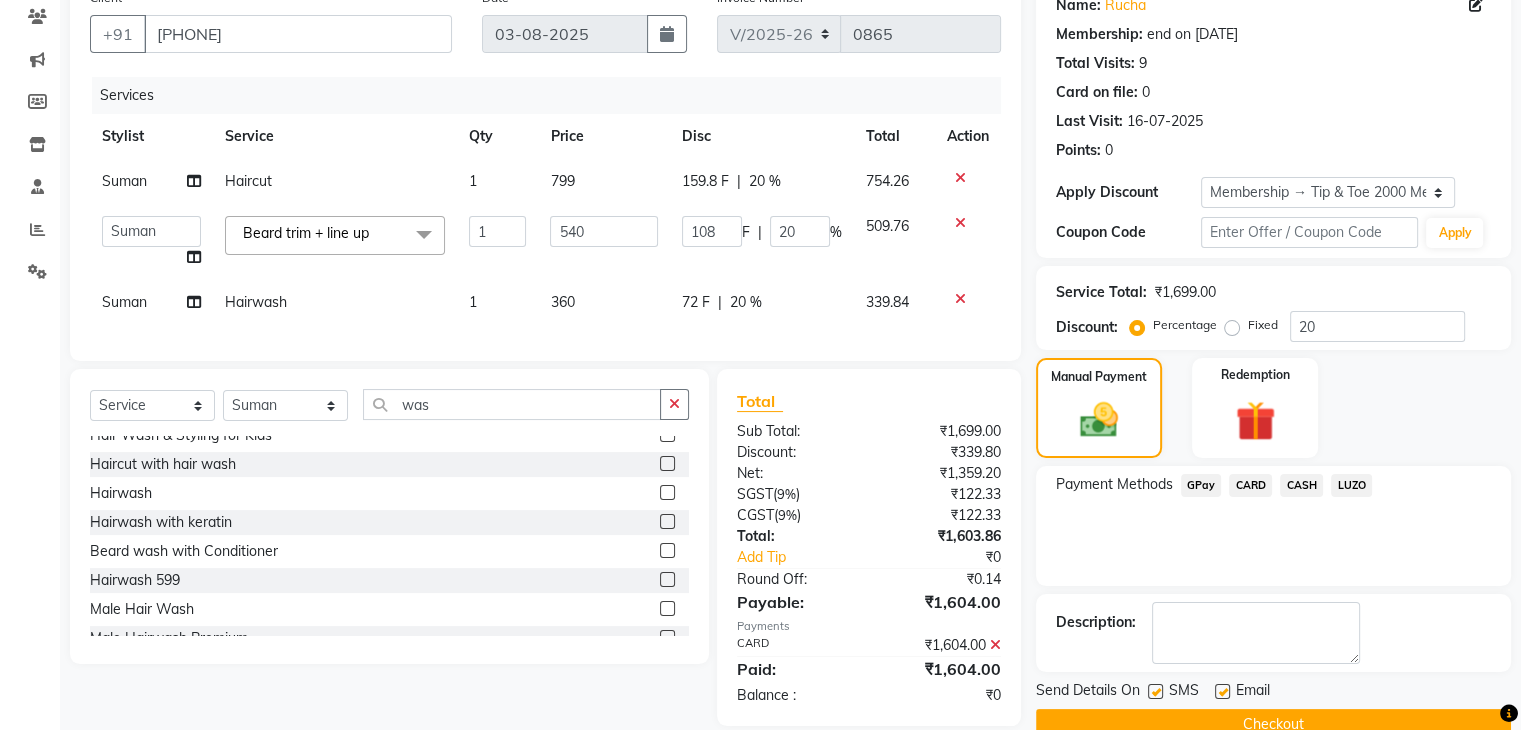 scroll, scrollTop: 212, scrollLeft: 0, axis: vertical 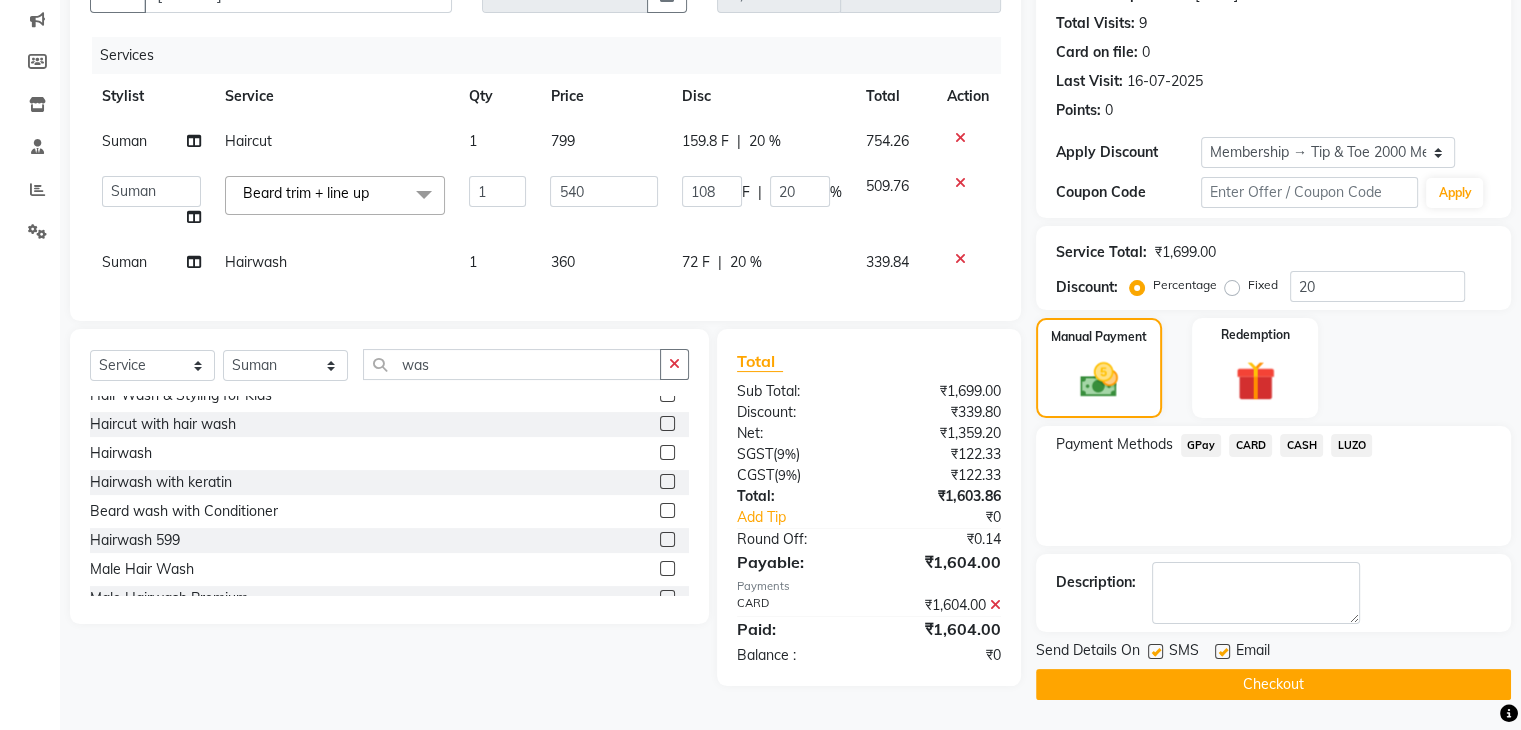 click on "Checkout" 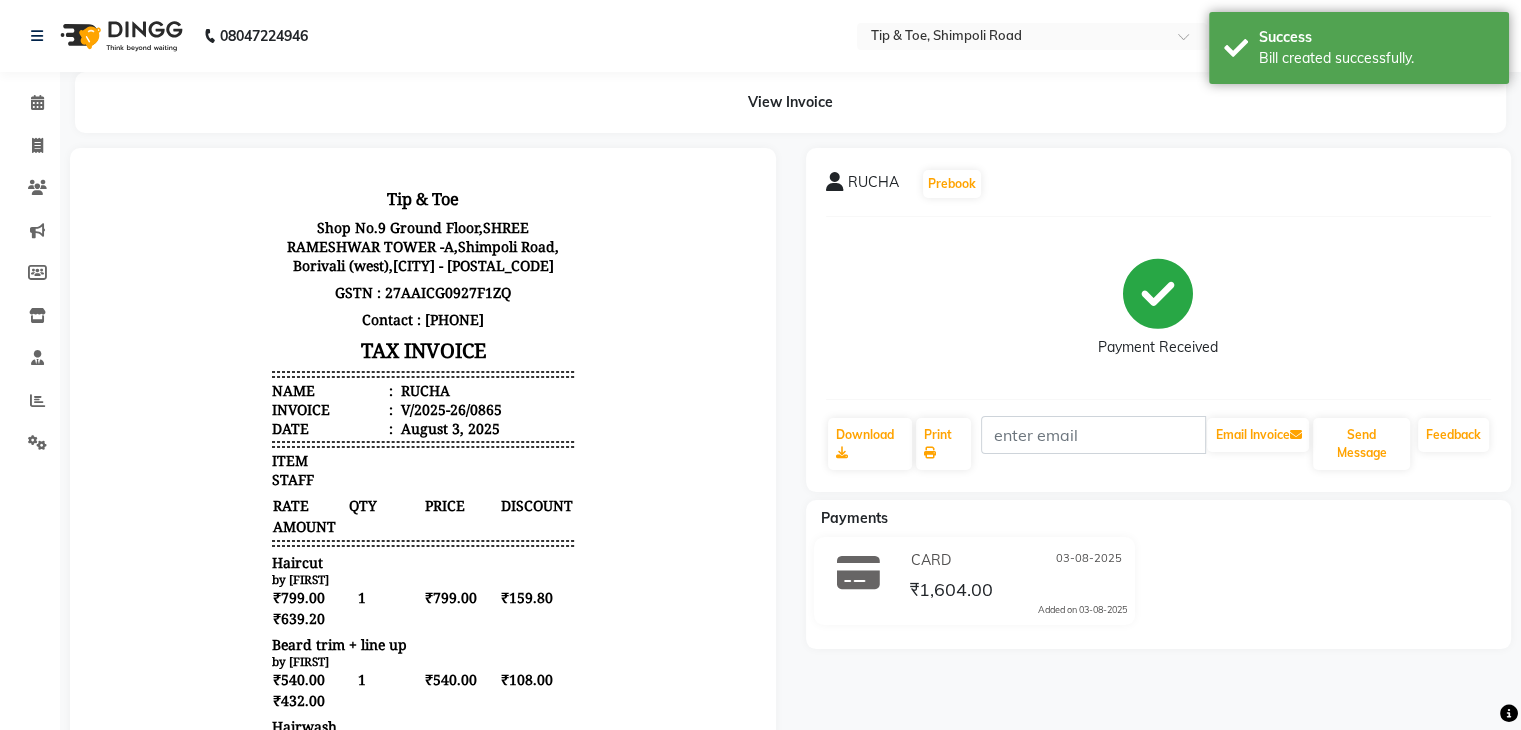 scroll, scrollTop: 0, scrollLeft: 0, axis: both 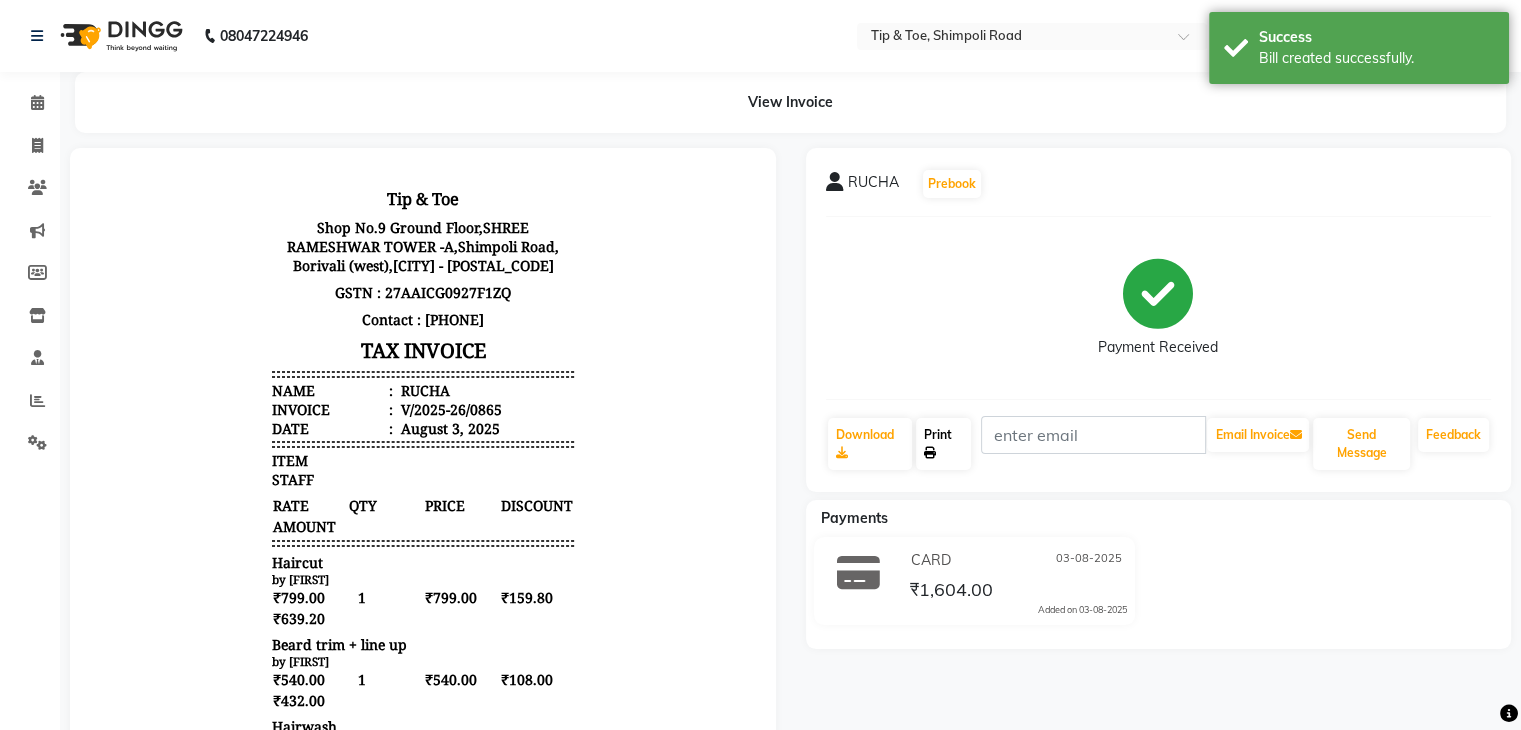 click on "Print" 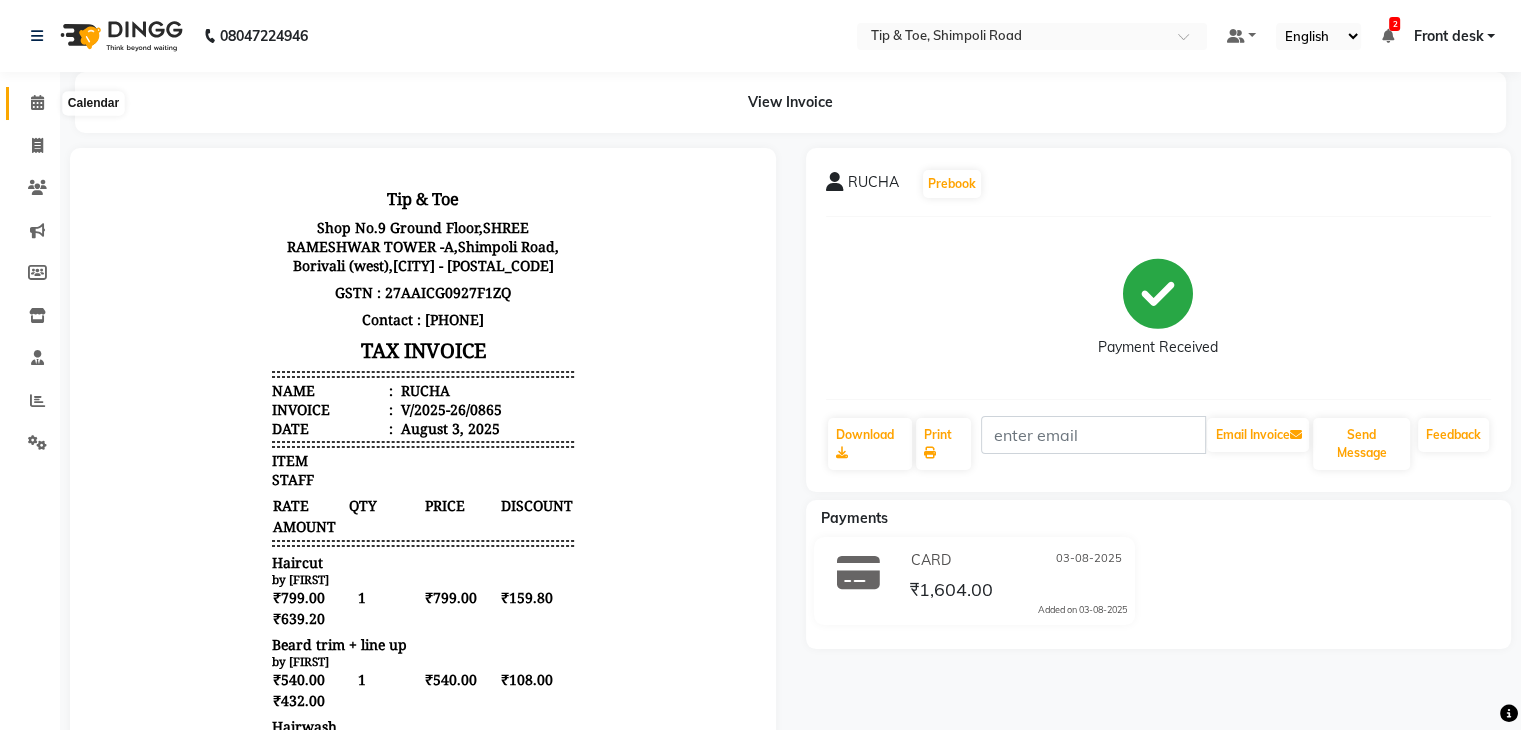 click 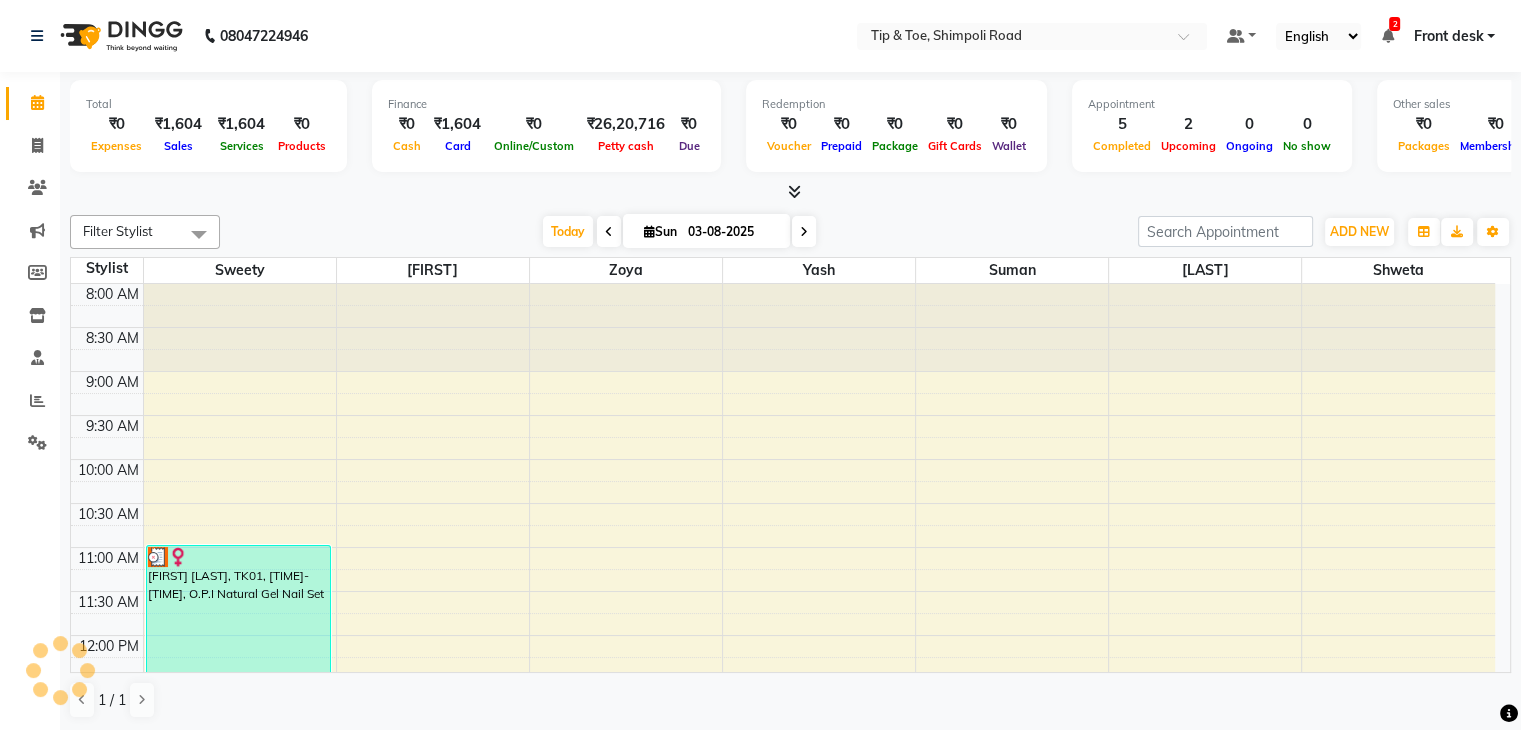 scroll, scrollTop: 0, scrollLeft: 0, axis: both 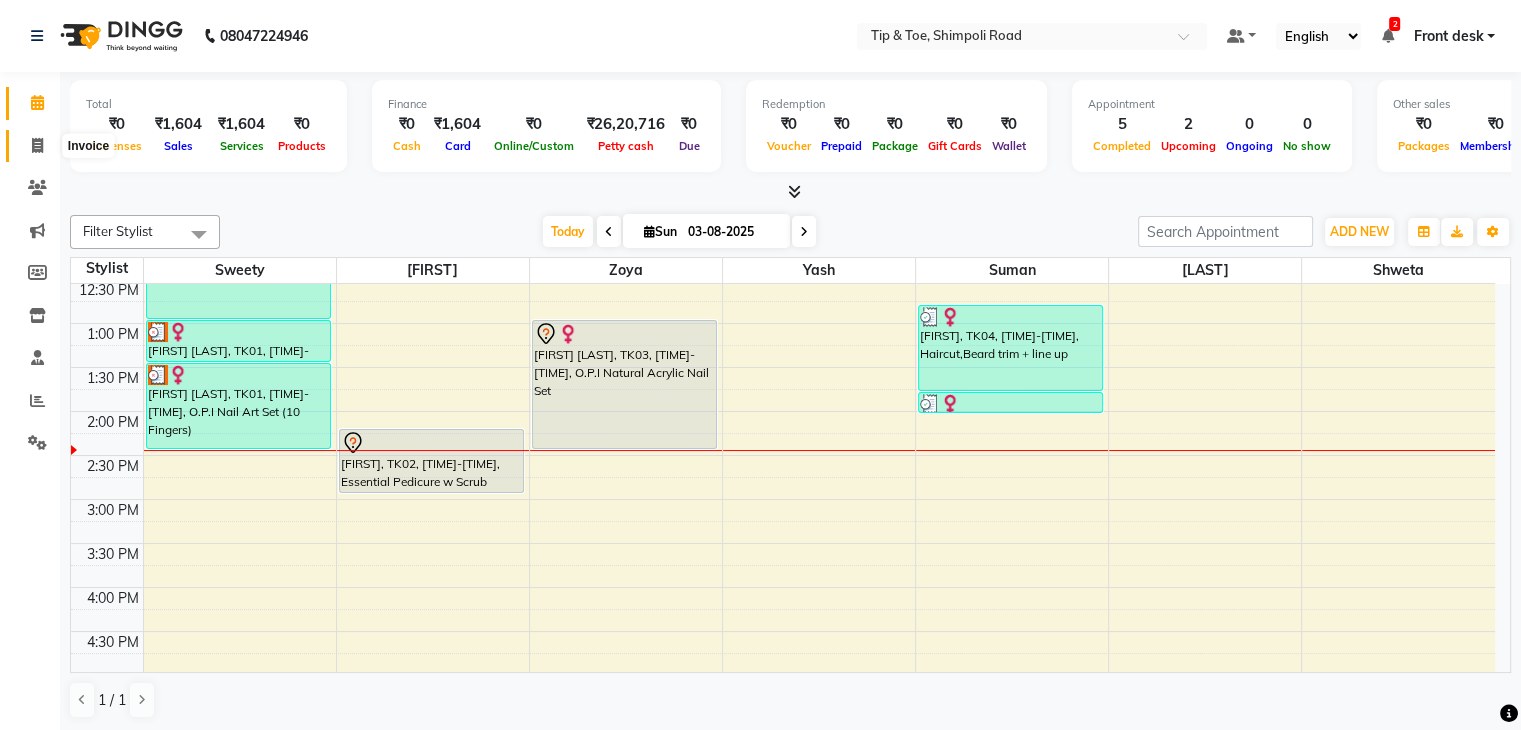 click 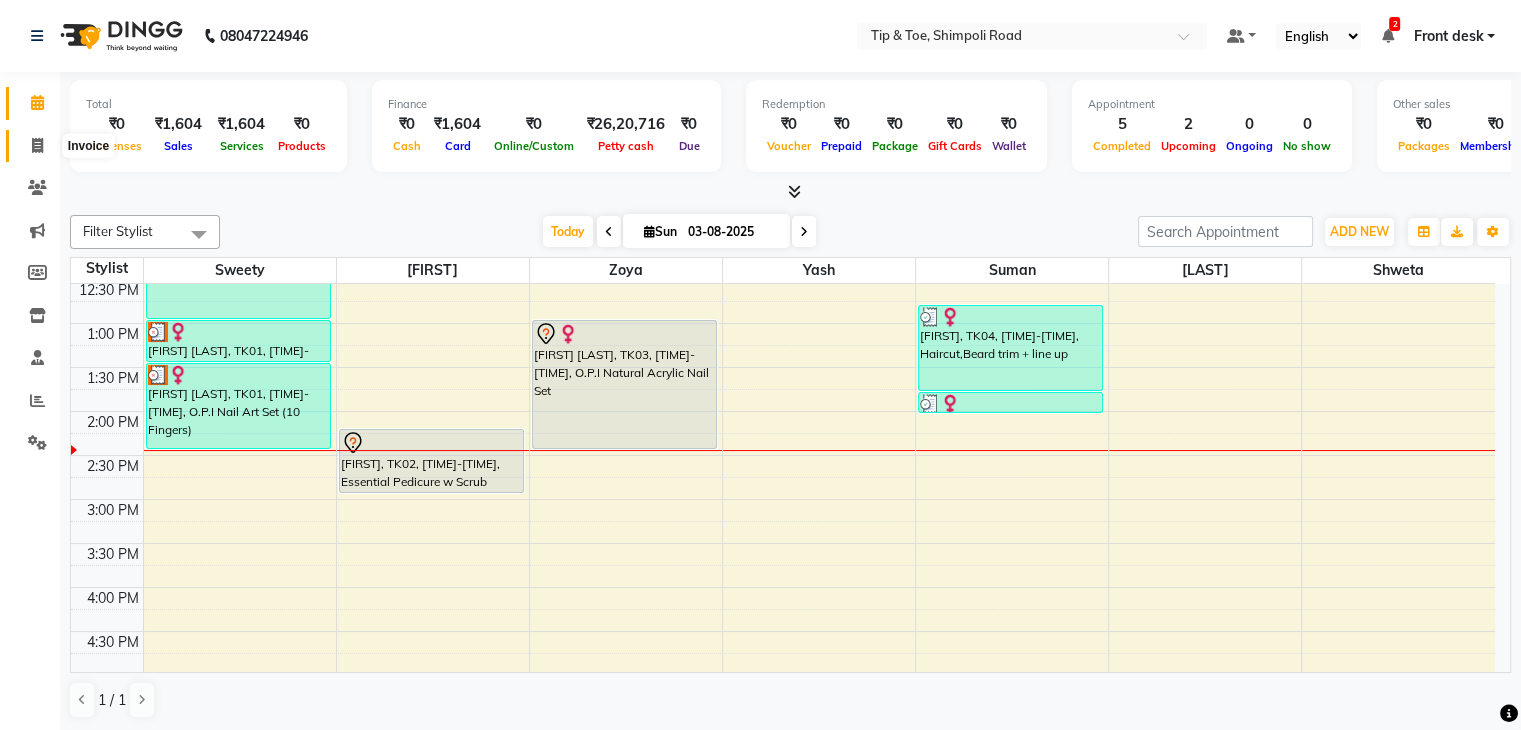 select on "service" 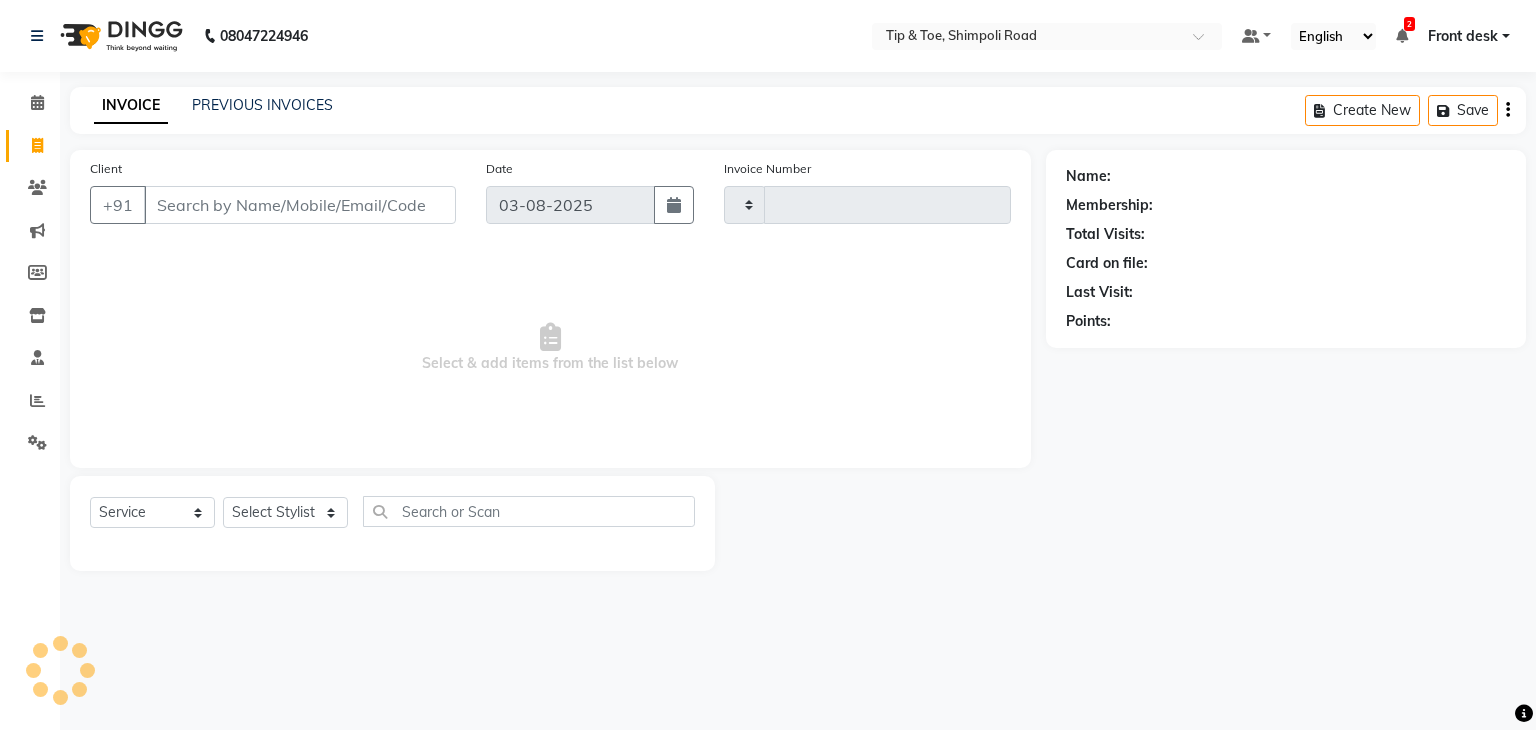 type on "0866" 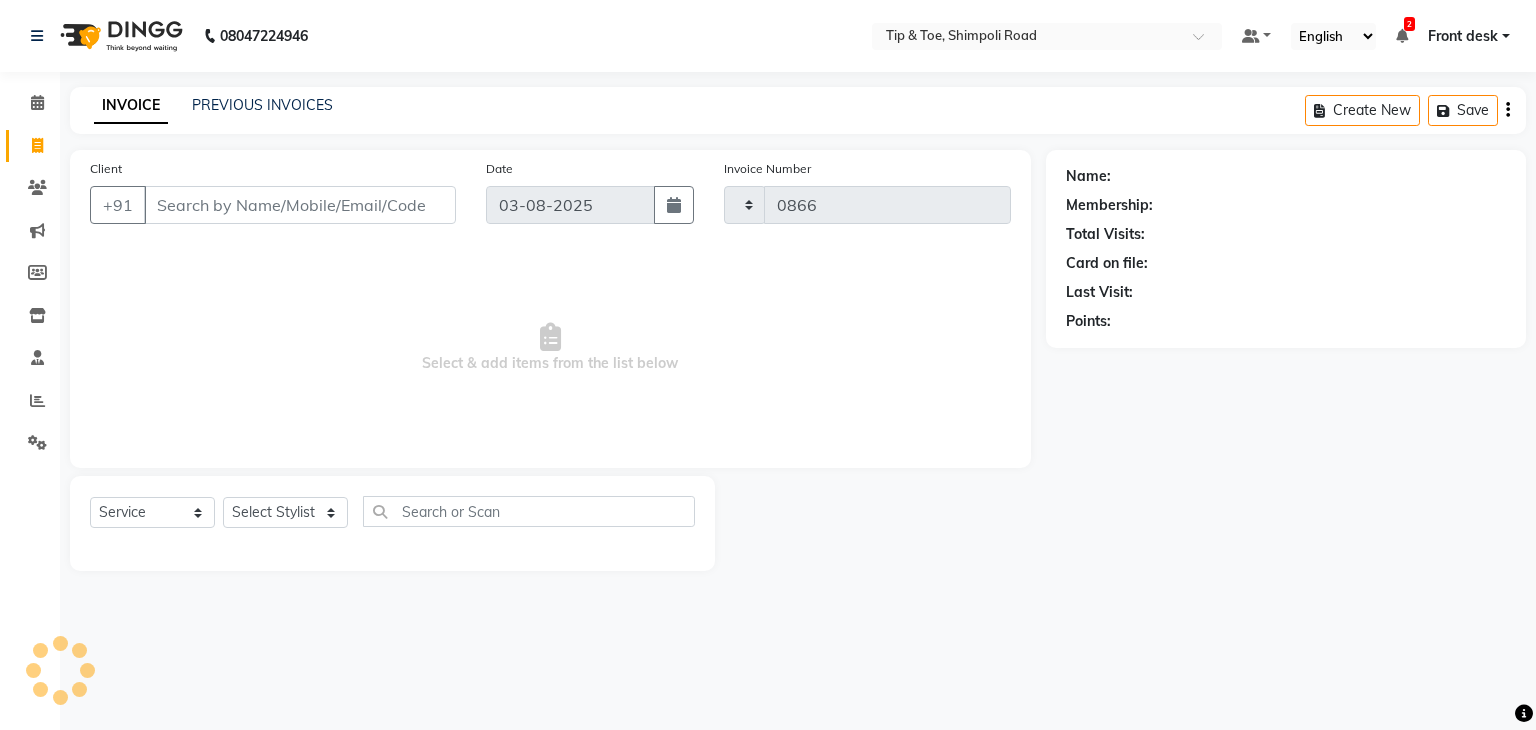 select on "5942" 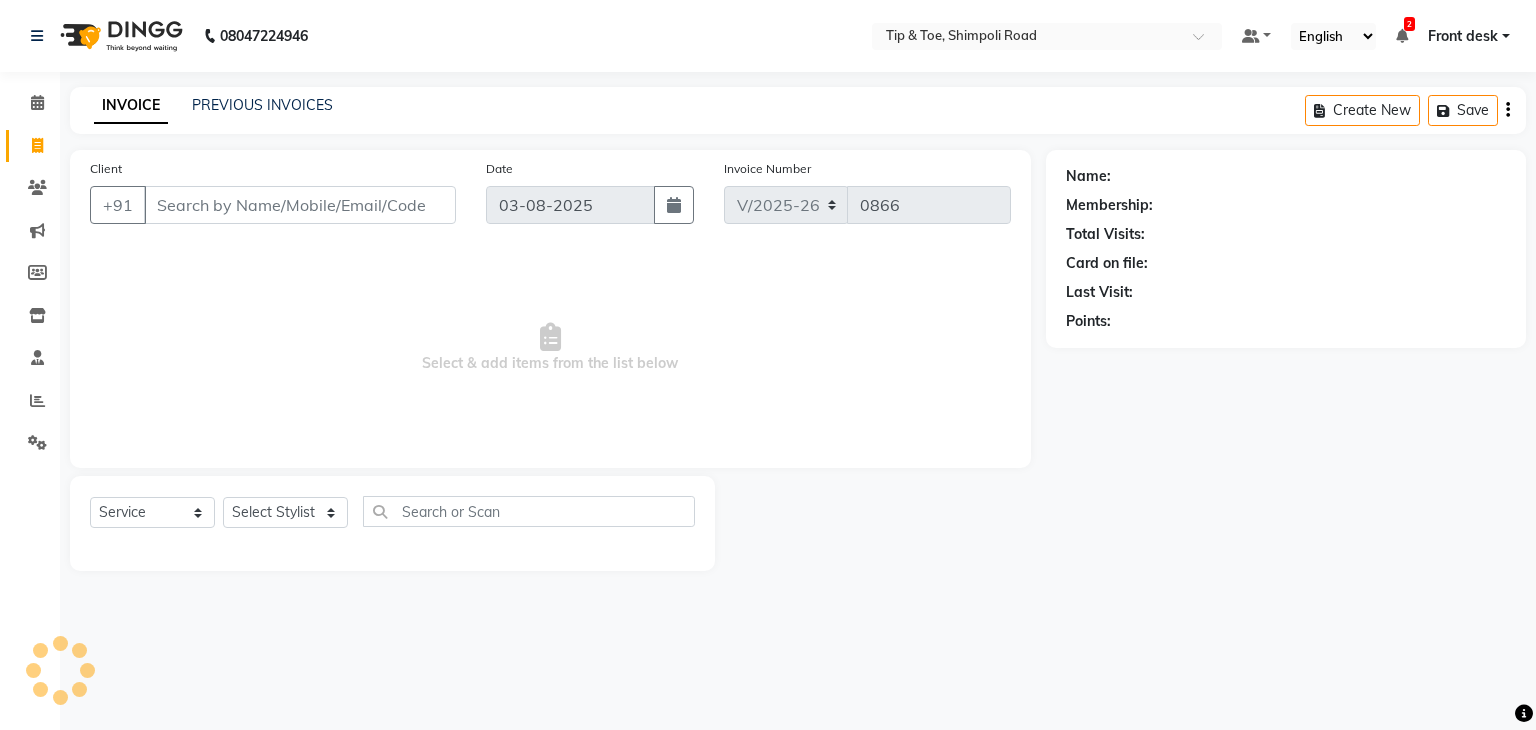 click on "Client" at bounding box center (300, 205) 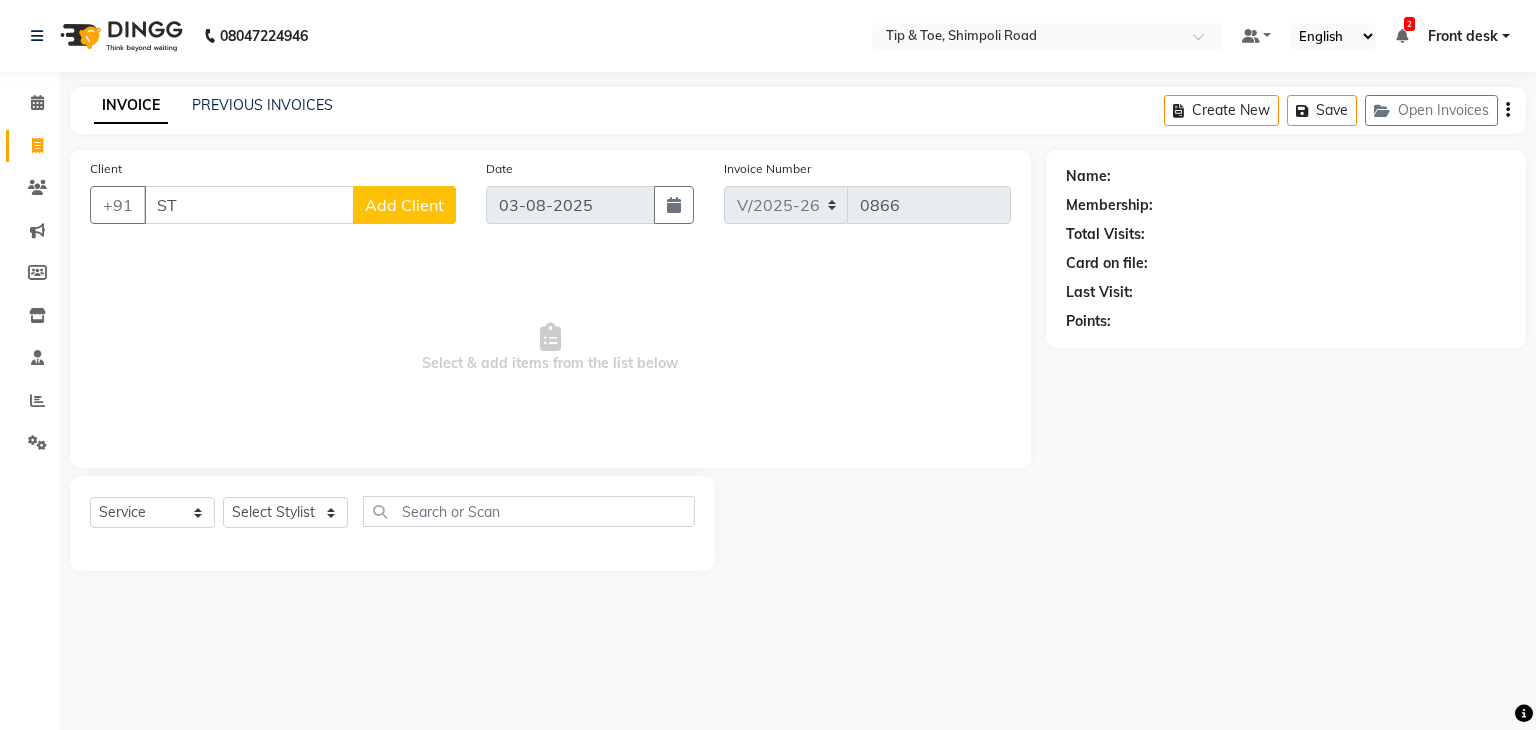 type on "S" 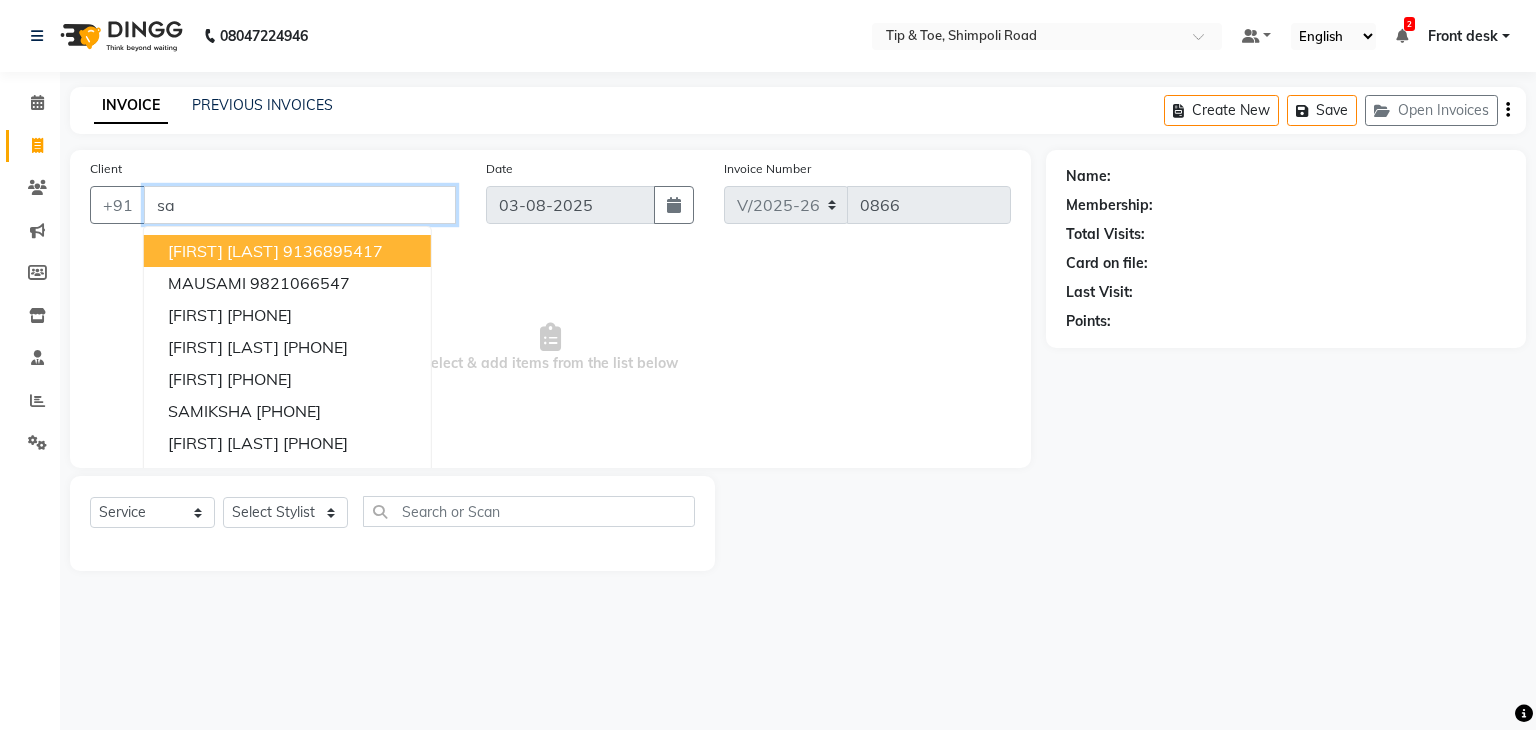 type on "s" 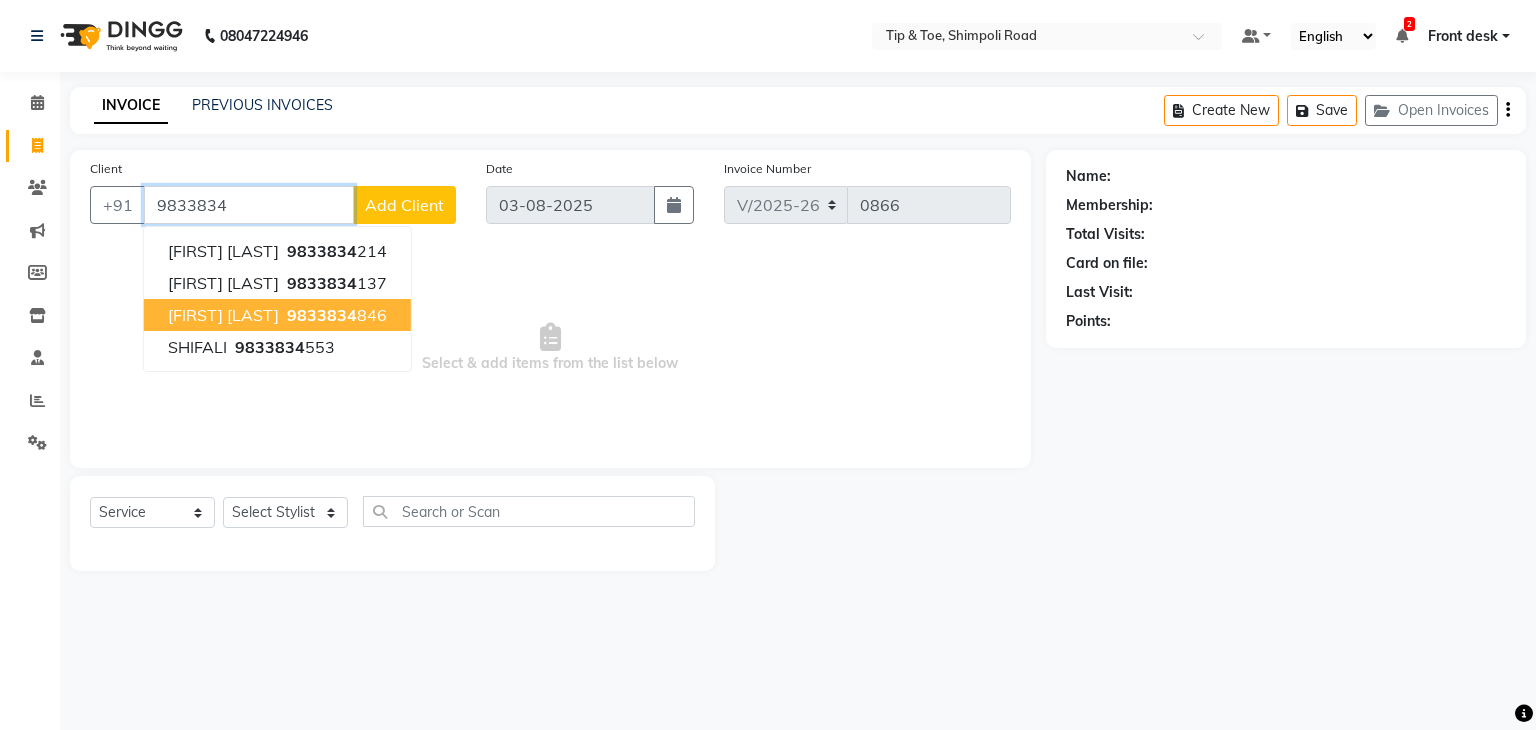 click on "[FIRST] [LAST]" at bounding box center (223, 315) 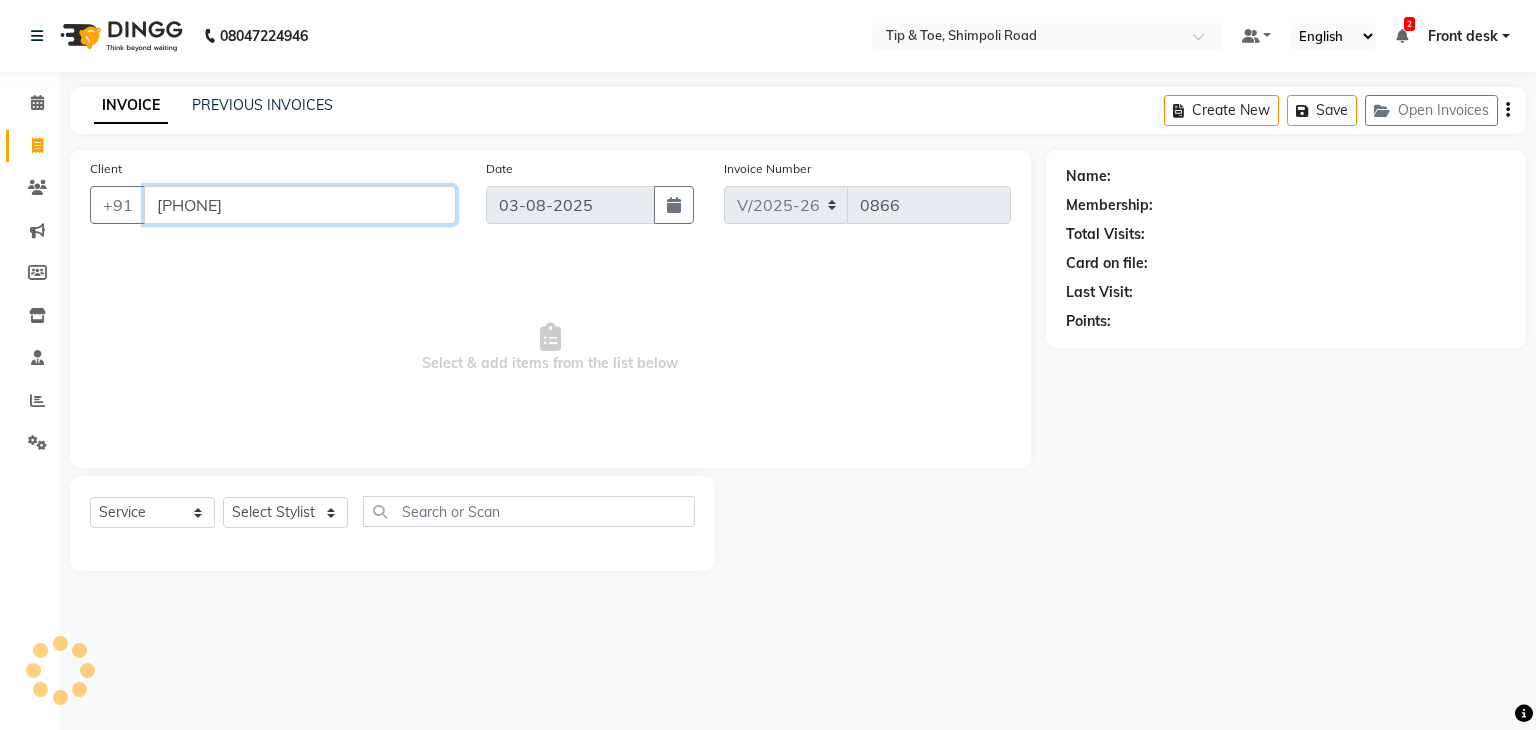 type on "[PHONE]" 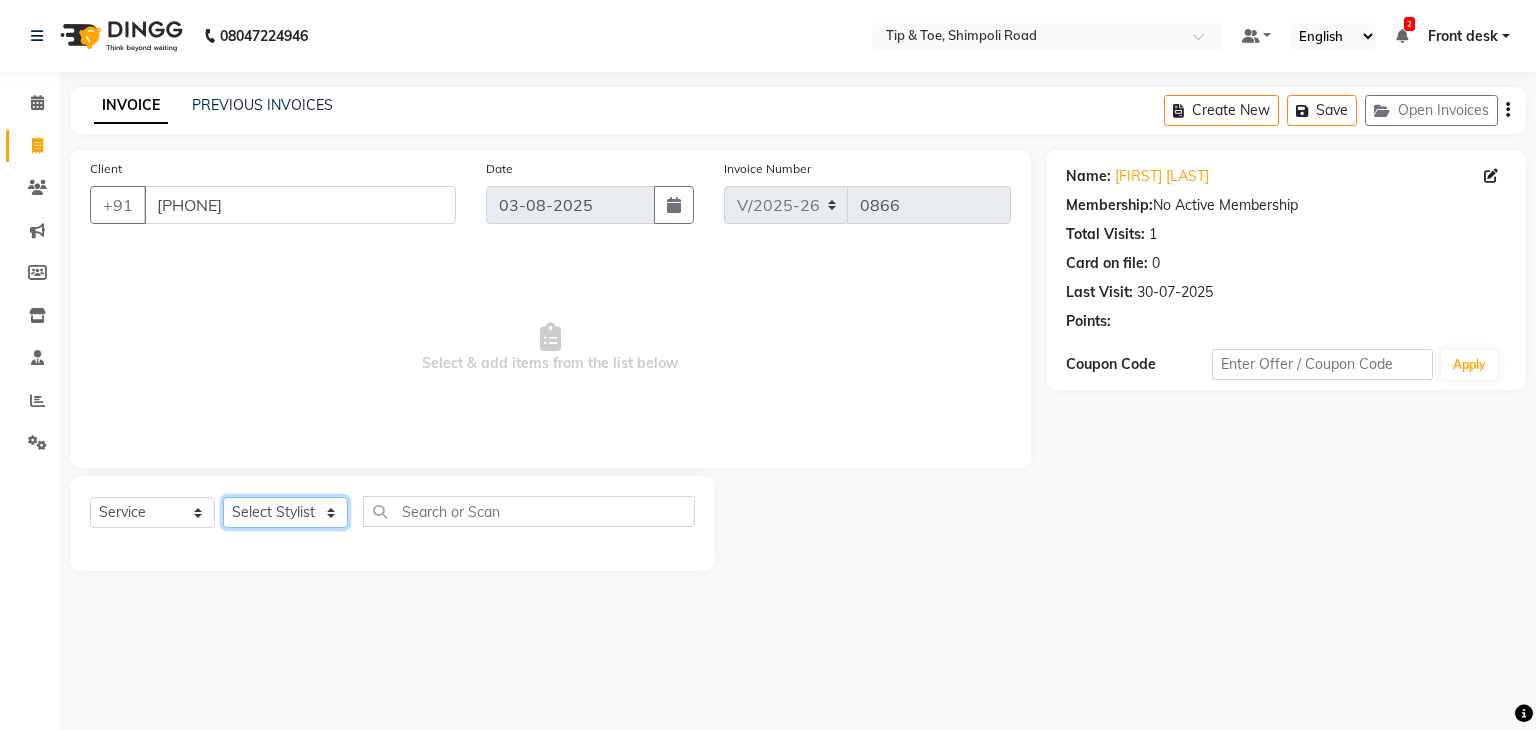 click on "Select Stylist Front desk [FIRST] [FIRST] [FIRST] [FIRST] [FIRST] [FIRST] [FIRST]  [FIRST] [FIRST] [FIRST] [FIRST]" 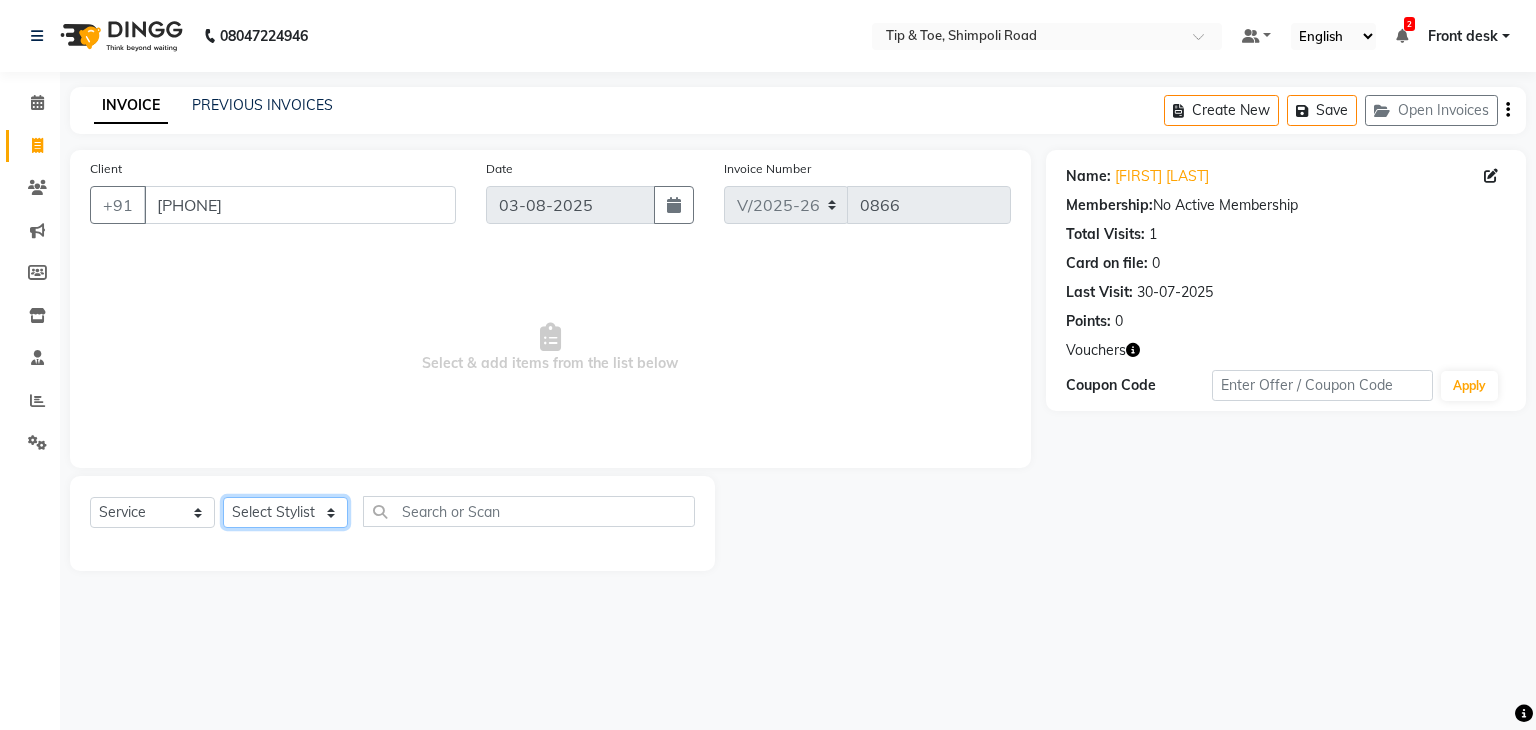 select on "67779" 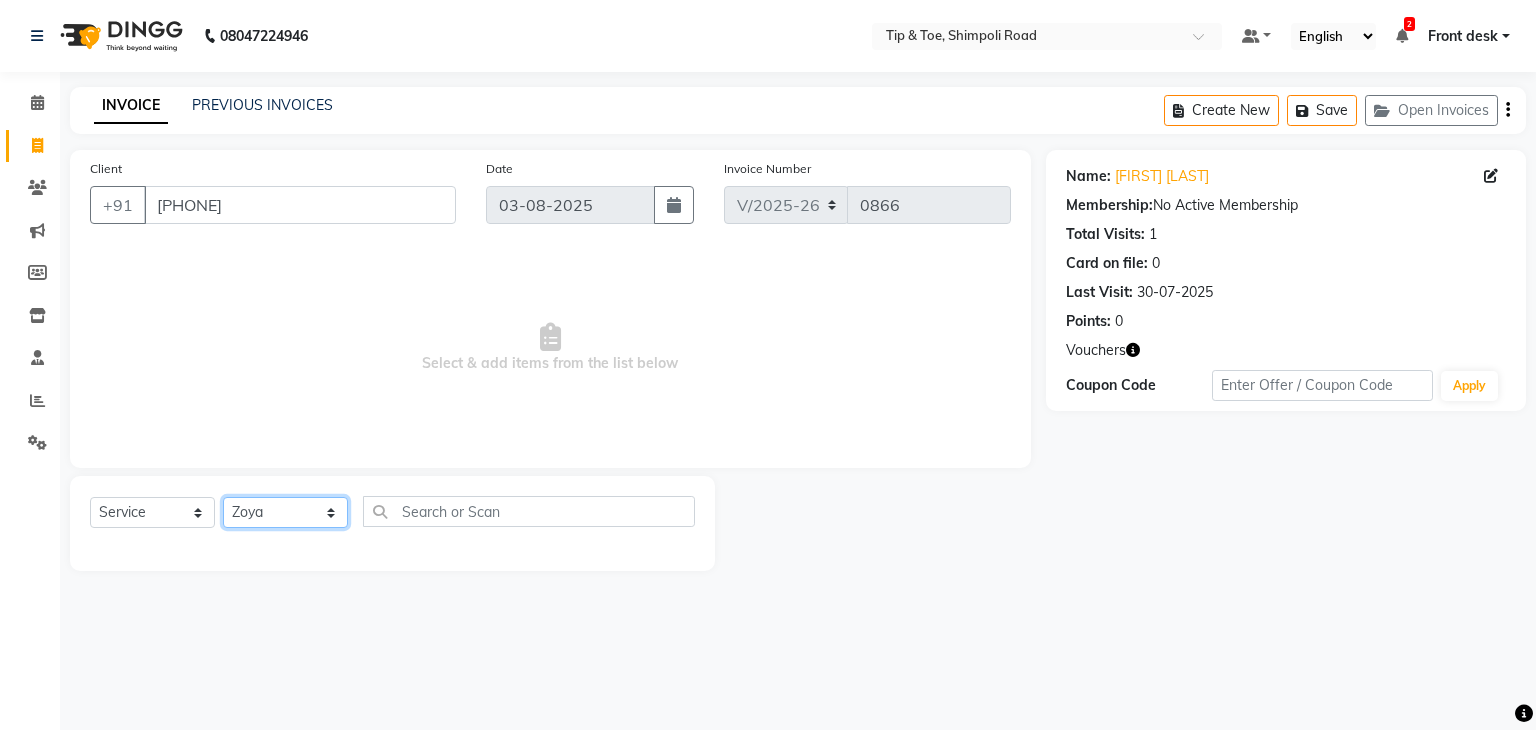 click on "Select Stylist Front desk [FIRST] [FIRST] [FIRST] [FIRST] [FIRST] [FIRST] [FIRST]  [FIRST] [FIRST] [FIRST] [FIRST]" 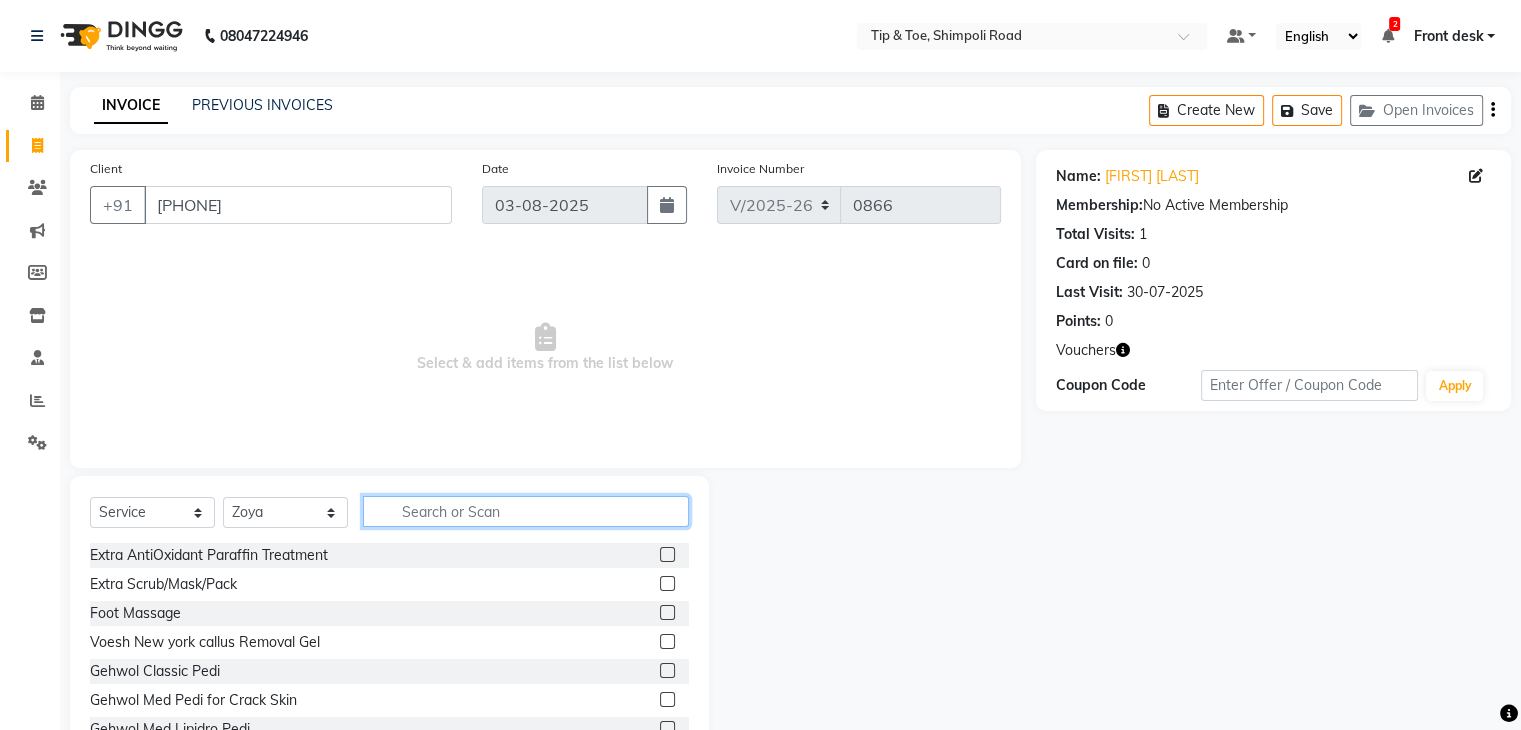 click 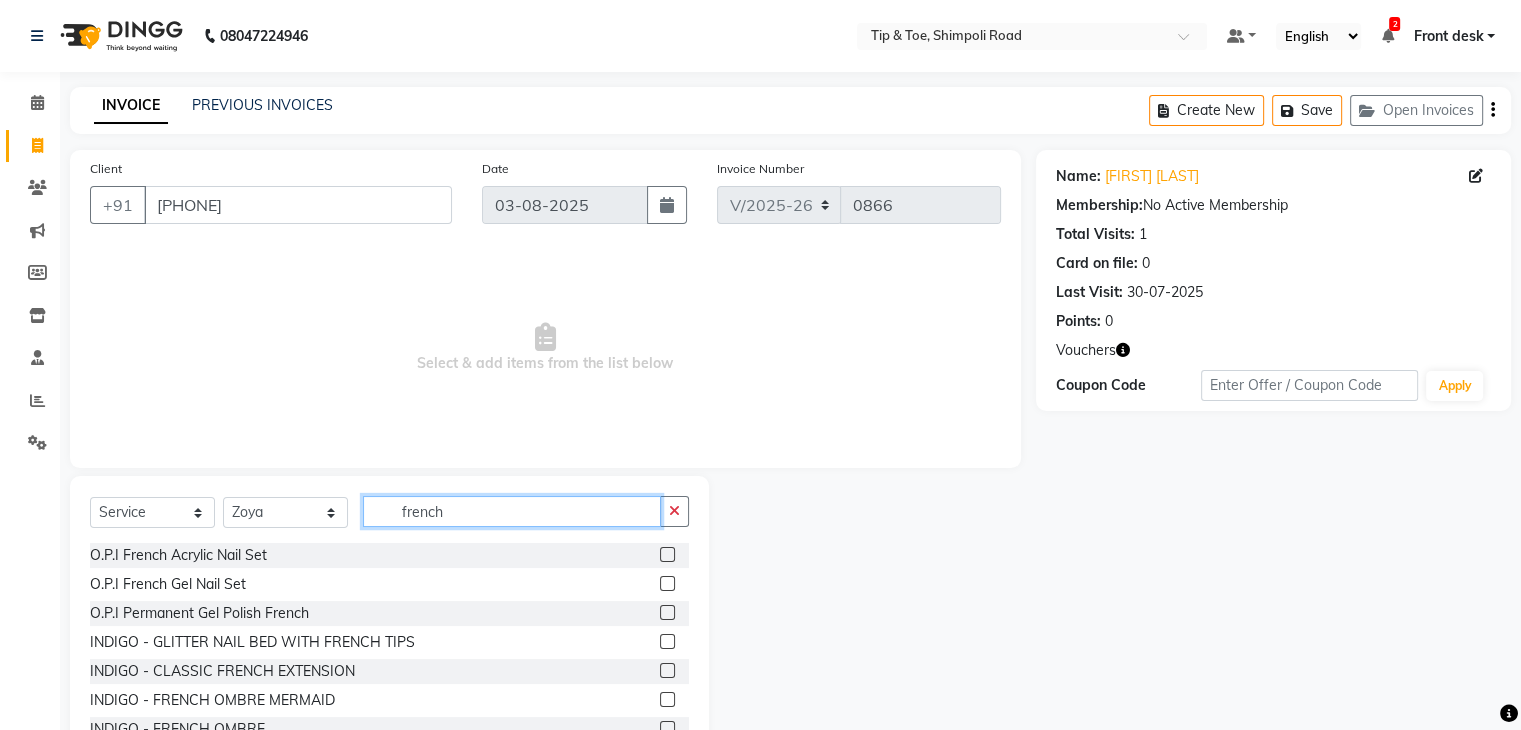 type on "french" 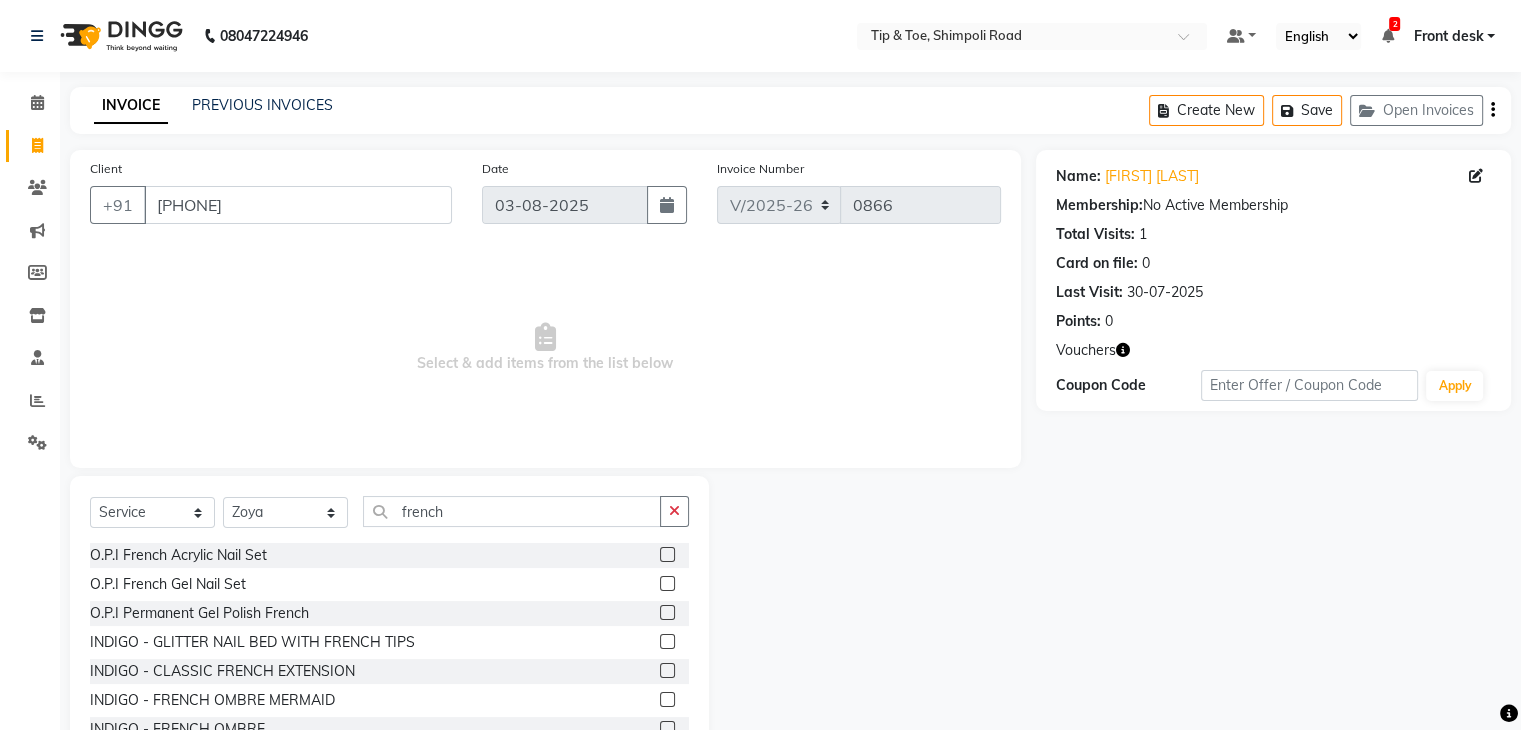 click 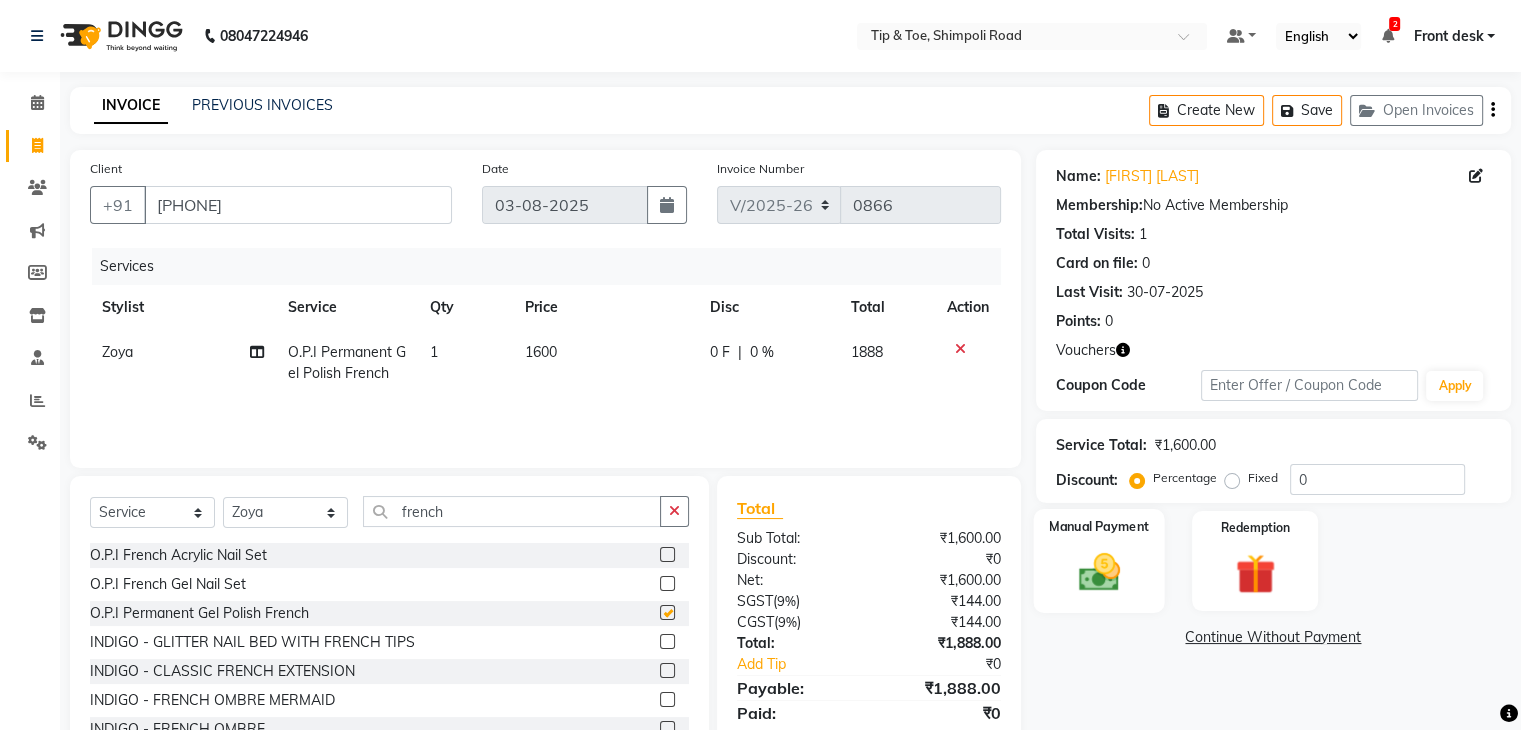 checkbox on "false" 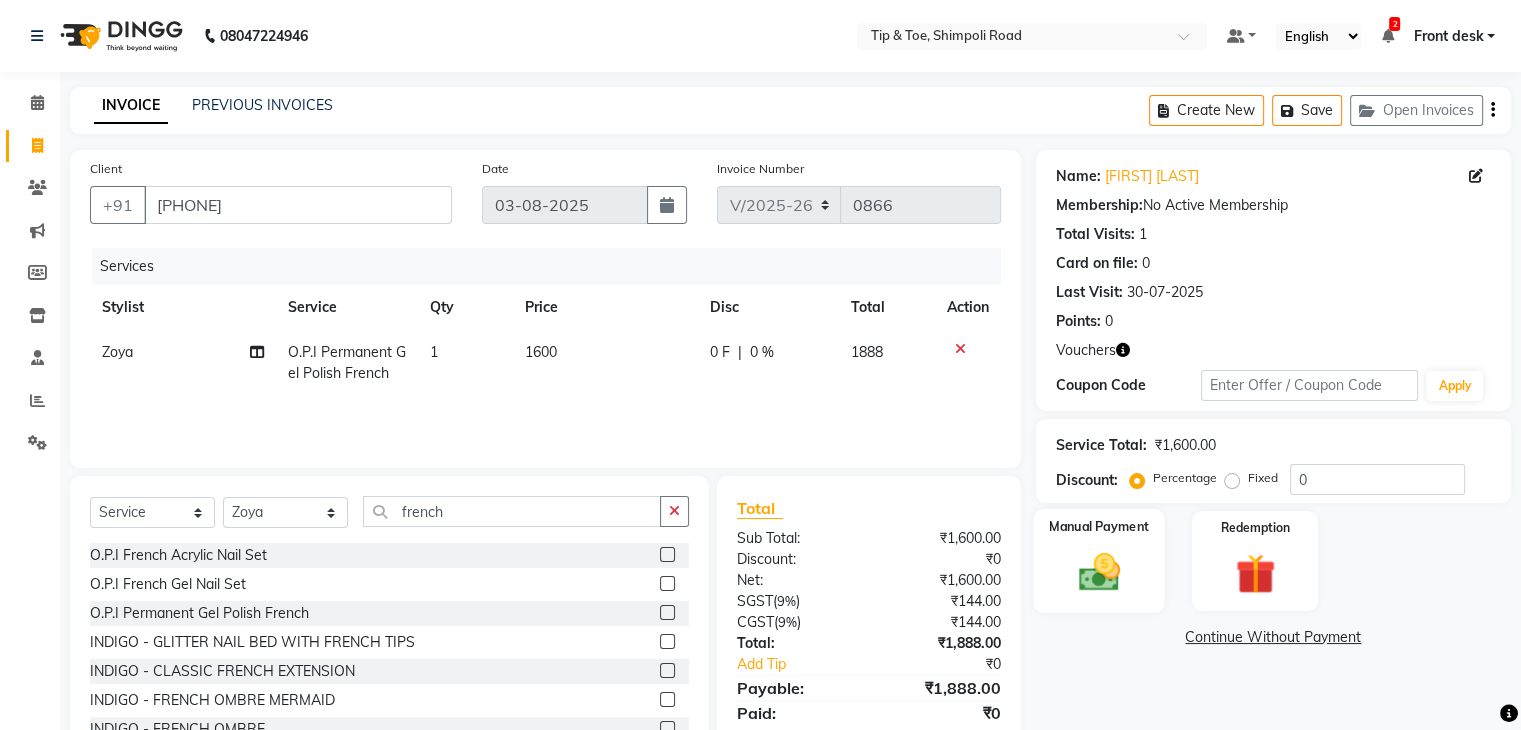 click 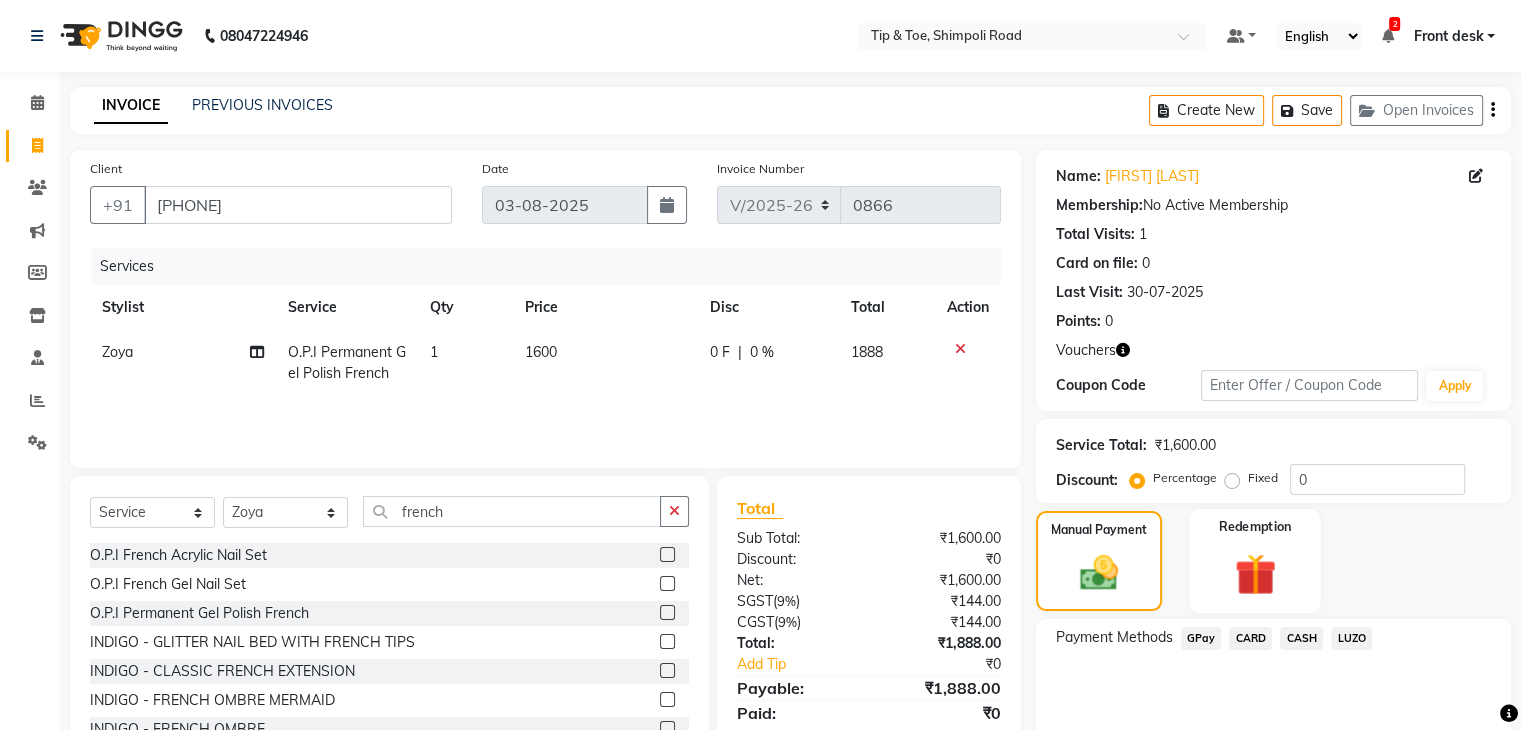 click 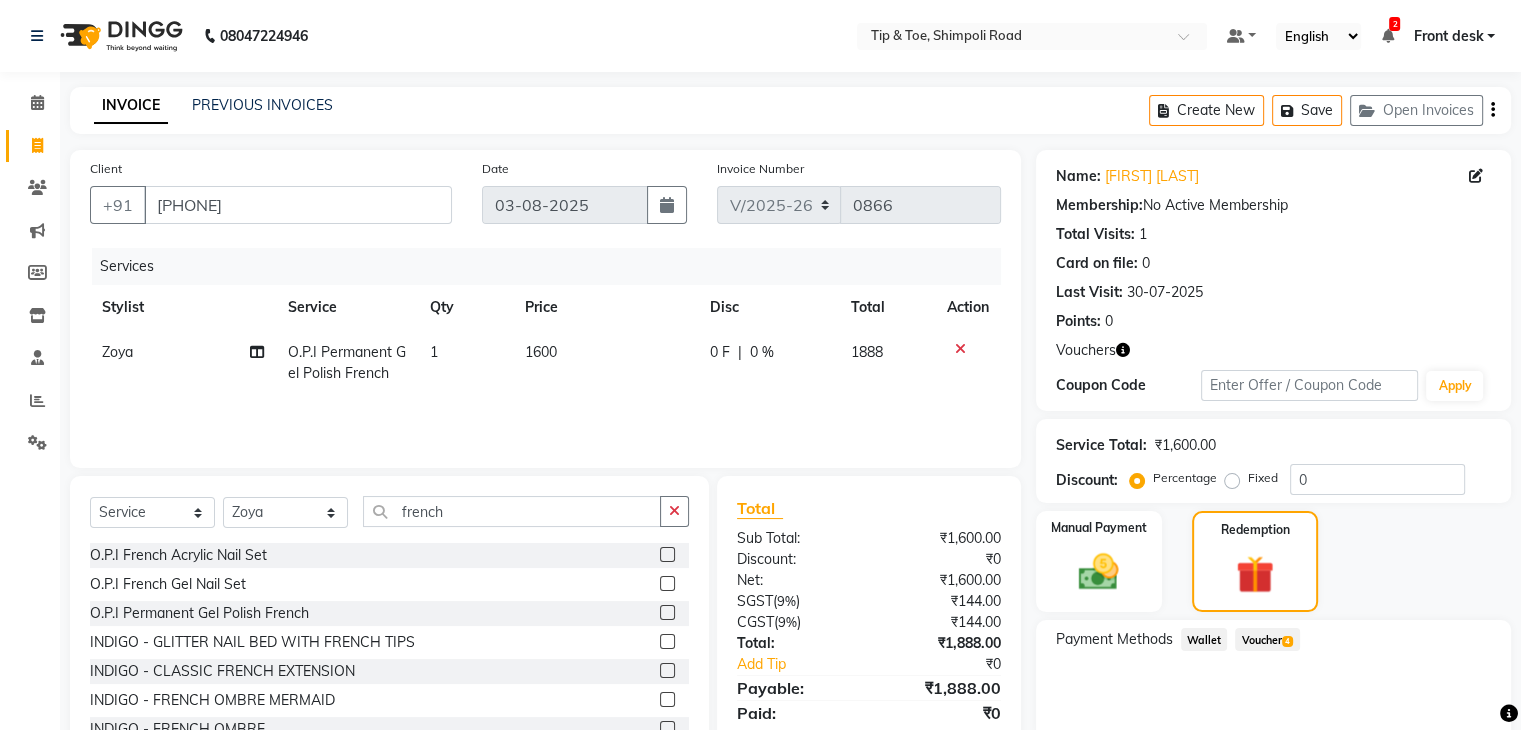 click on "Voucher  4" 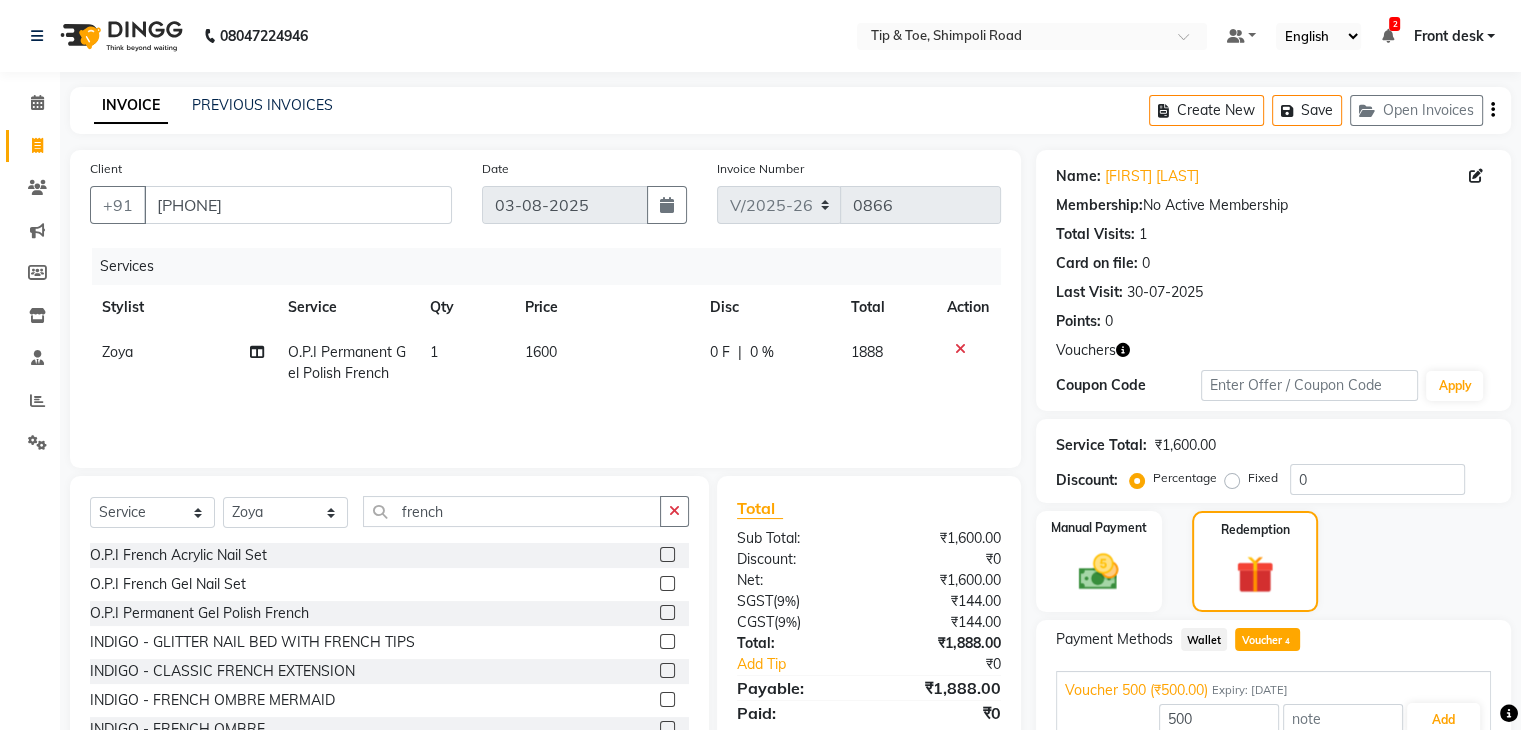 scroll, scrollTop: 100, scrollLeft: 0, axis: vertical 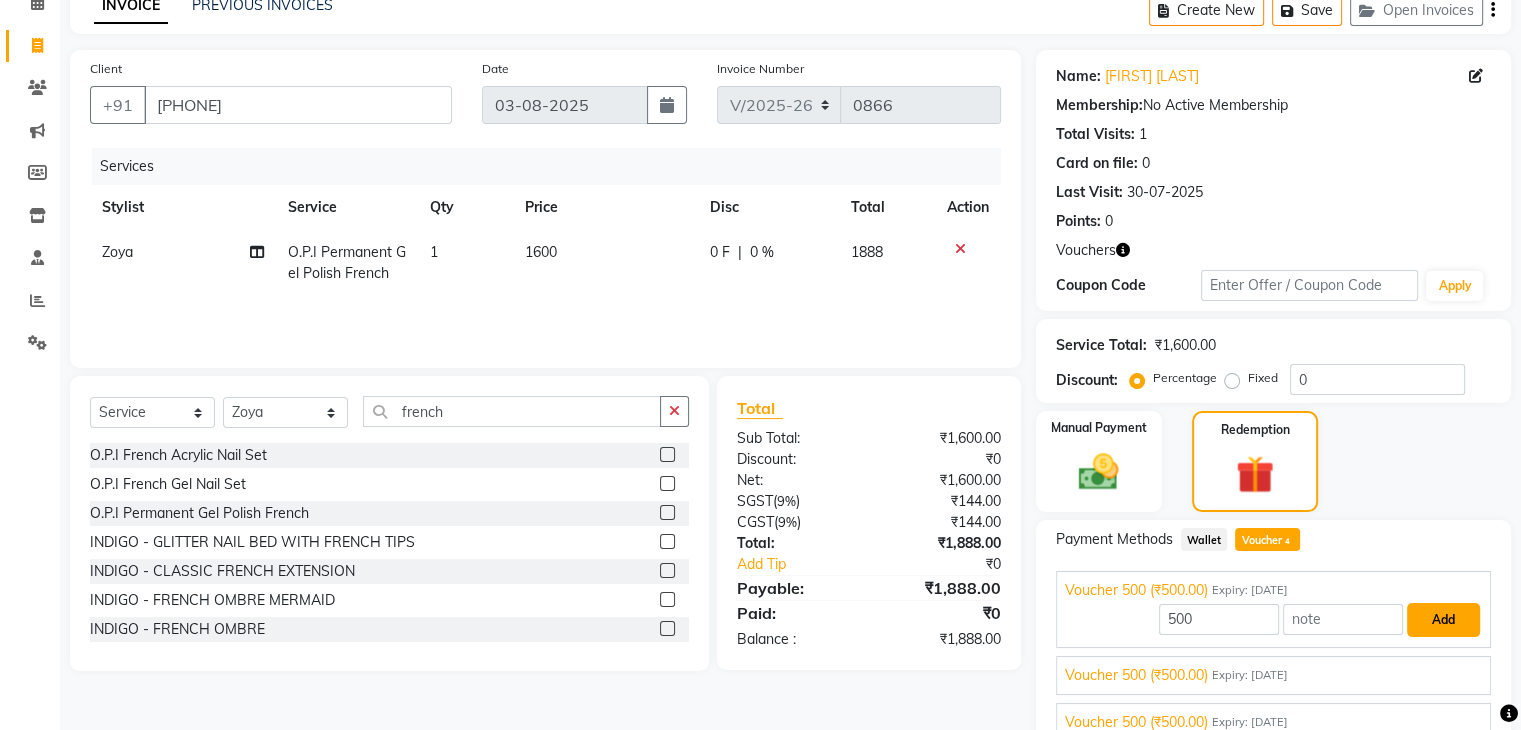 click on "Add" at bounding box center (1443, 620) 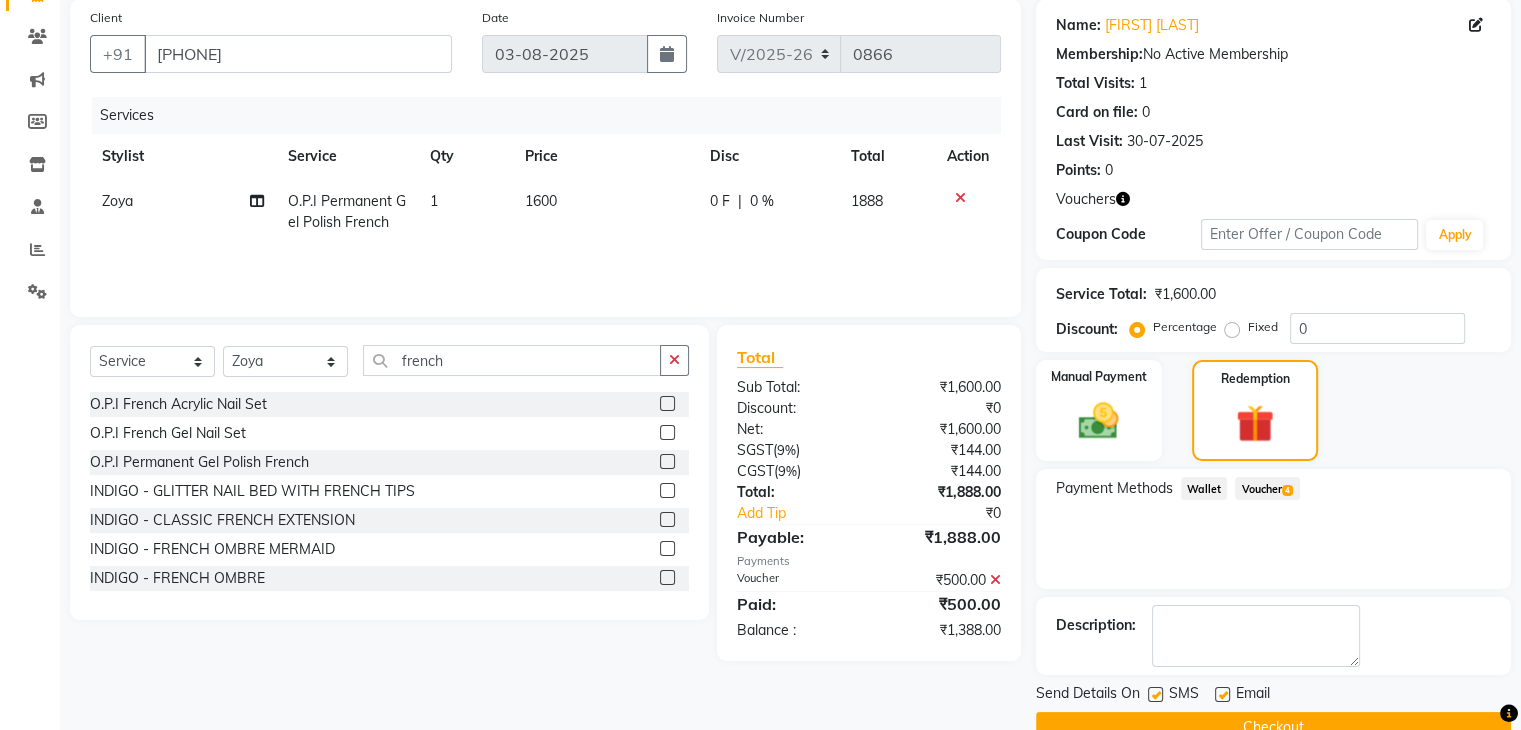 scroll, scrollTop: 193, scrollLeft: 0, axis: vertical 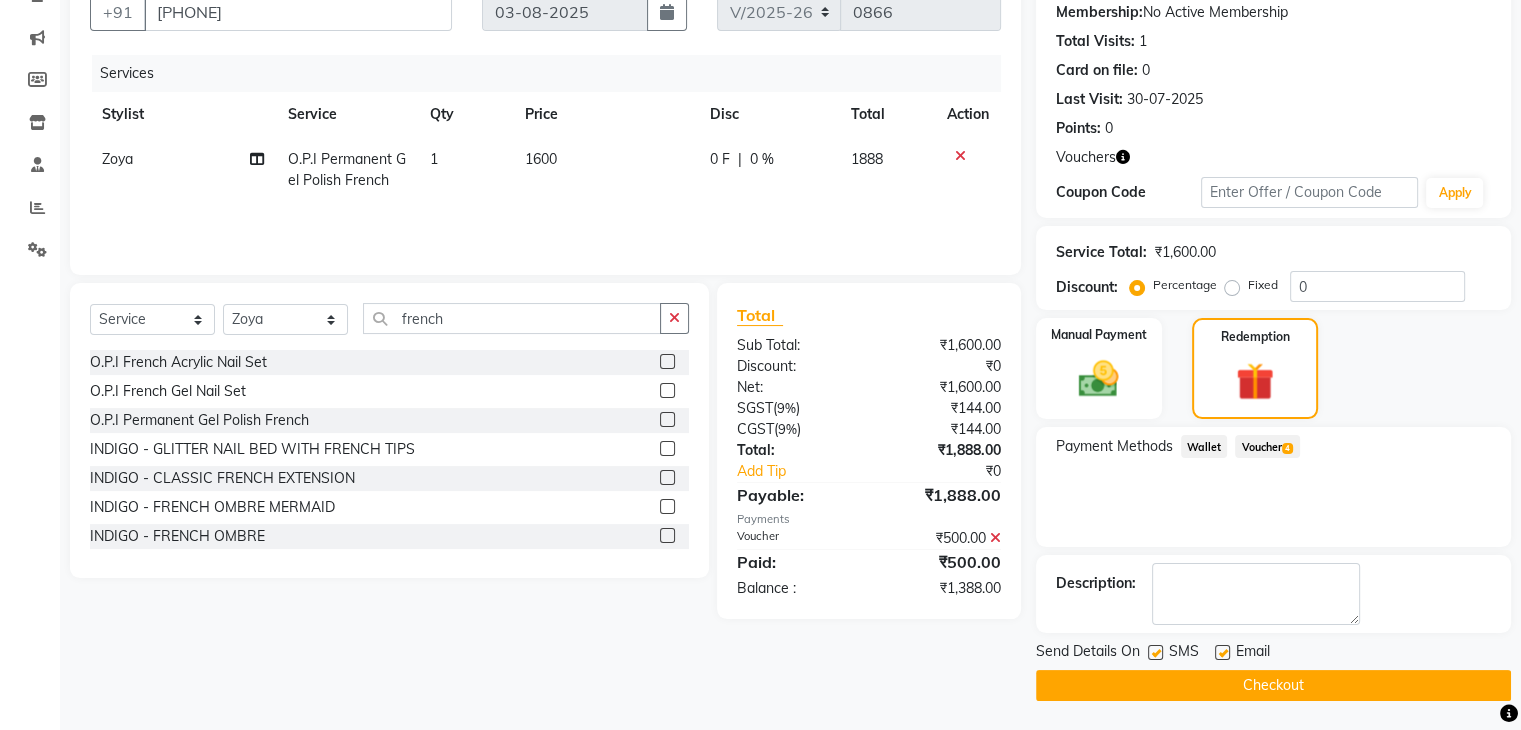 drag, startPoint x: 1247, startPoint y: 445, endPoint x: 1297, endPoint y: 467, distance: 54.626 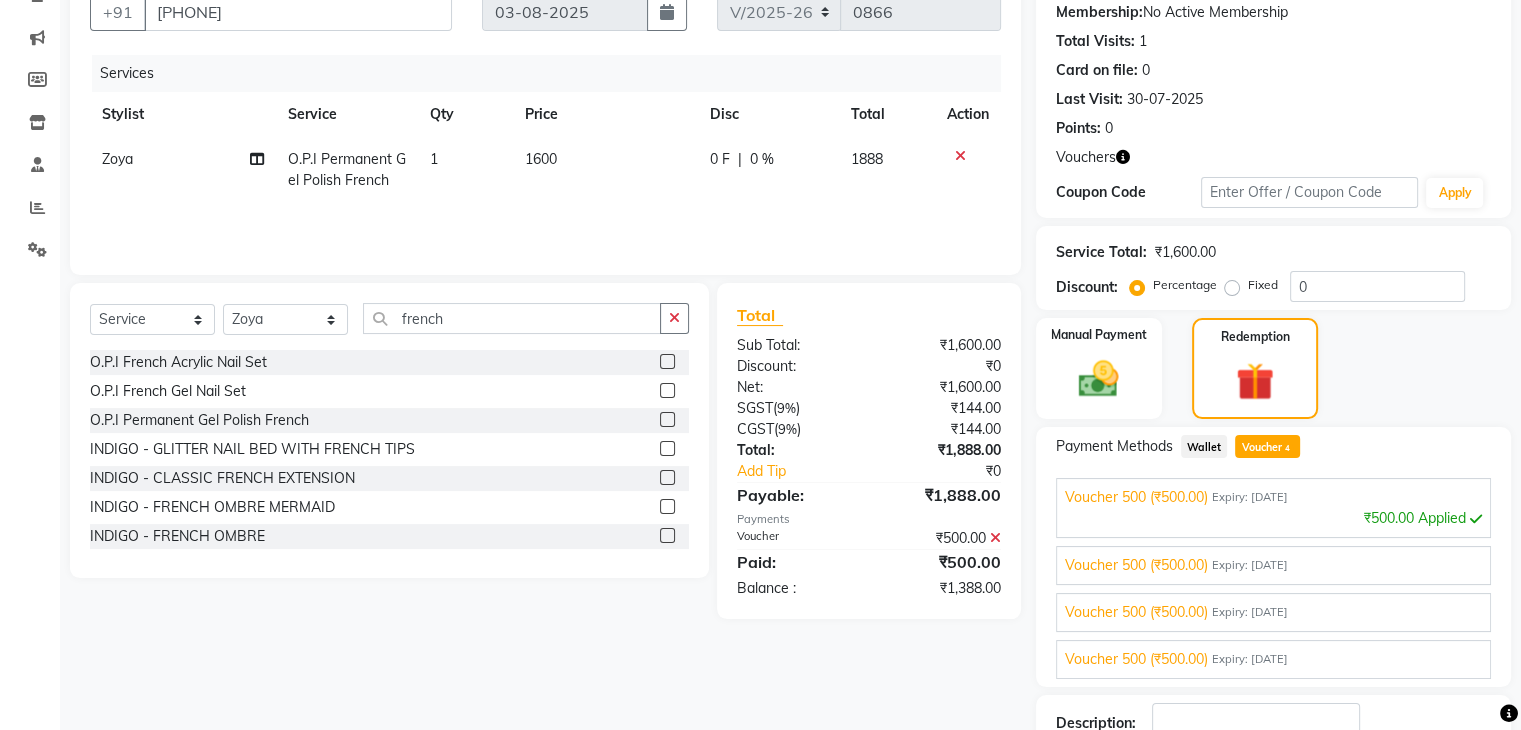 click on "Voucher 500 (₹500.00) Expiry: [DATE]" at bounding box center [1273, 565] 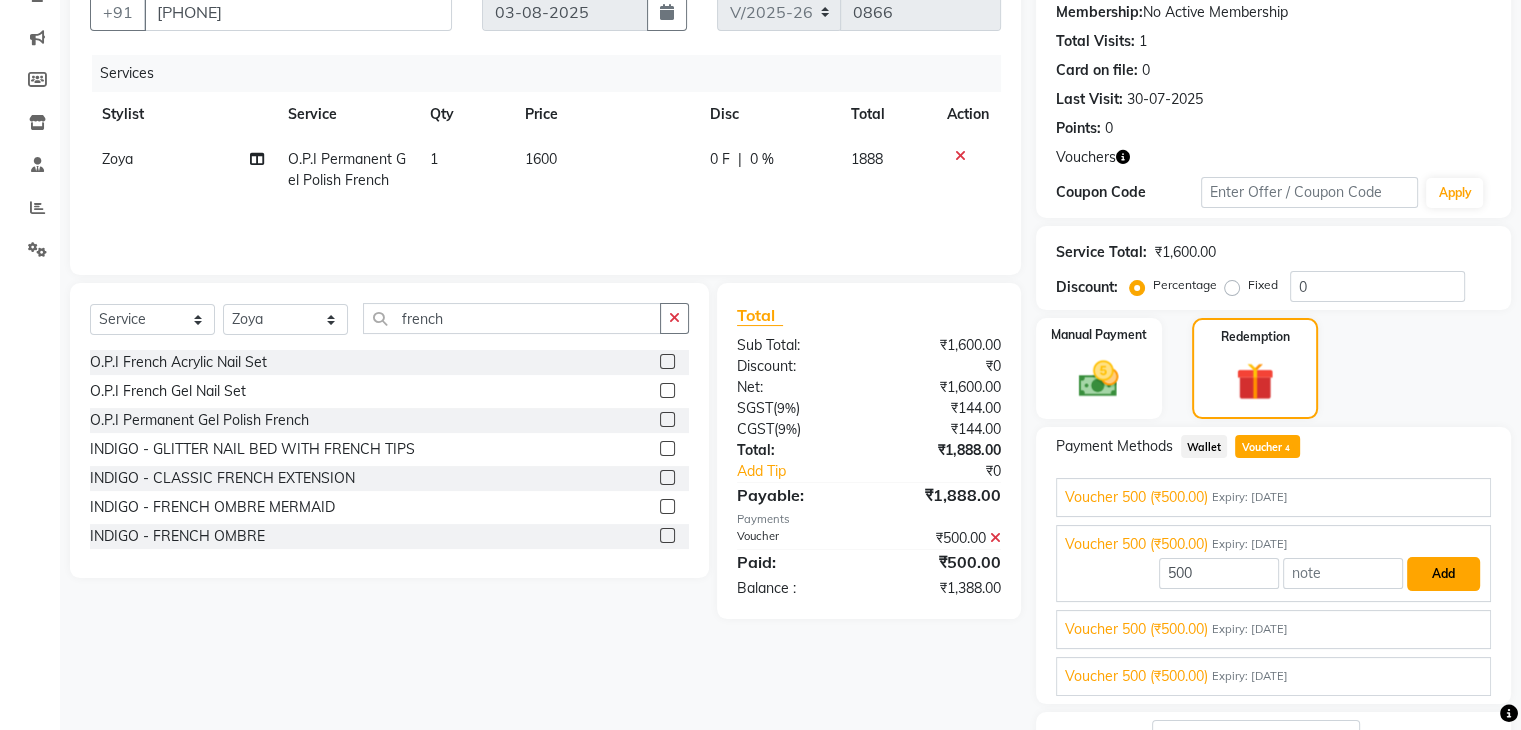 click on "Add" at bounding box center (1443, 574) 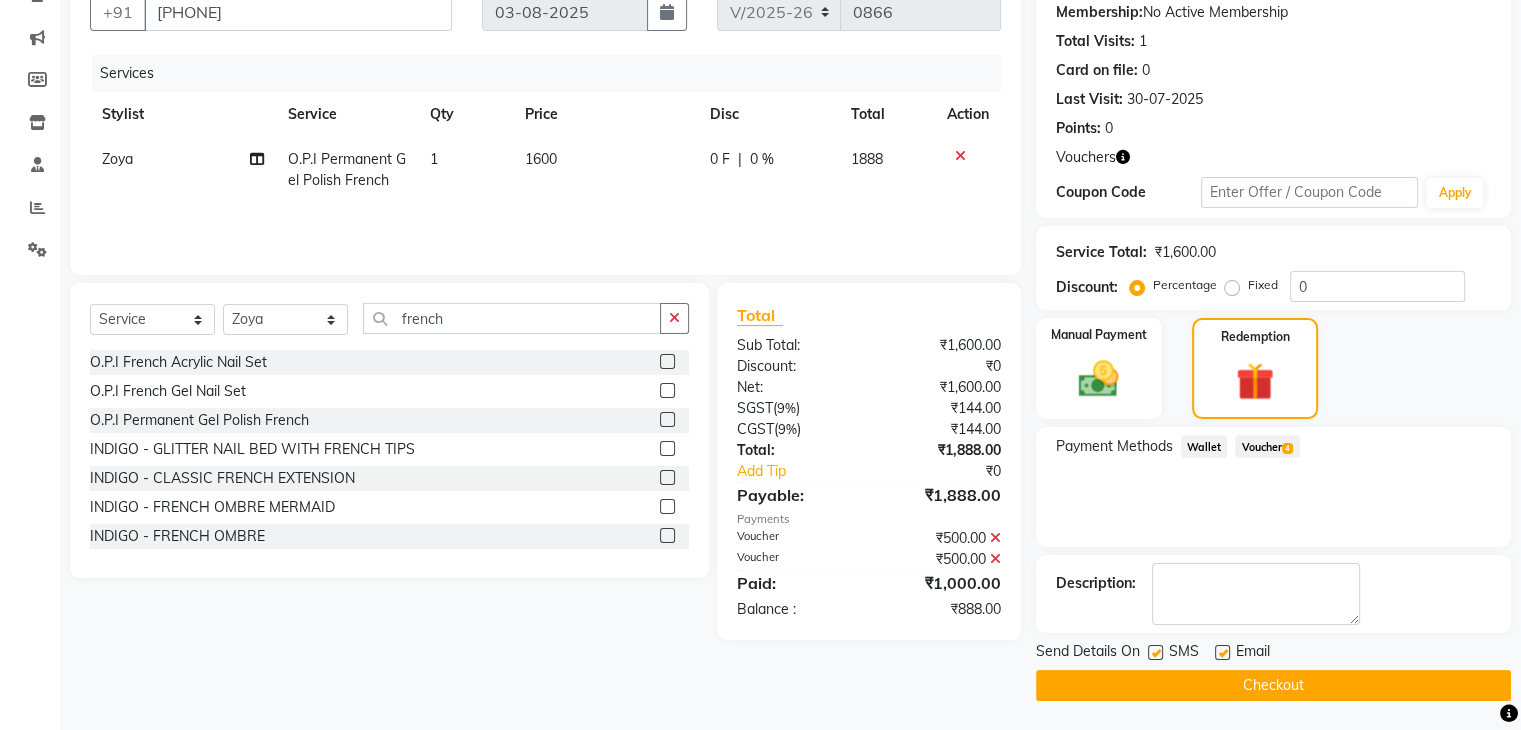 click on "Voucher  4" 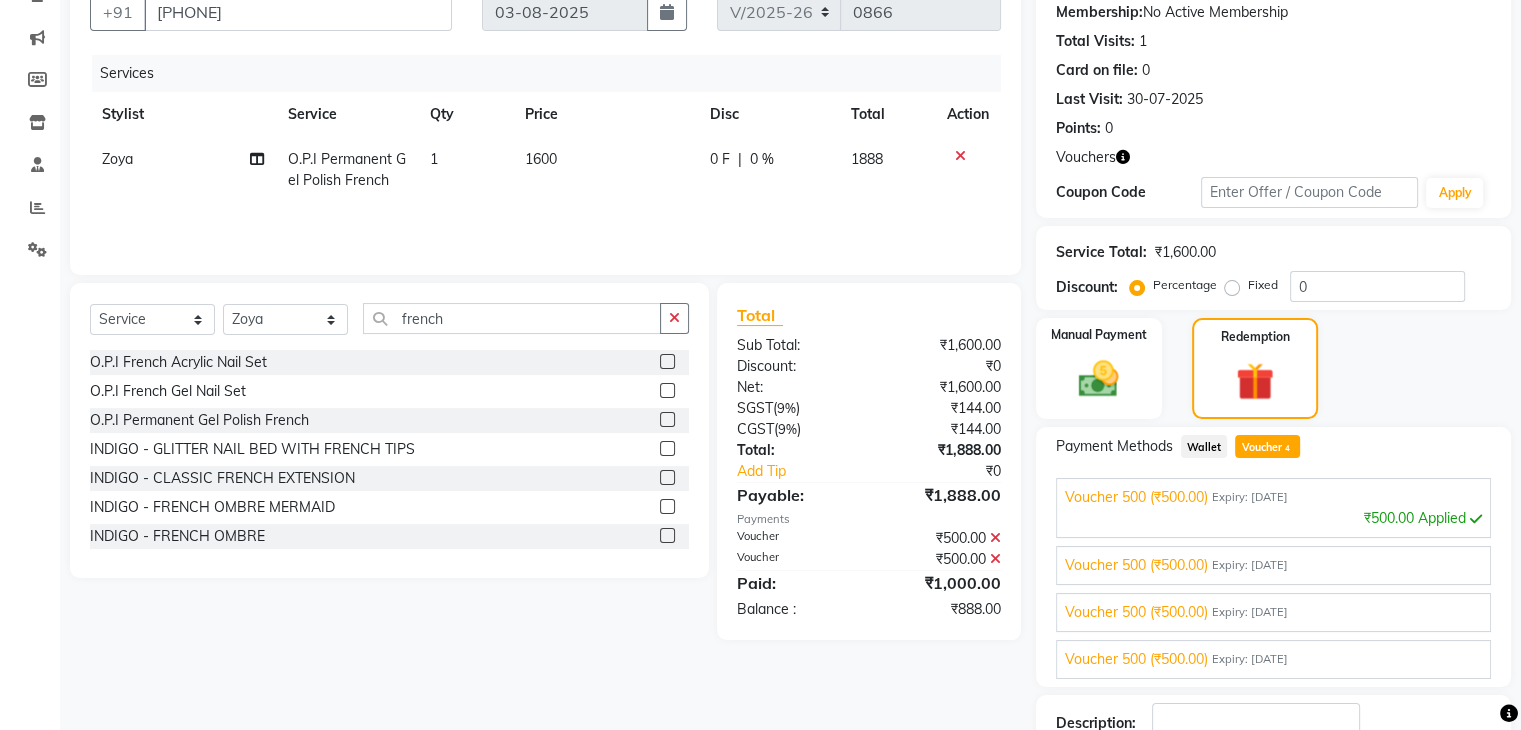 click on "Voucher 500 (₹500.00) Expiry: [DATE]" at bounding box center (1273, 612) 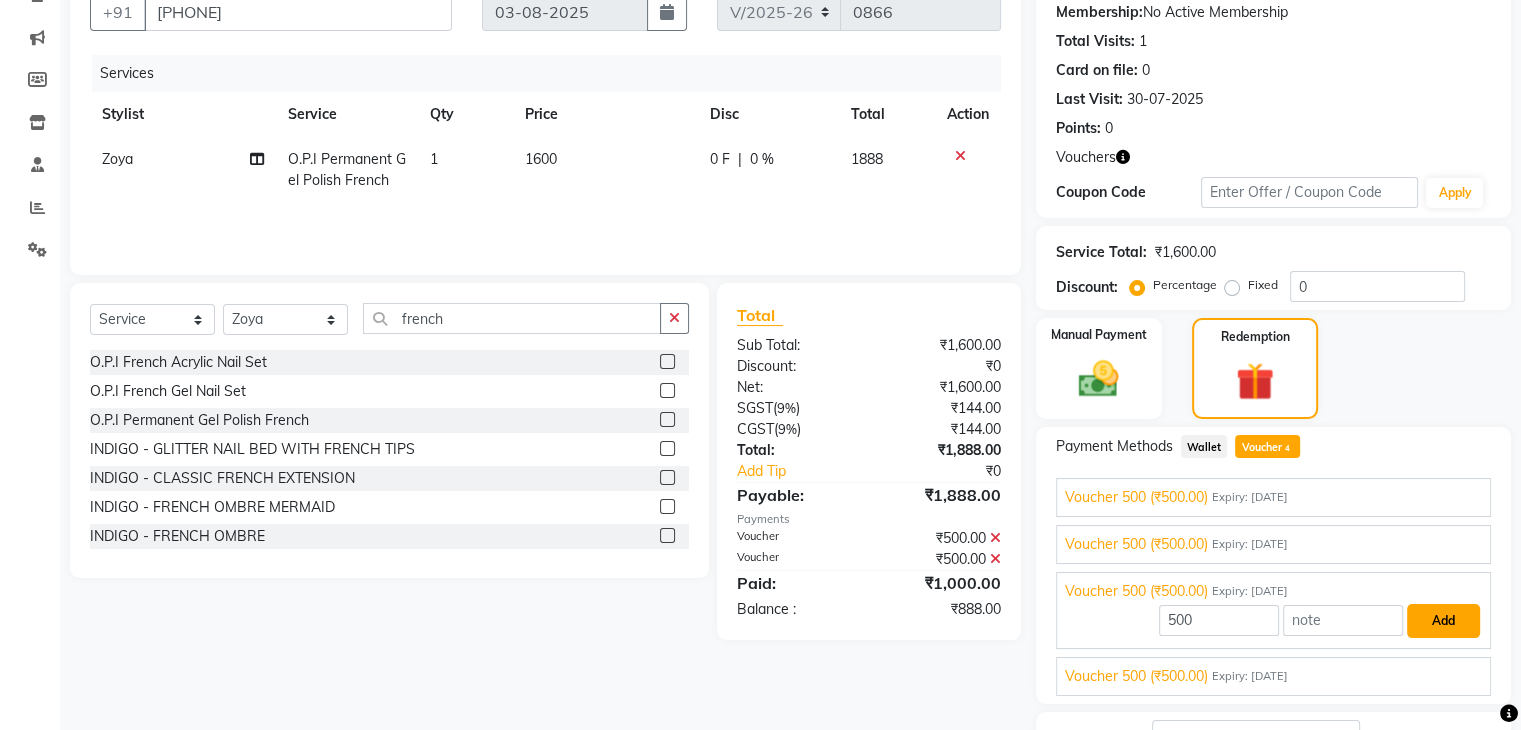 click on "Add" at bounding box center (1443, 621) 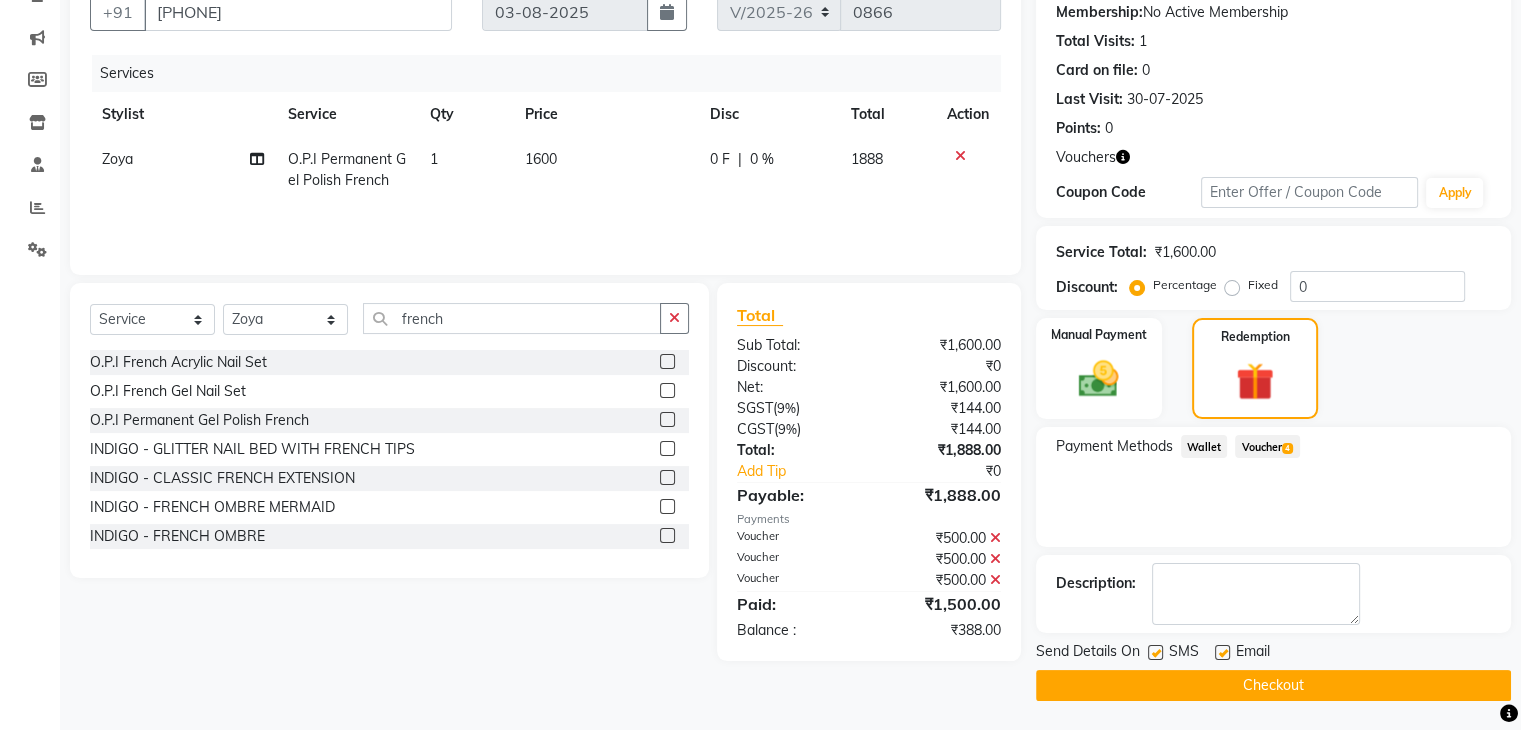 click on "Wallet" 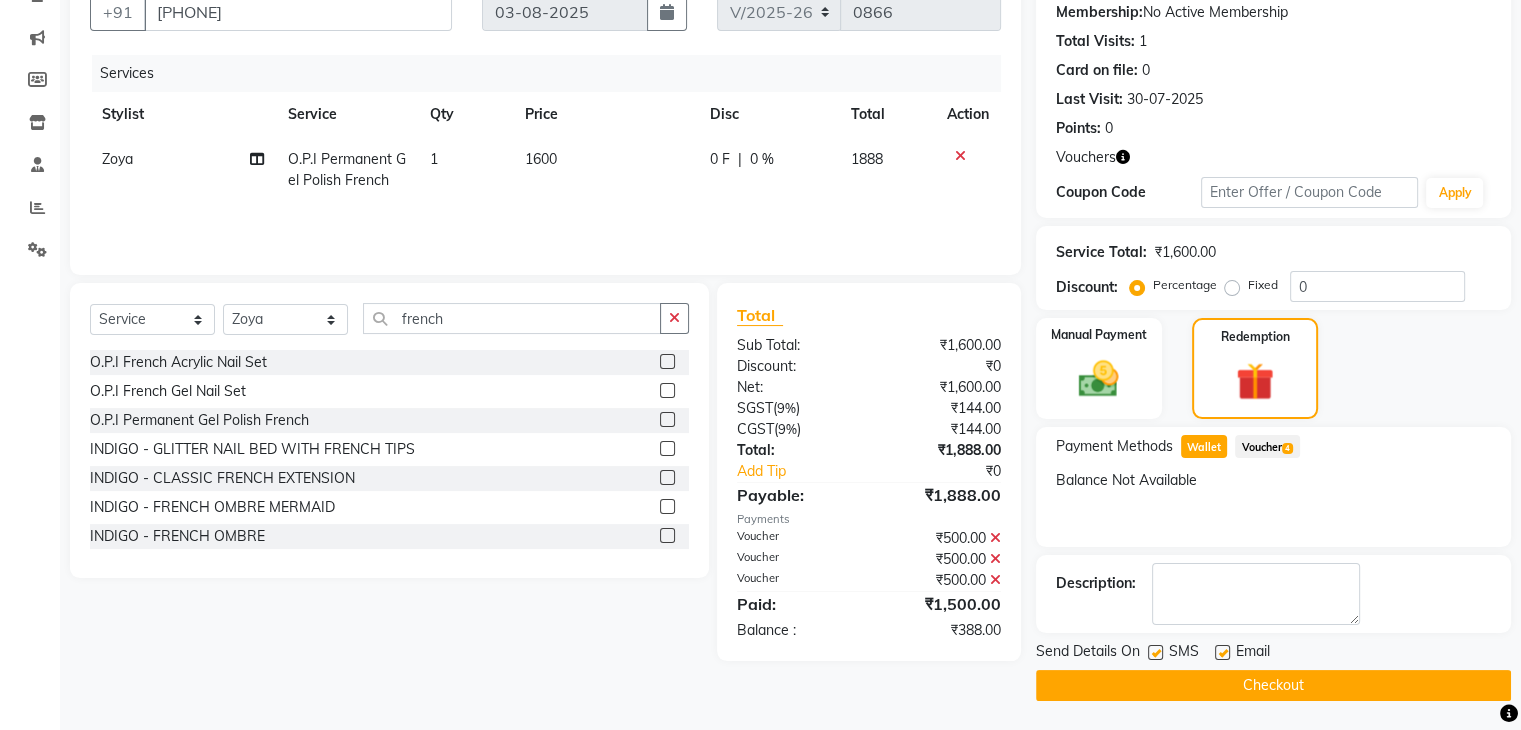 click on "Wallet" 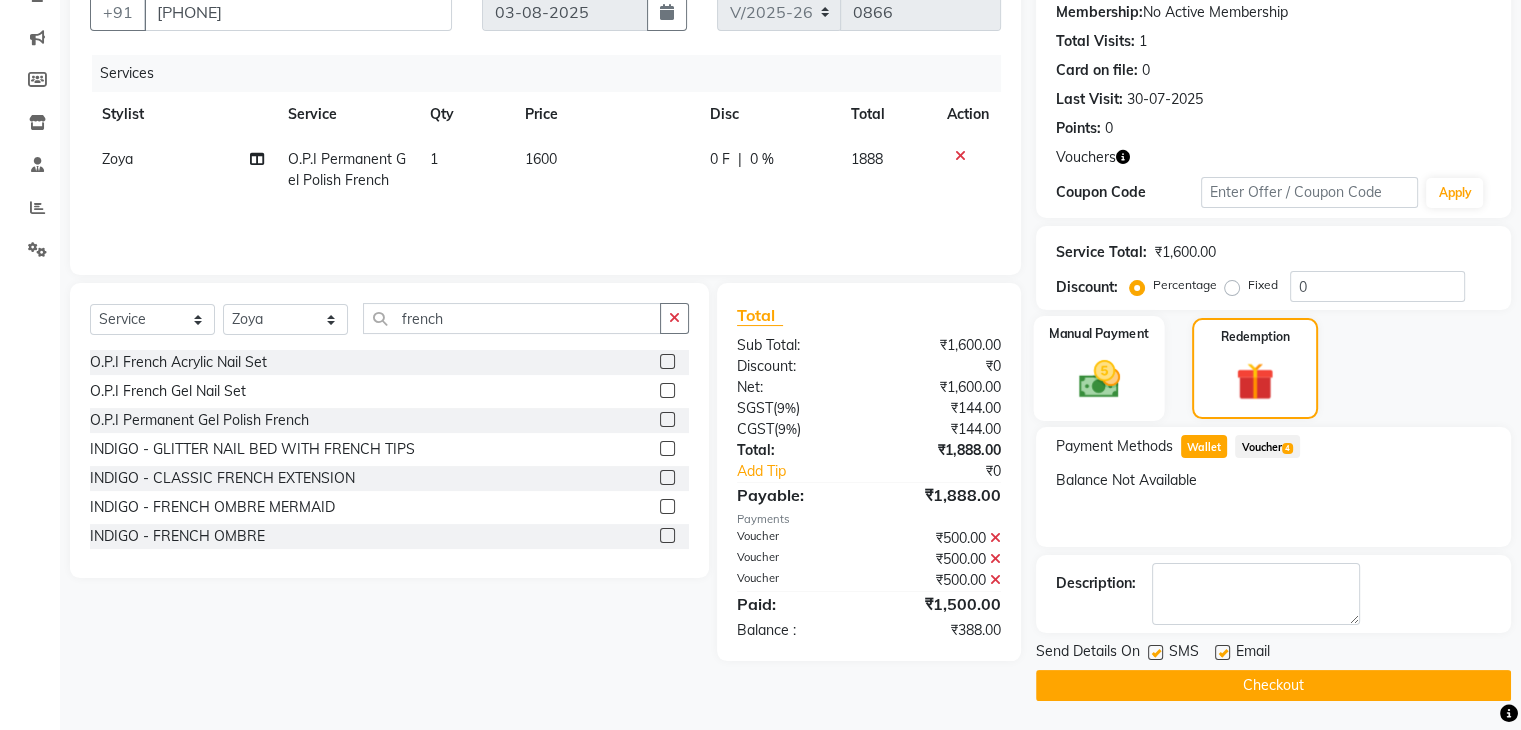 click 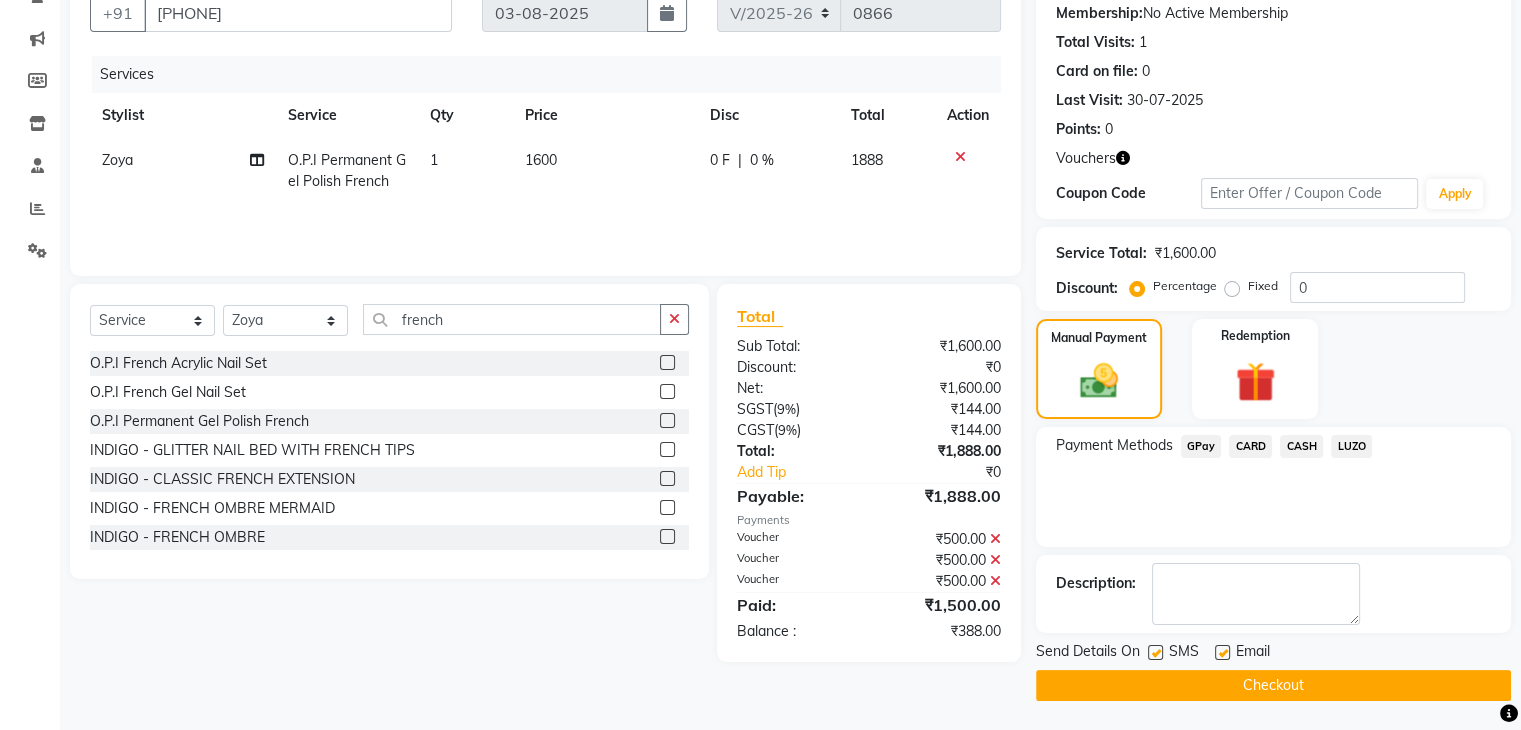 click on "GPay" 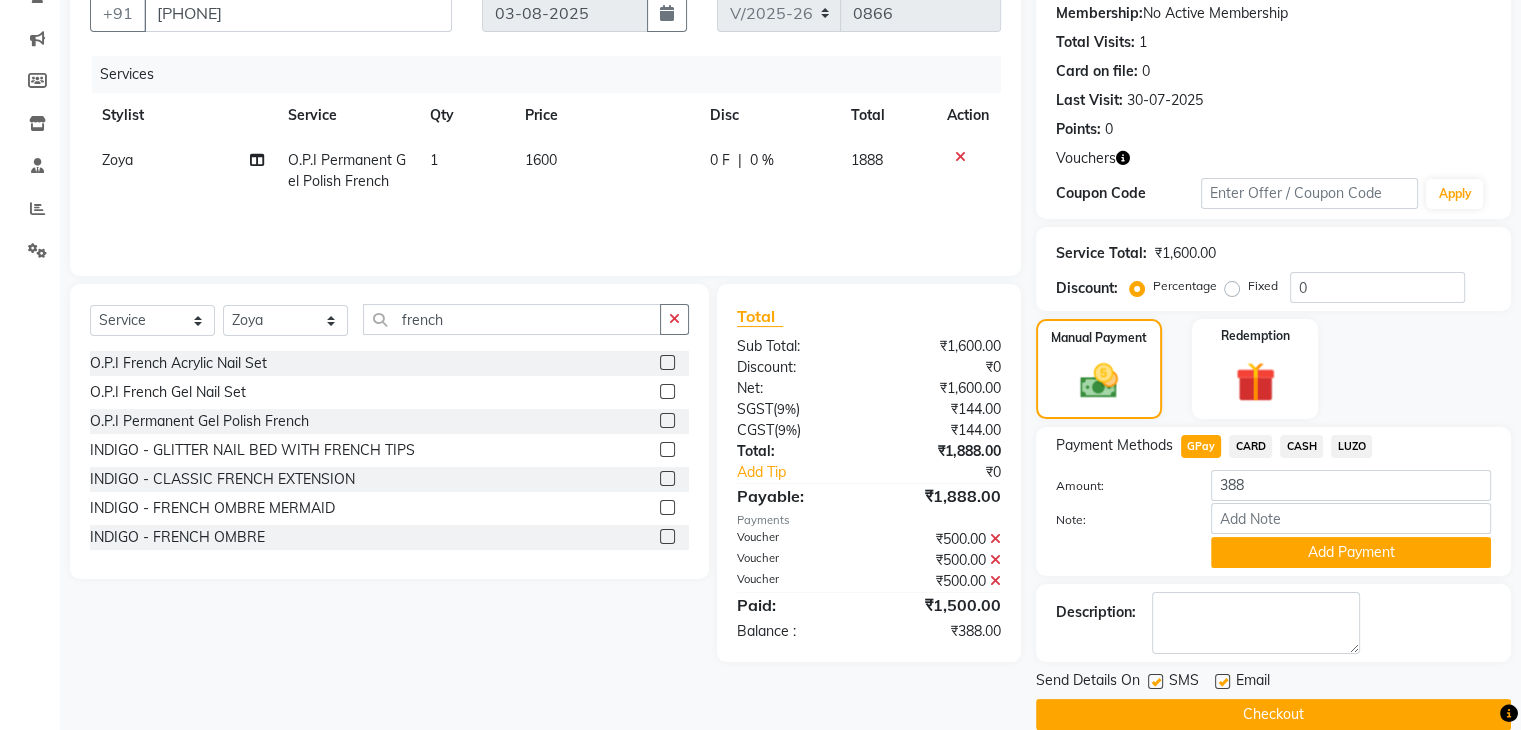 scroll, scrollTop: 193, scrollLeft: 0, axis: vertical 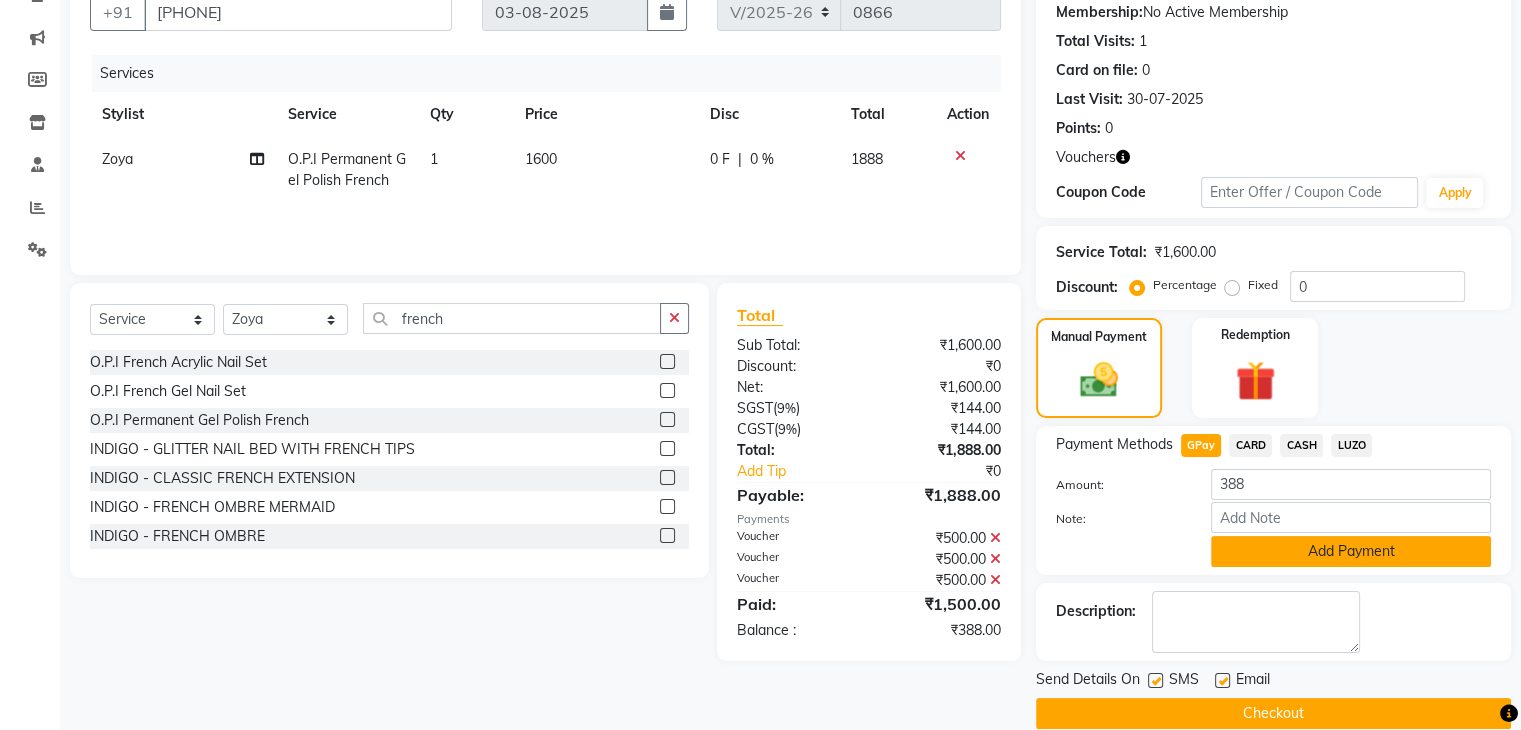 click on "Add Payment" 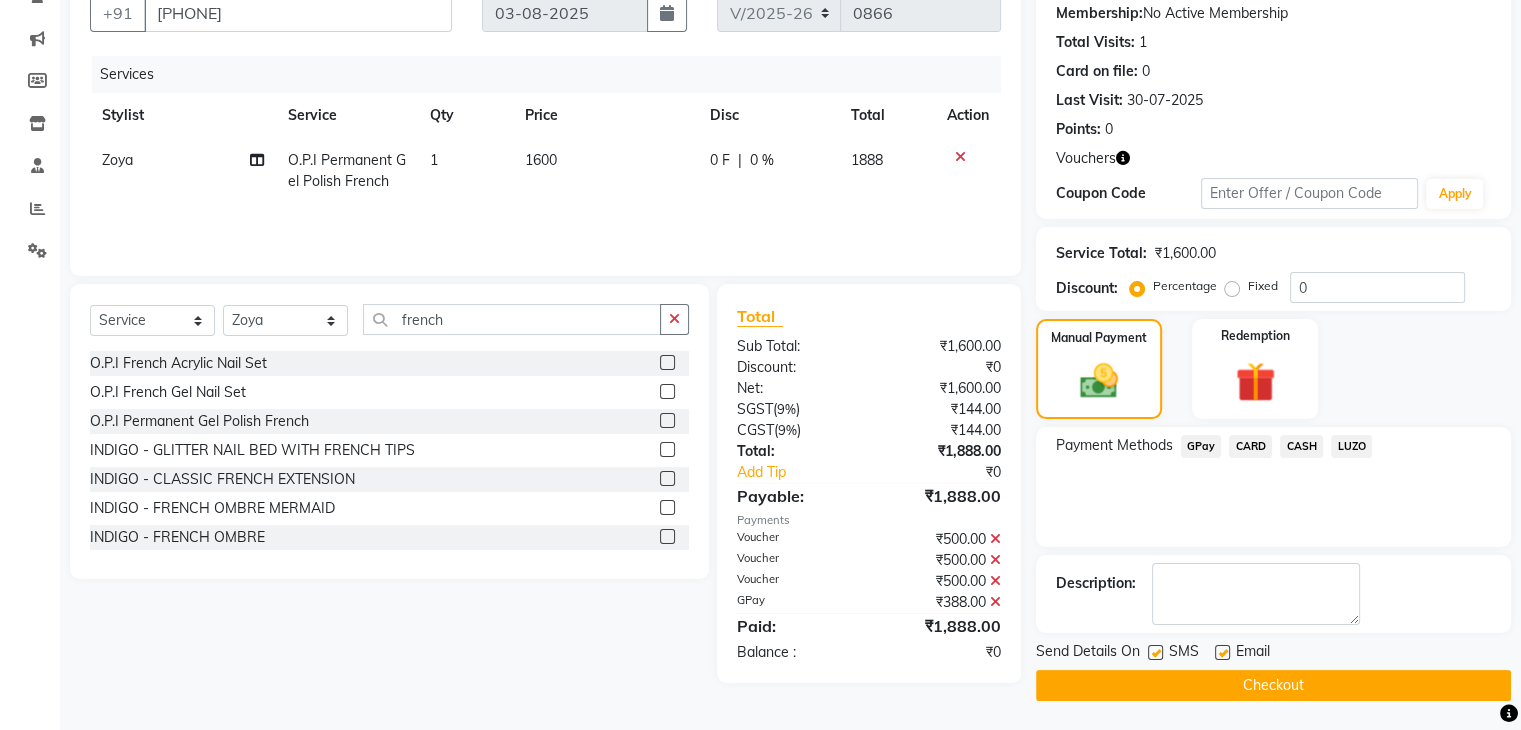 click on "Checkout" 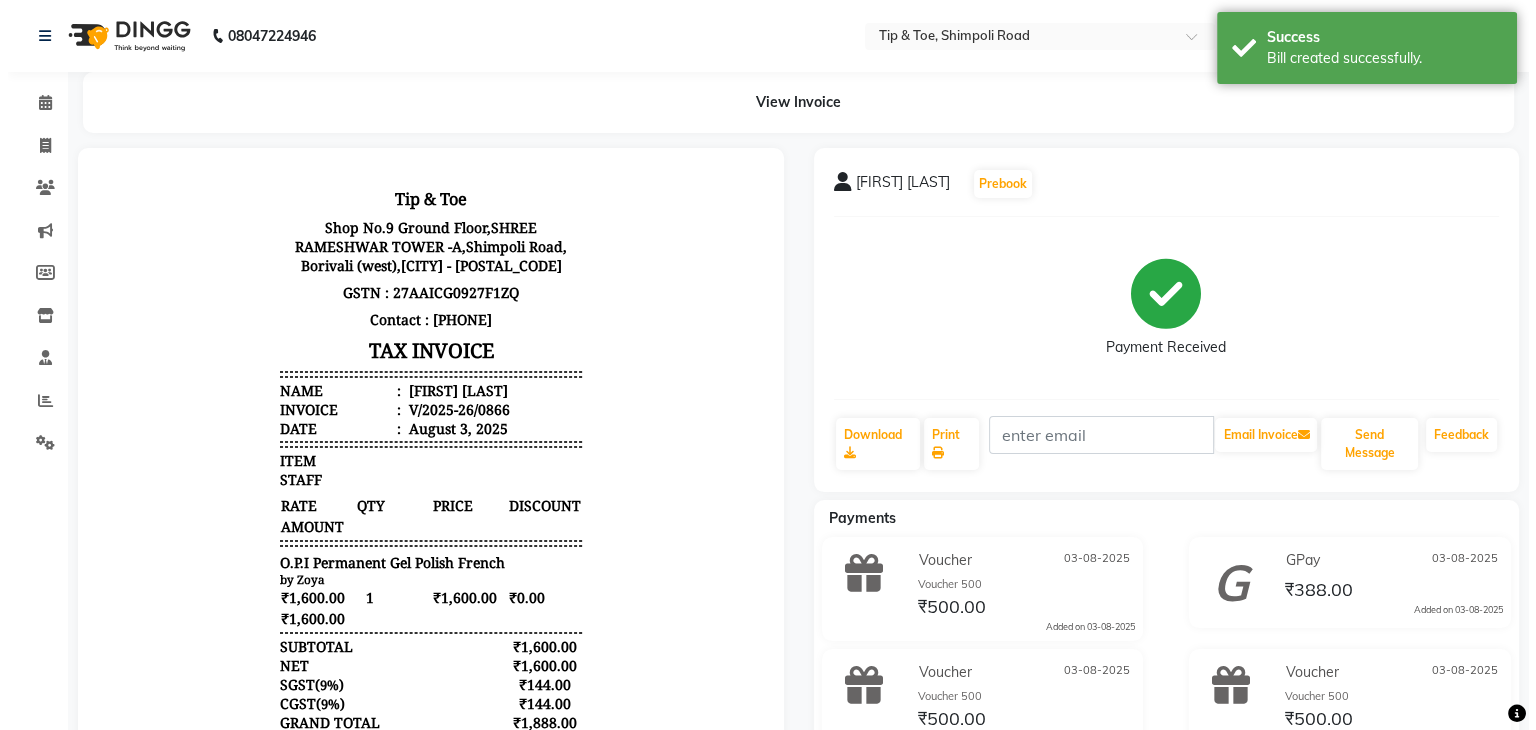 scroll, scrollTop: 0, scrollLeft: 0, axis: both 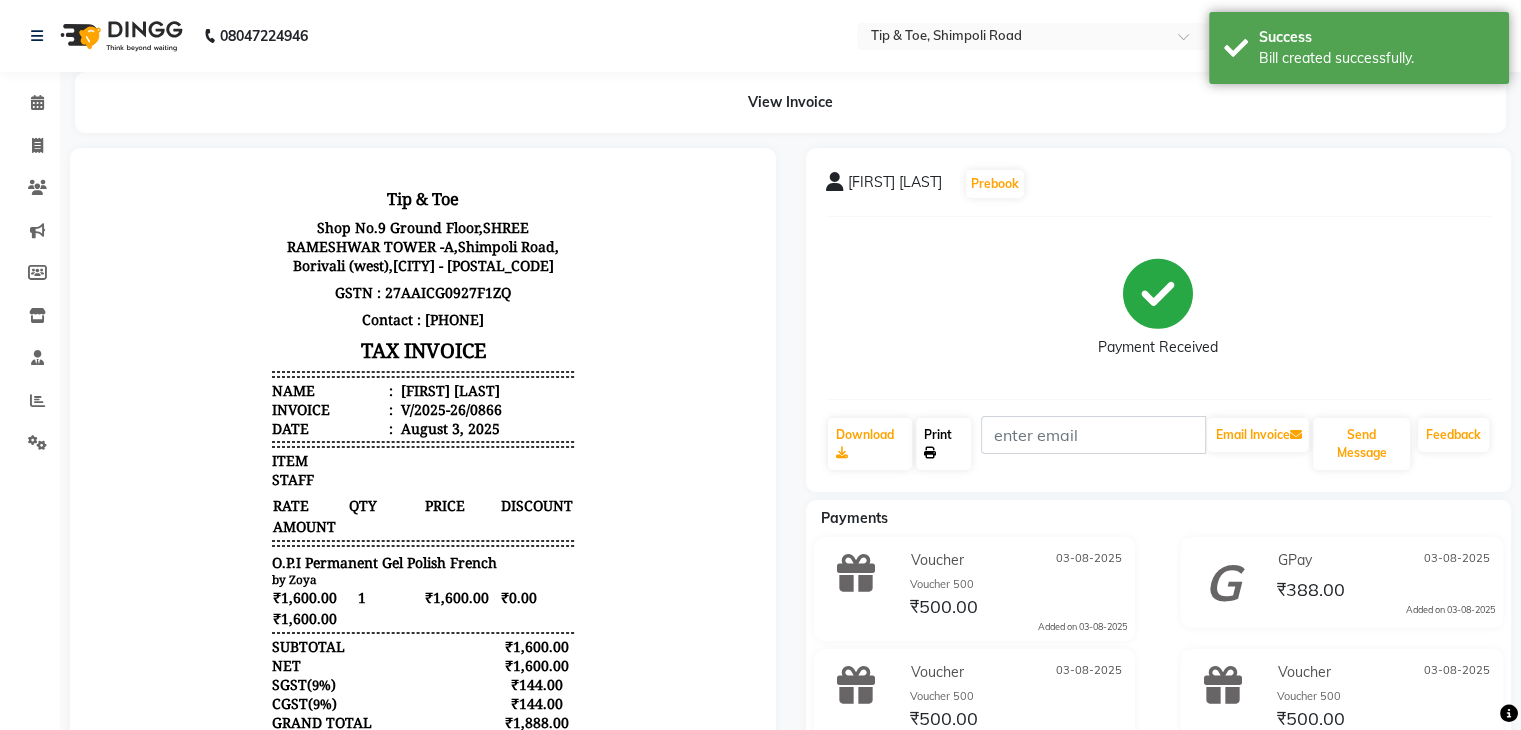 click on "Print" 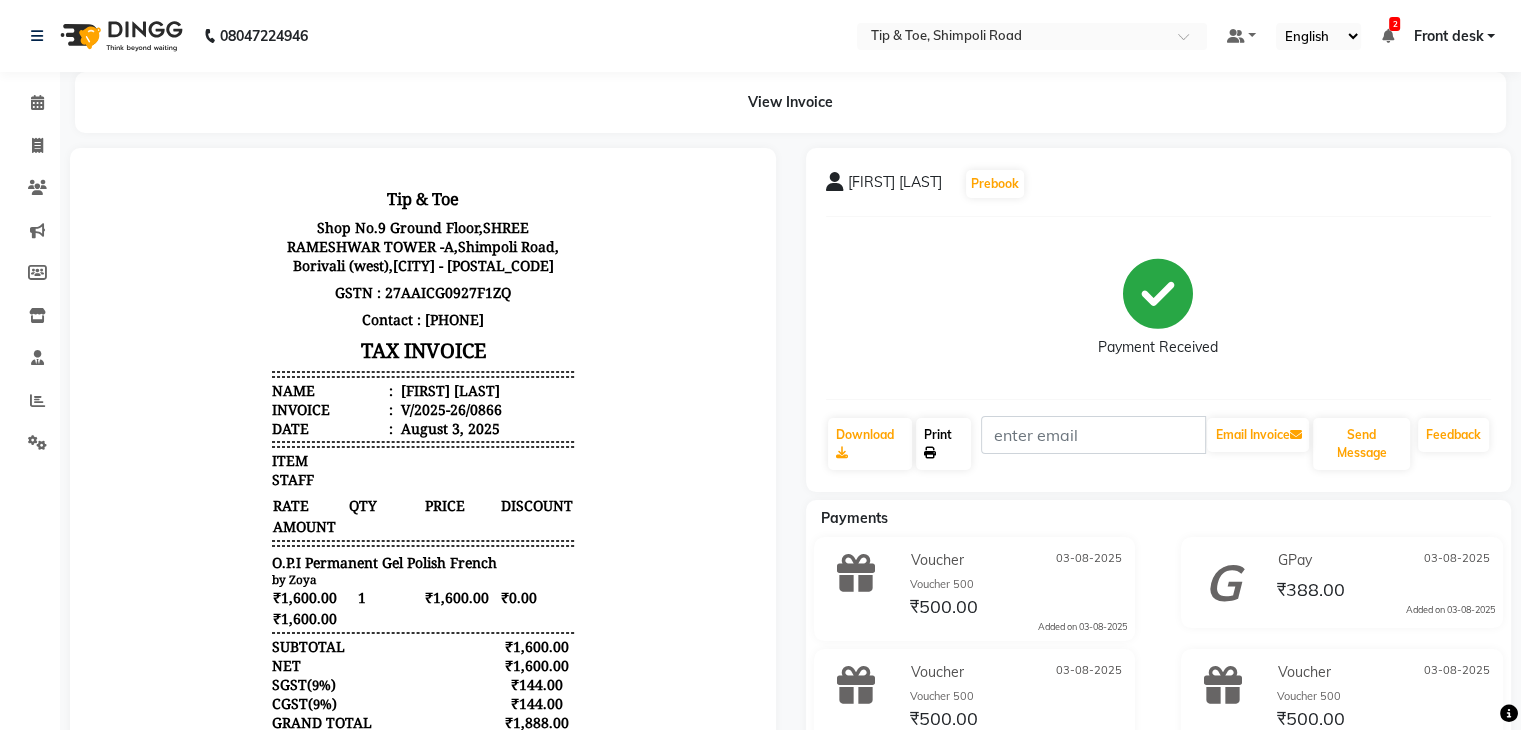 click on "Print" 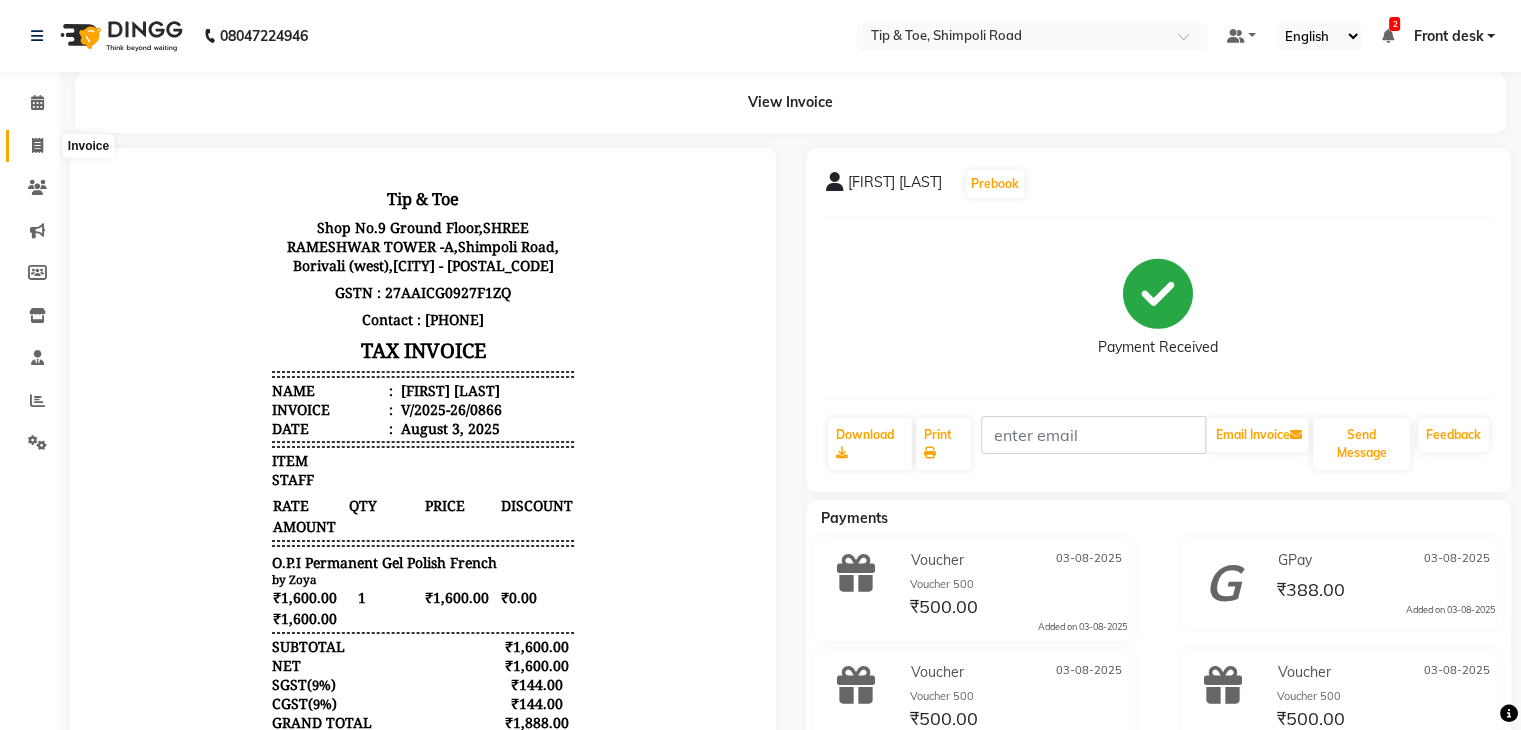 click 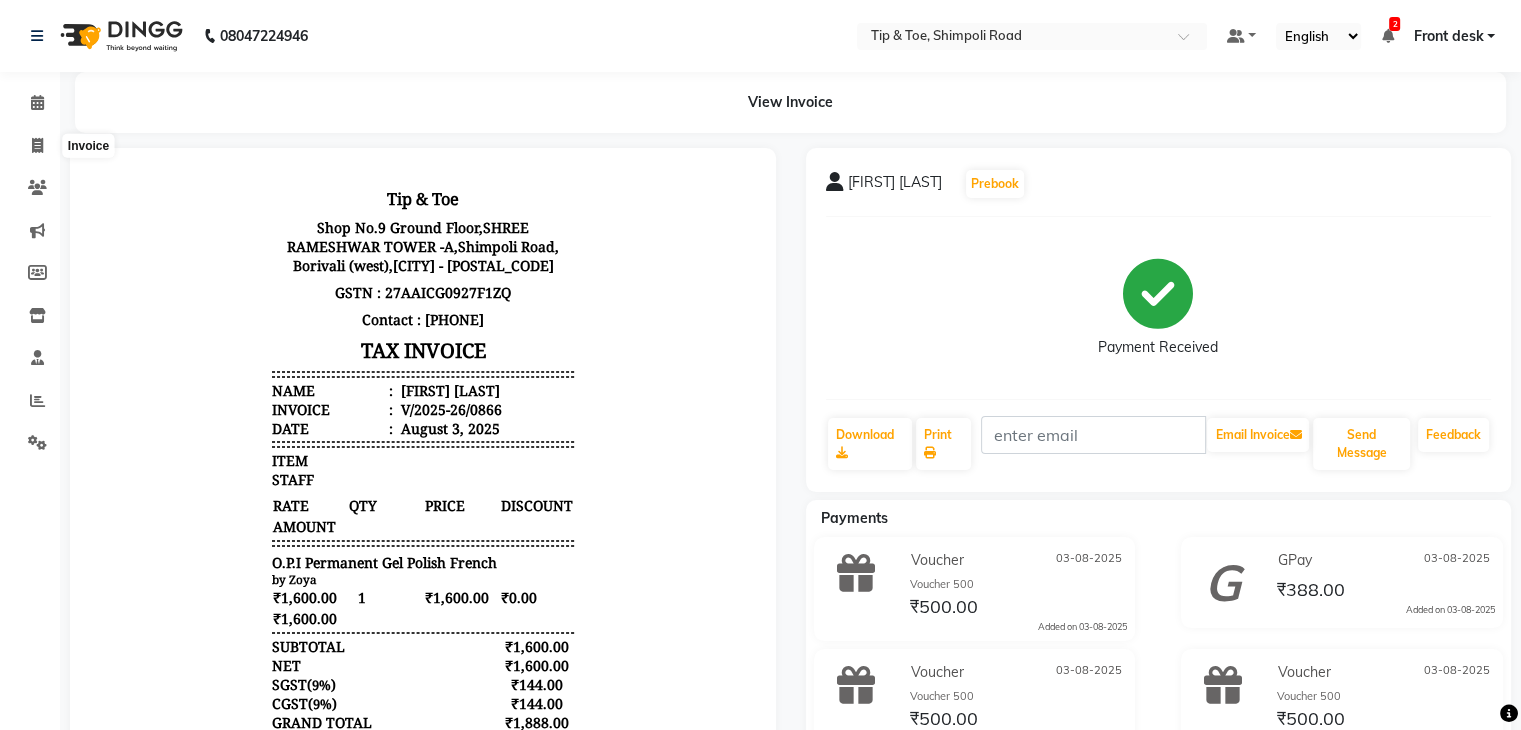 select on "service" 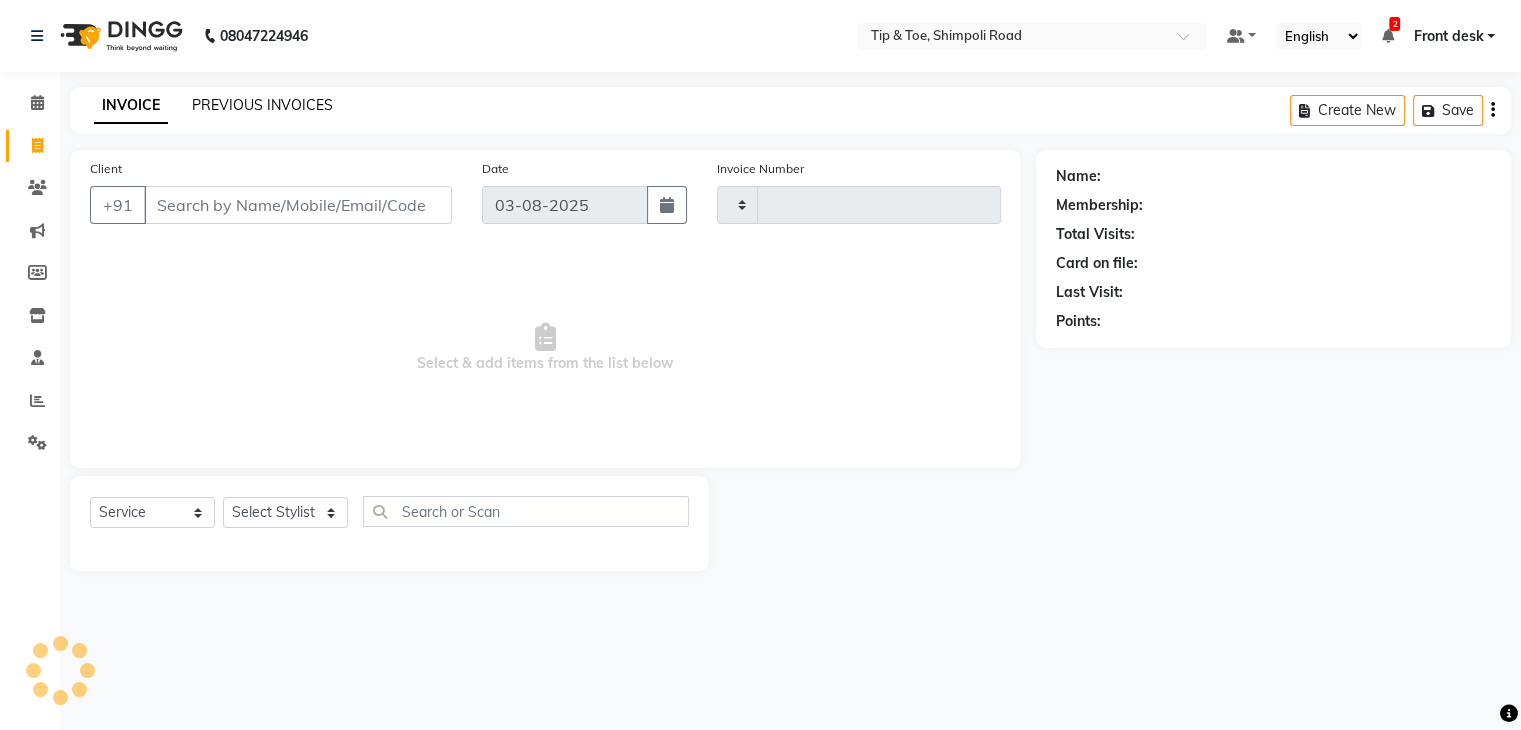 type on "0867" 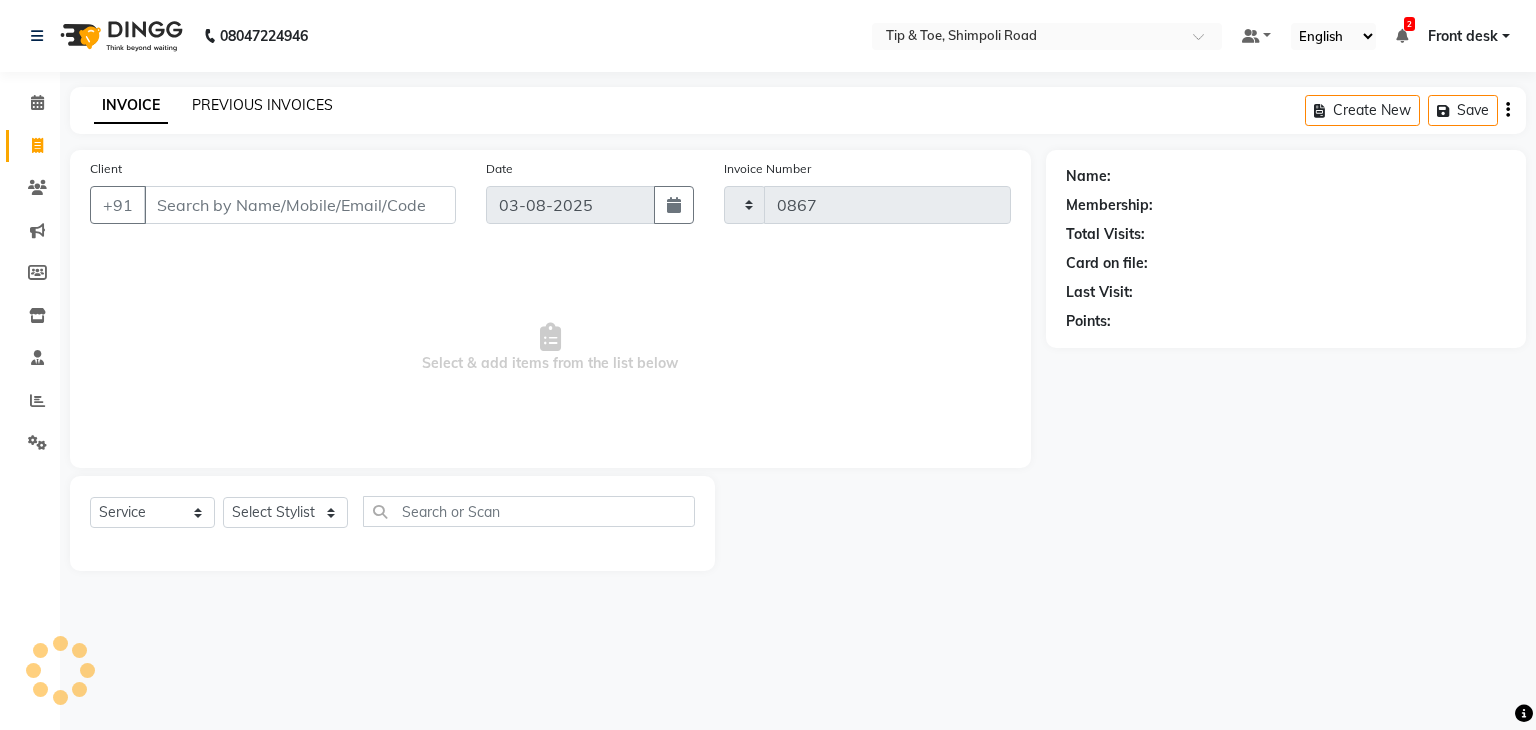 select on "5942" 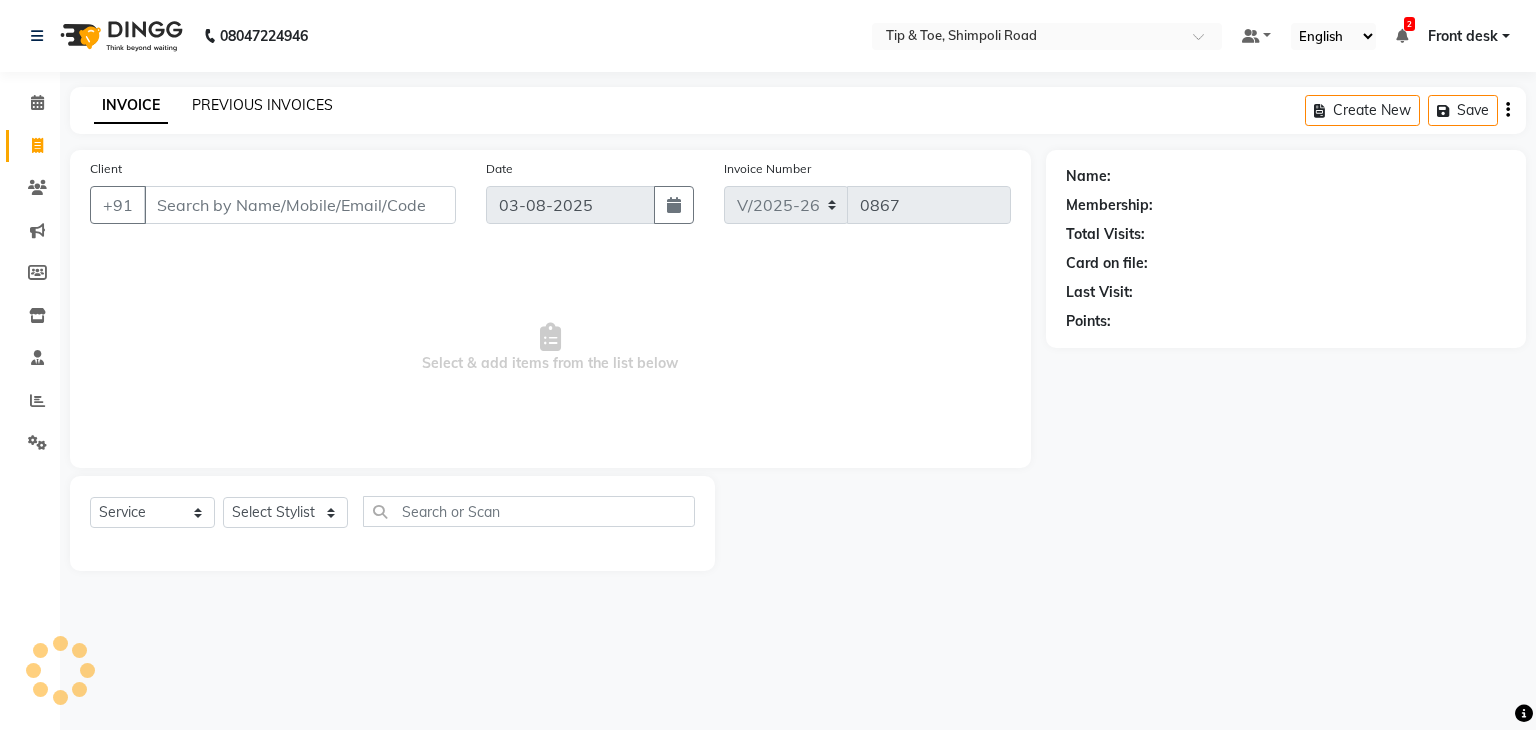 click on "PREVIOUS INVOICES" 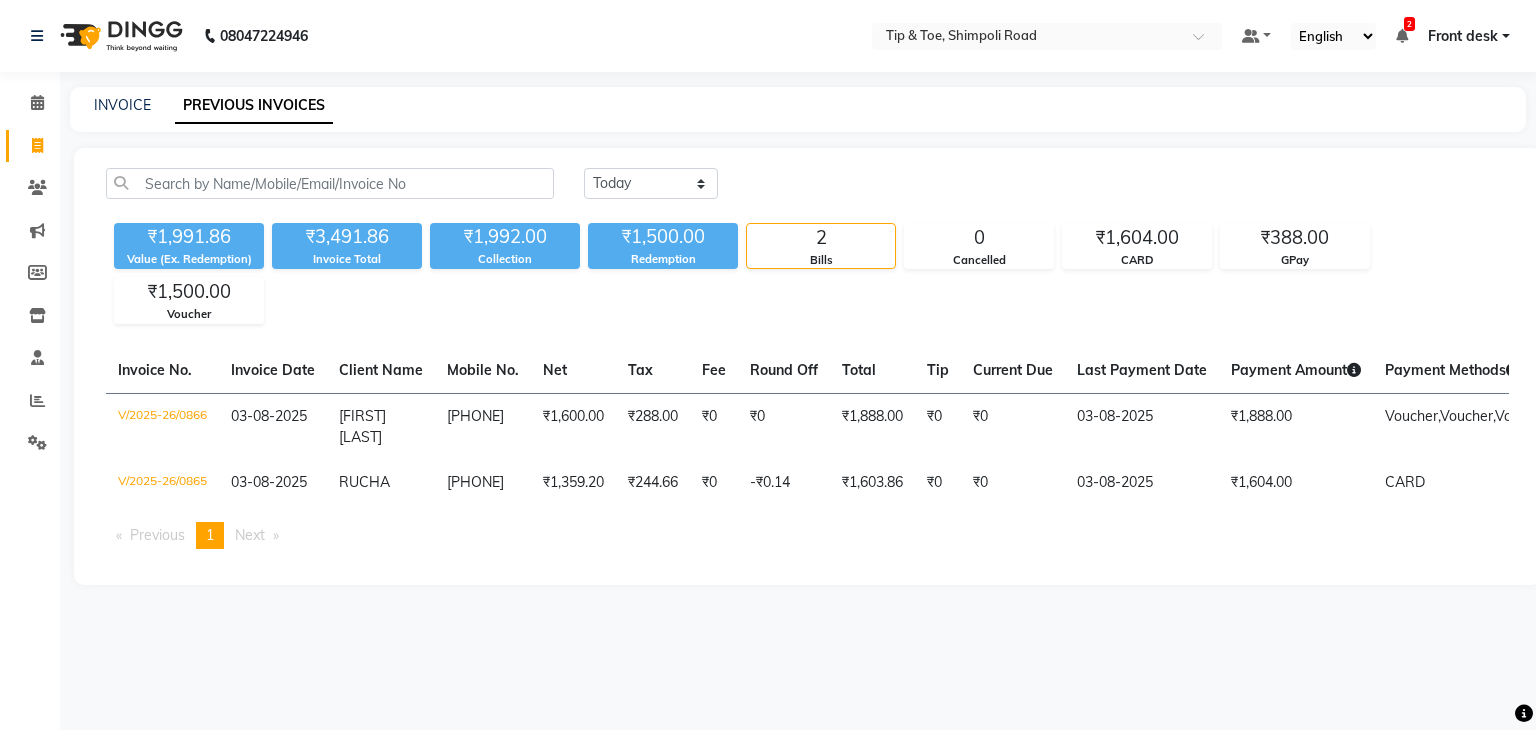click on "Today Yesterday Custom Range ₹1,991.86 Value (Ex. Redemption) ₹3,491.86 Invoice Total  ₹1,992.00 Collection ₹1,500.00 Redemption 2 Bills 0 Cancelled ₹1,604.00 CARD ₹388.00 GPay ₹1,500.00 Voucher  Invoice No.   Invoice Date   Client Name   Mobile No.   Net   Tax   Fee   Round Off   Total   Tip   Current Due   Last Payment Date   Payment Amount   Payment Methods   Cancel Reason   Status   V/2025-26/0866  [DATE] [FIRST] [LAST]   [PHONE] ₹1,600.00 ₹288.00  ₹0  ₹0 ₹1,888.00 ₹0 ₹0 [DATE] ₹1,888.00  Voucher,  Voucher,  Voucher,  GPay - PAID  V/2025-26/0865  [DATE] [FIRST]   [PHONE] ₹1,359.20 ₹244.66  ₹0  -₹0.14 ₹1,603.86 ₹0 ₹0 [DATE] ₹1,604.00  CARD - PAID  Previous  page  1 / 1  You're on page  1  Next  page" 